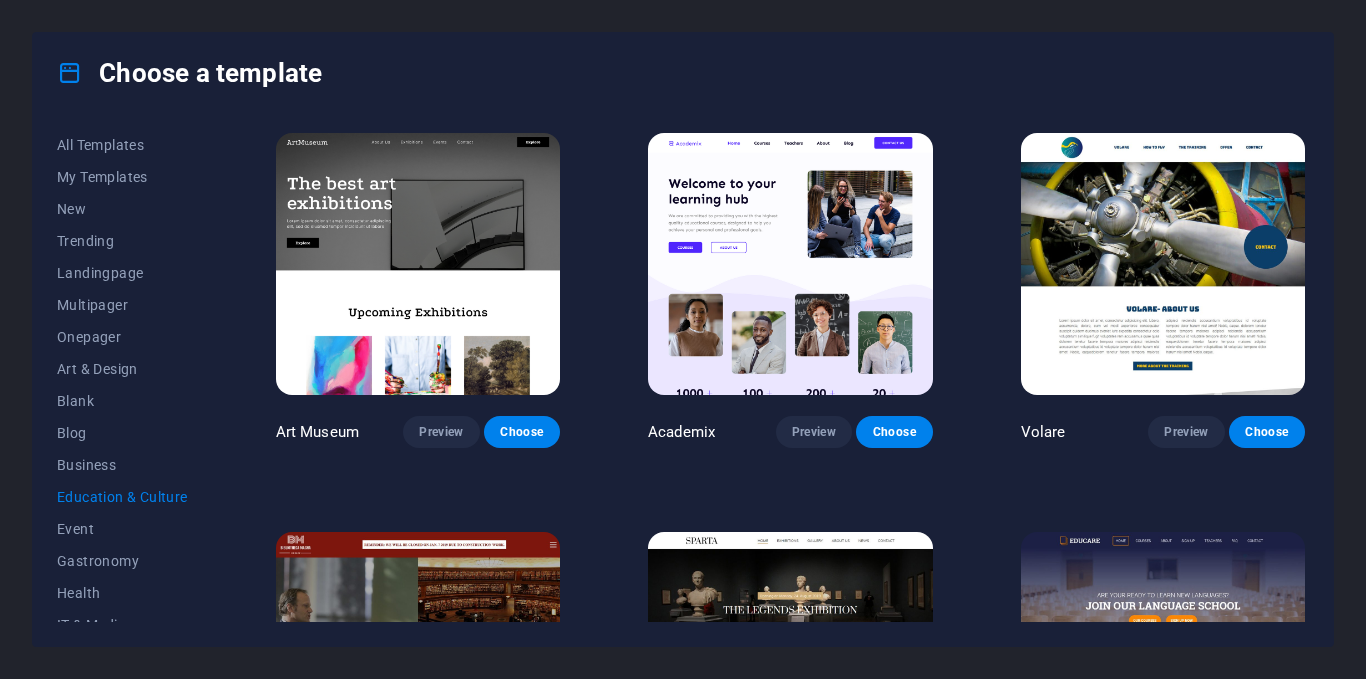 scroll, scrollTop: 0, scrollLeft: 0, axis: both 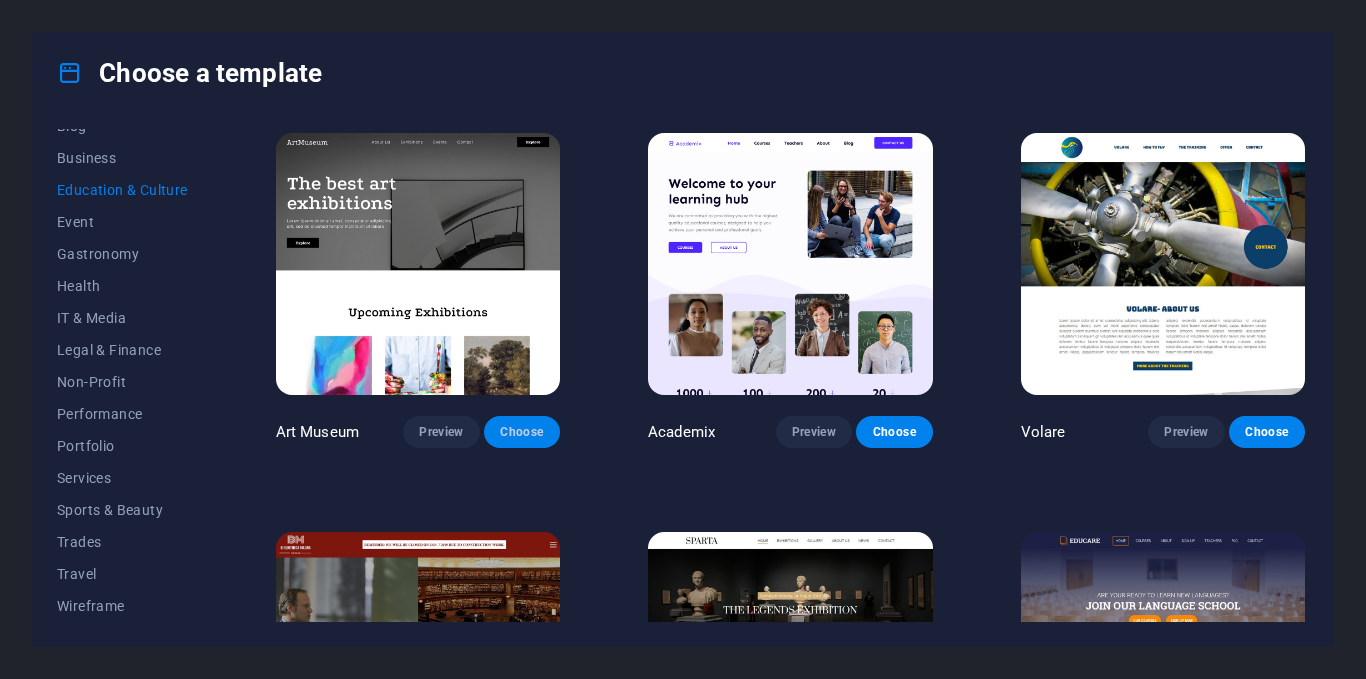 click on "Choose" at bounding box center (522, 432) 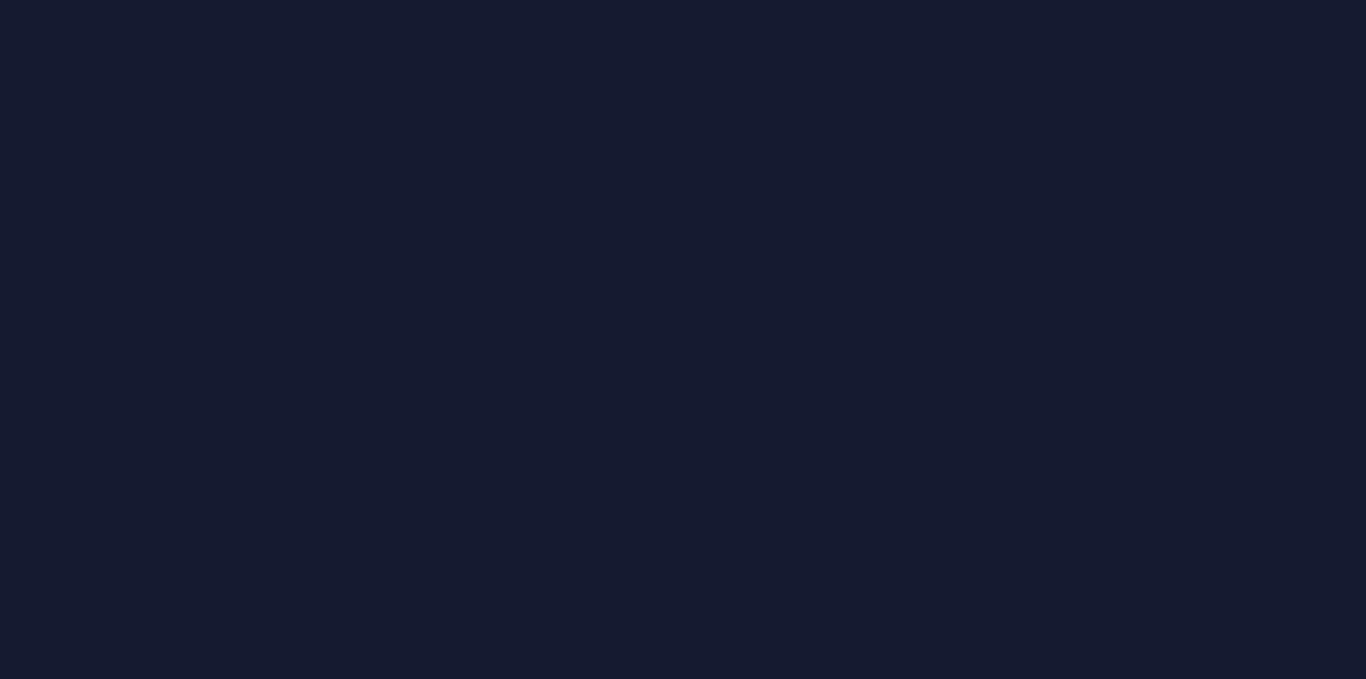 scroll, scrollTop: 0, scrollLeft: 0, axis: both 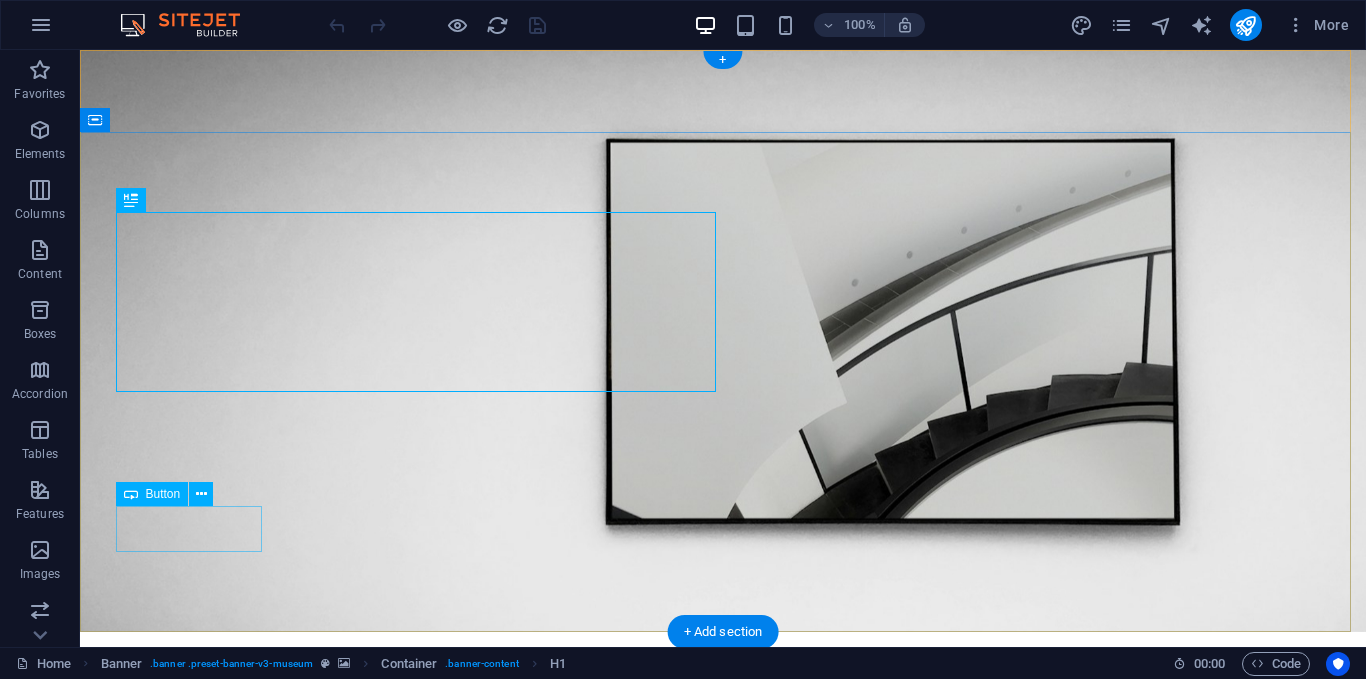 click on "Explore" at bounding box center (723, 1093) 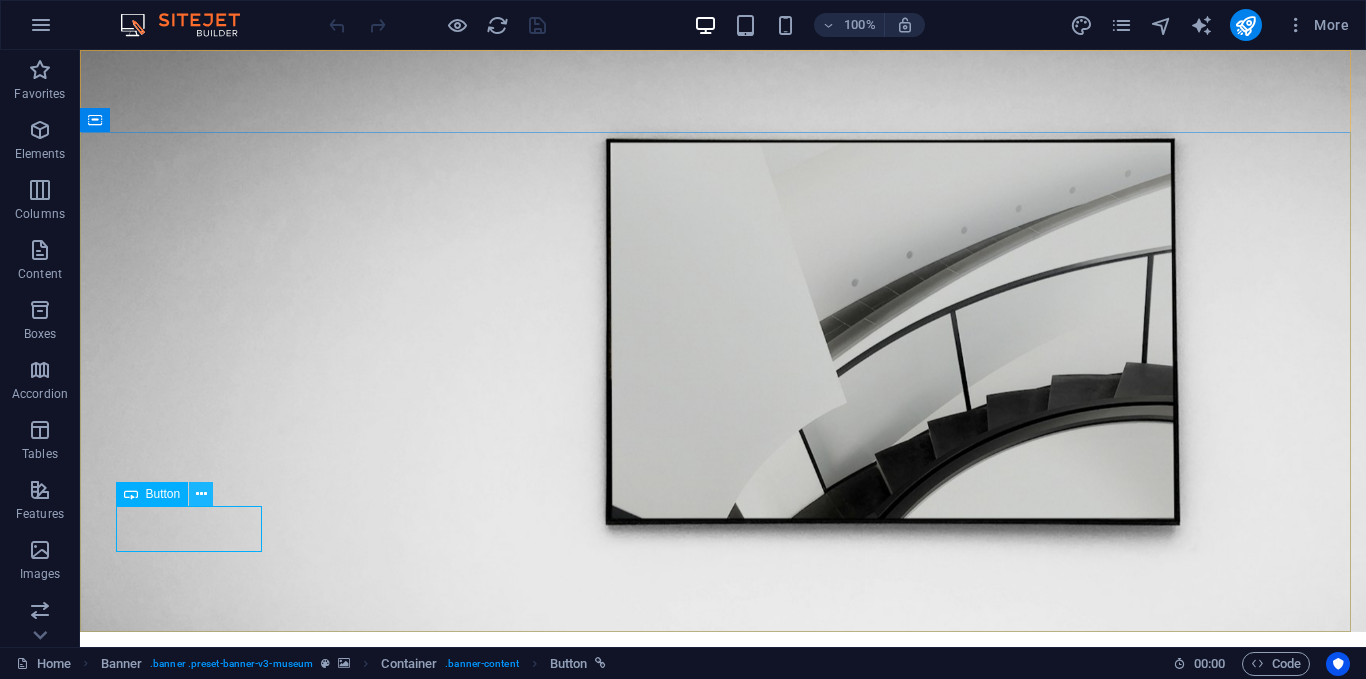 click at bounding box center (201, 494) 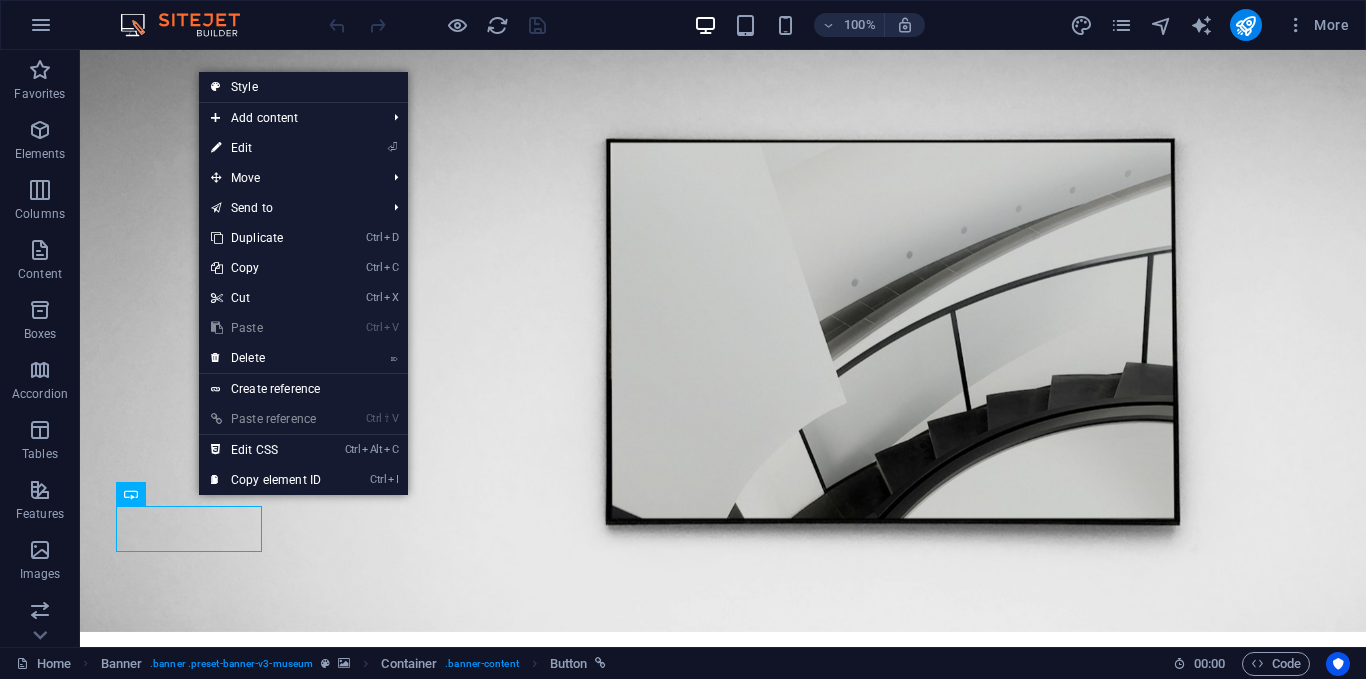 click on "⏎  Edit" at bounding box center [266, 148] 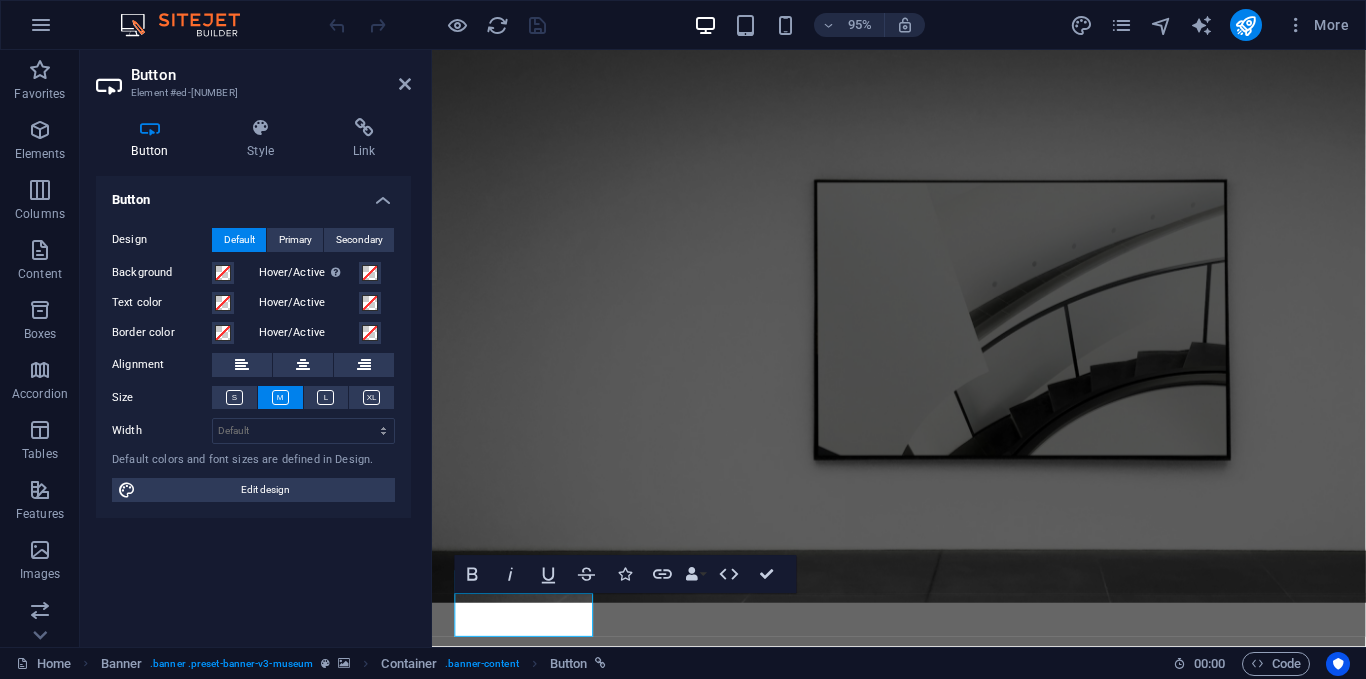 click on "Element #ed-[NUMBER]" at bounding box center [251, 93] 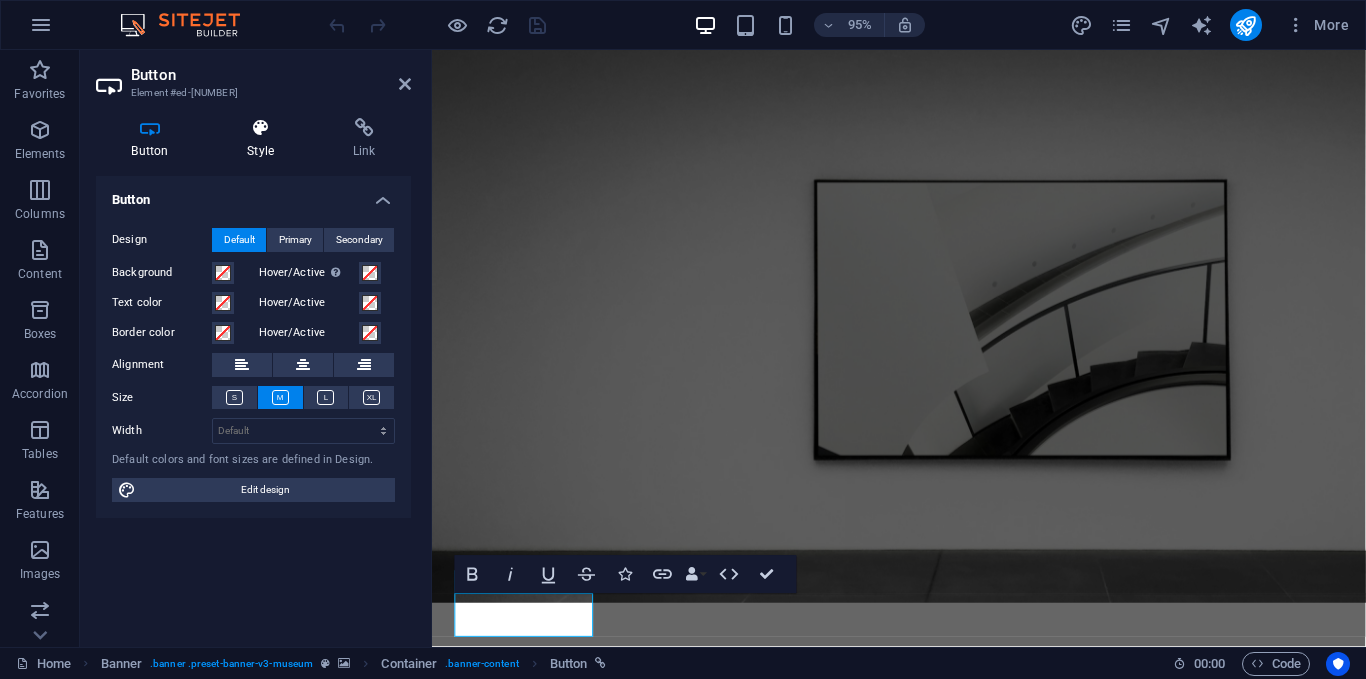 click at bounding box center [261, 128] 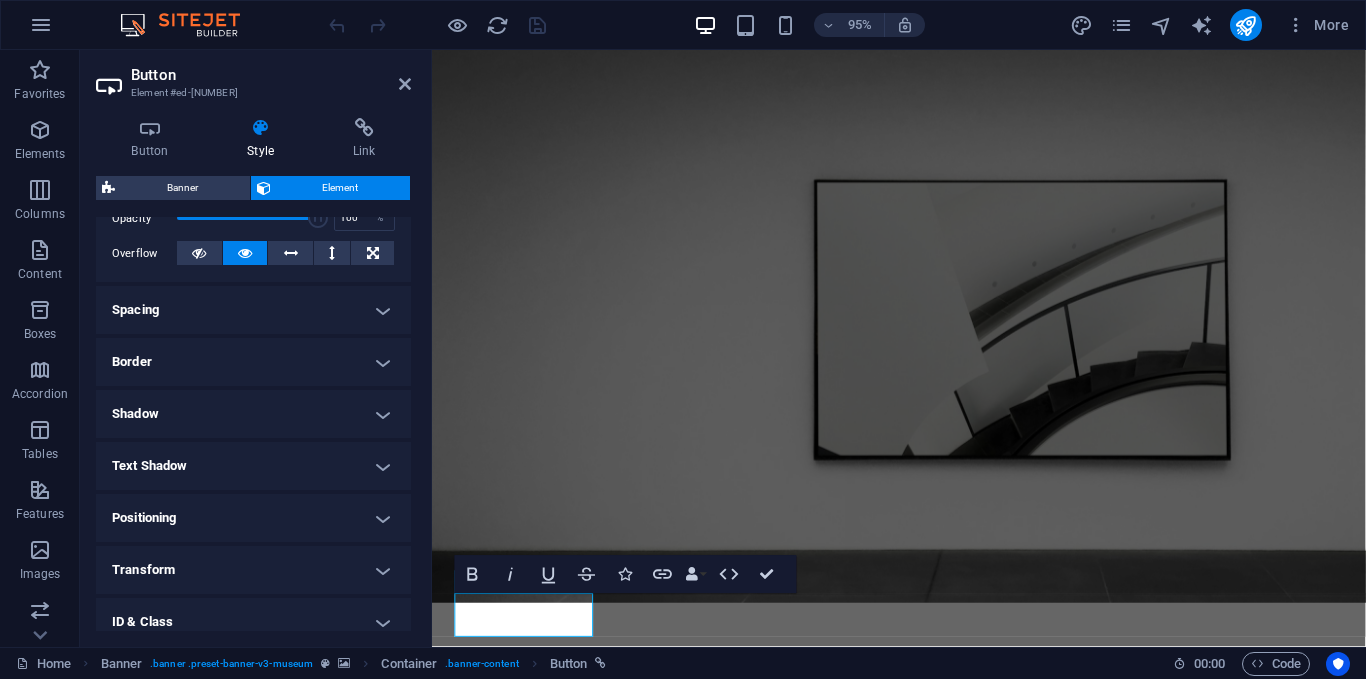 scroll, scrollTop: 231, scrollLeft: 0, axis: vertical 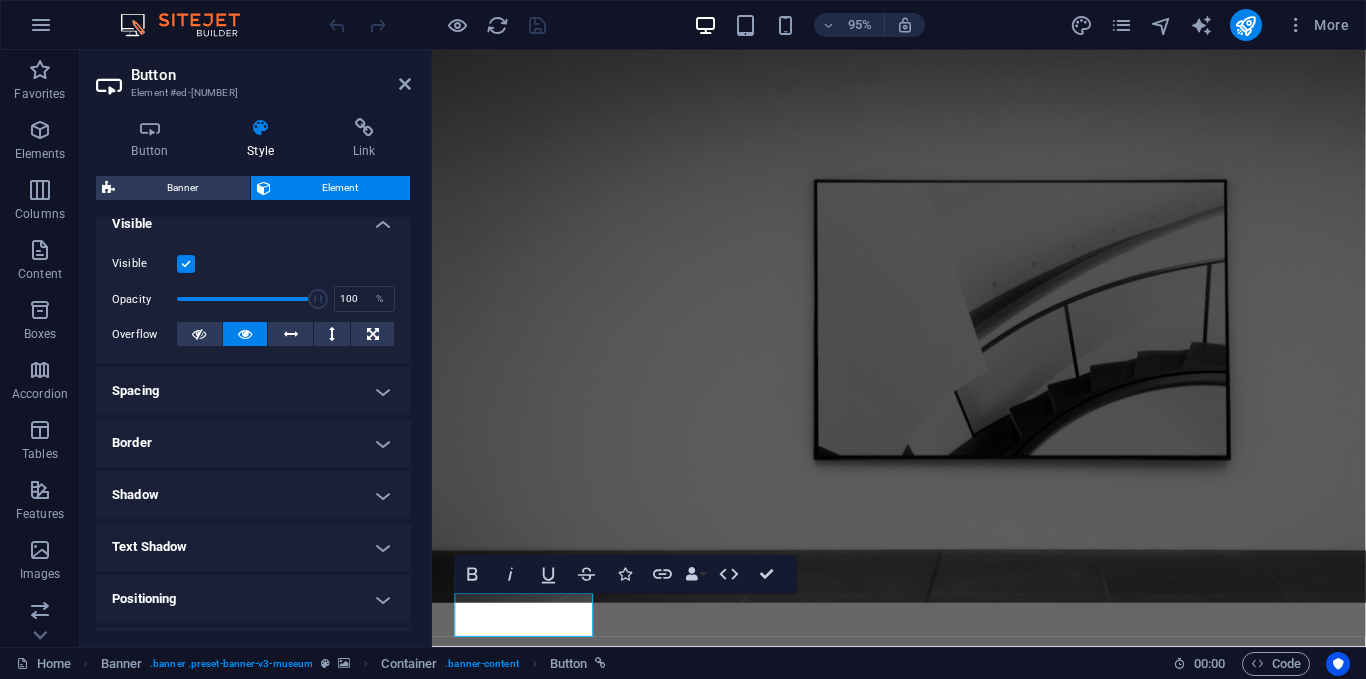 click on "Border" at bounding box center (253, 443) 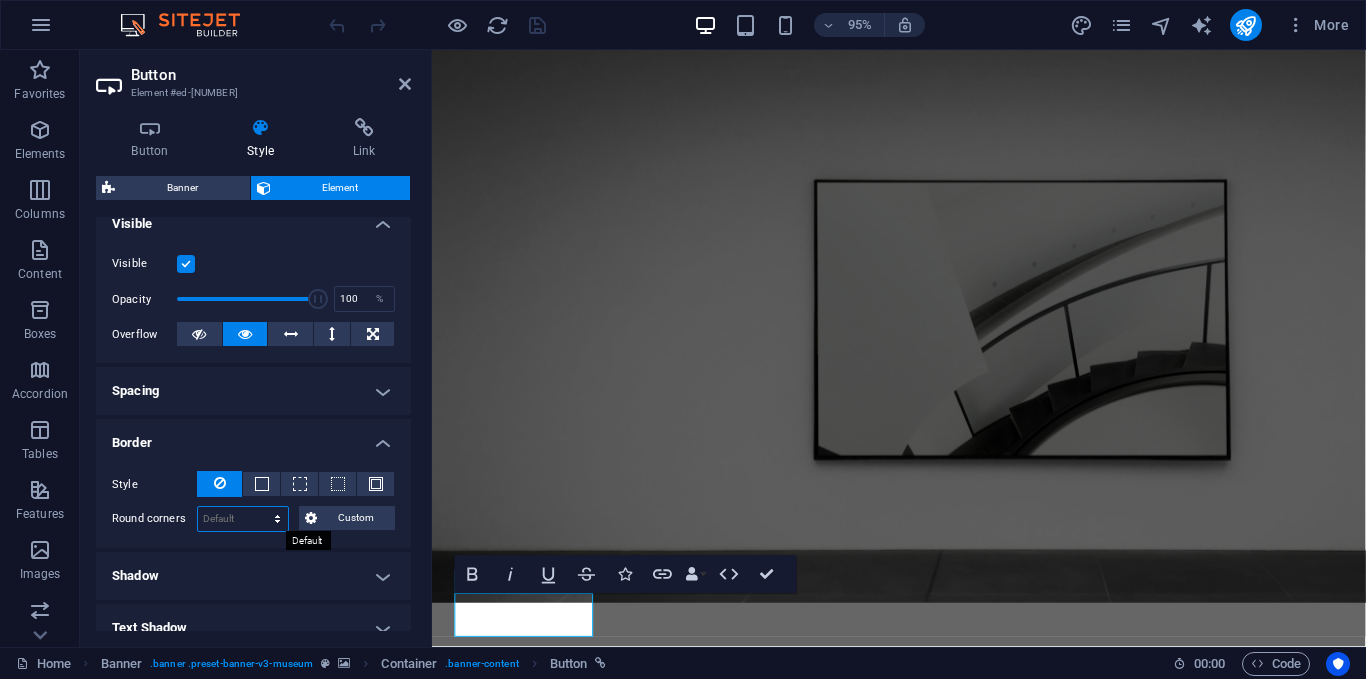 click on "Default px rem % vh vw Custom" at bounding box center (243, 519) 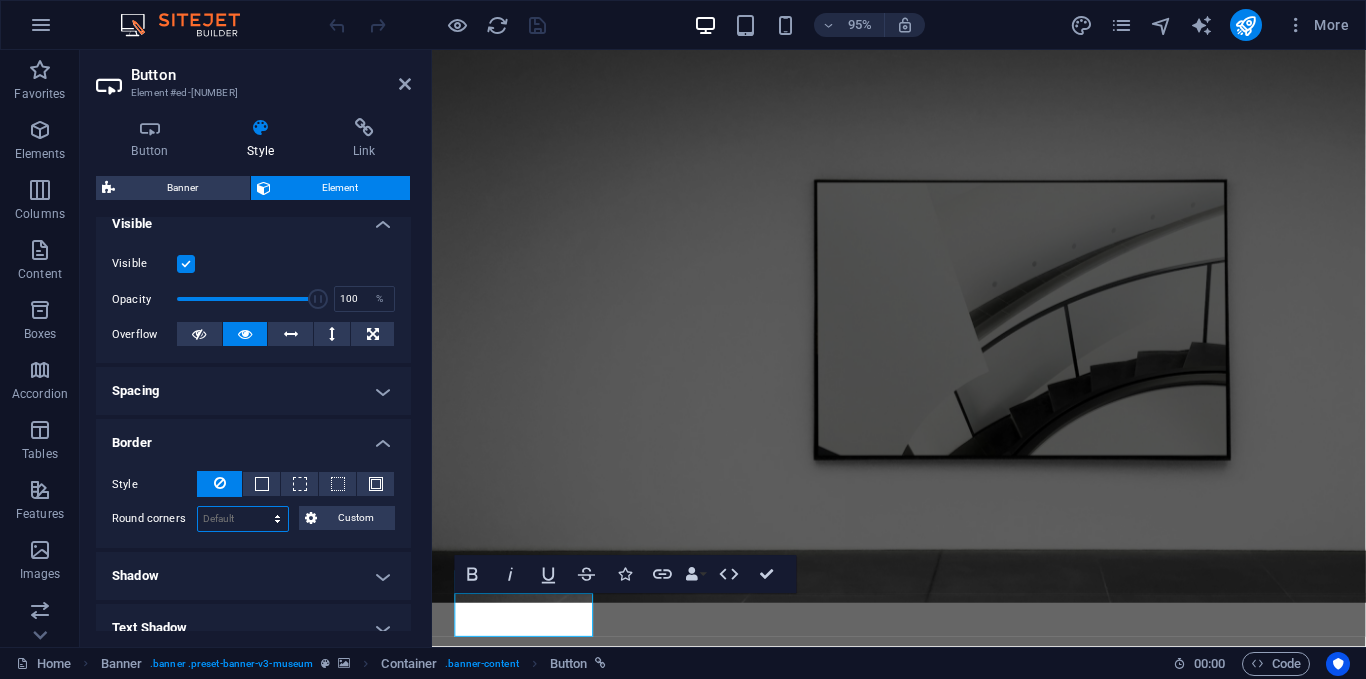 click on "Default px rem % vh vw Custom" at bounding box center (243, 519) 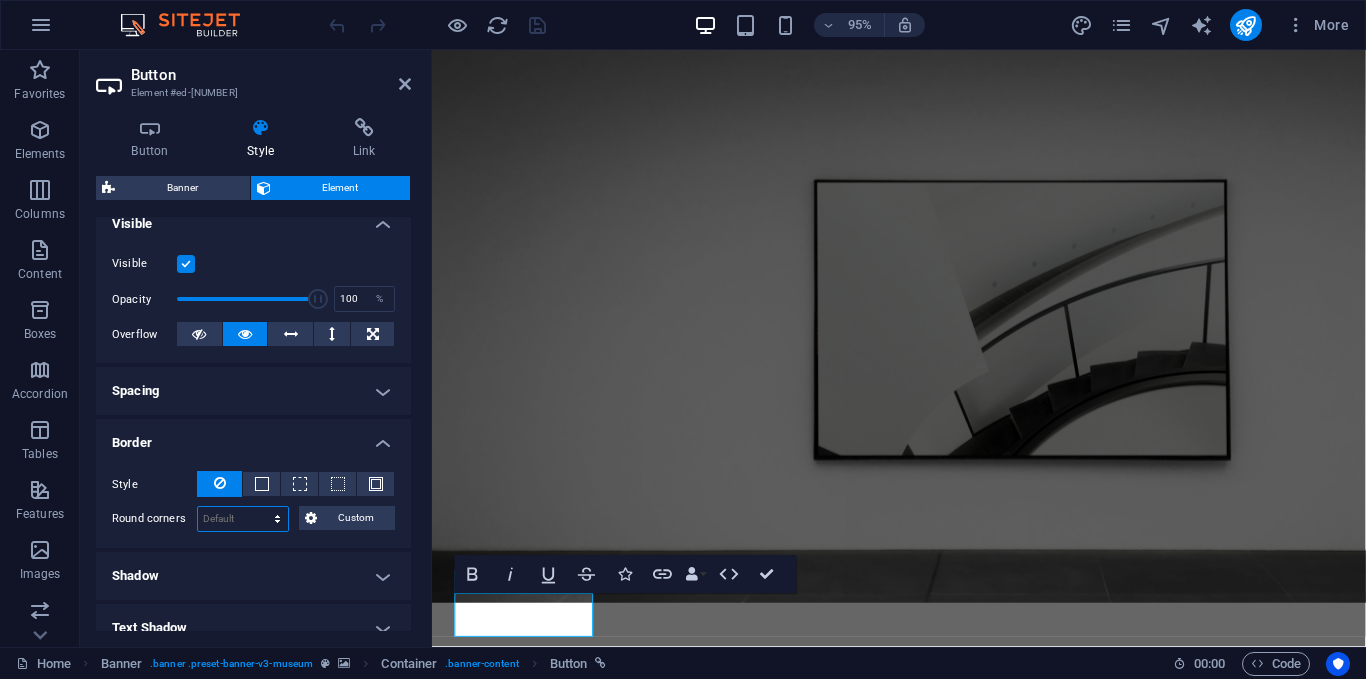 select on "px" 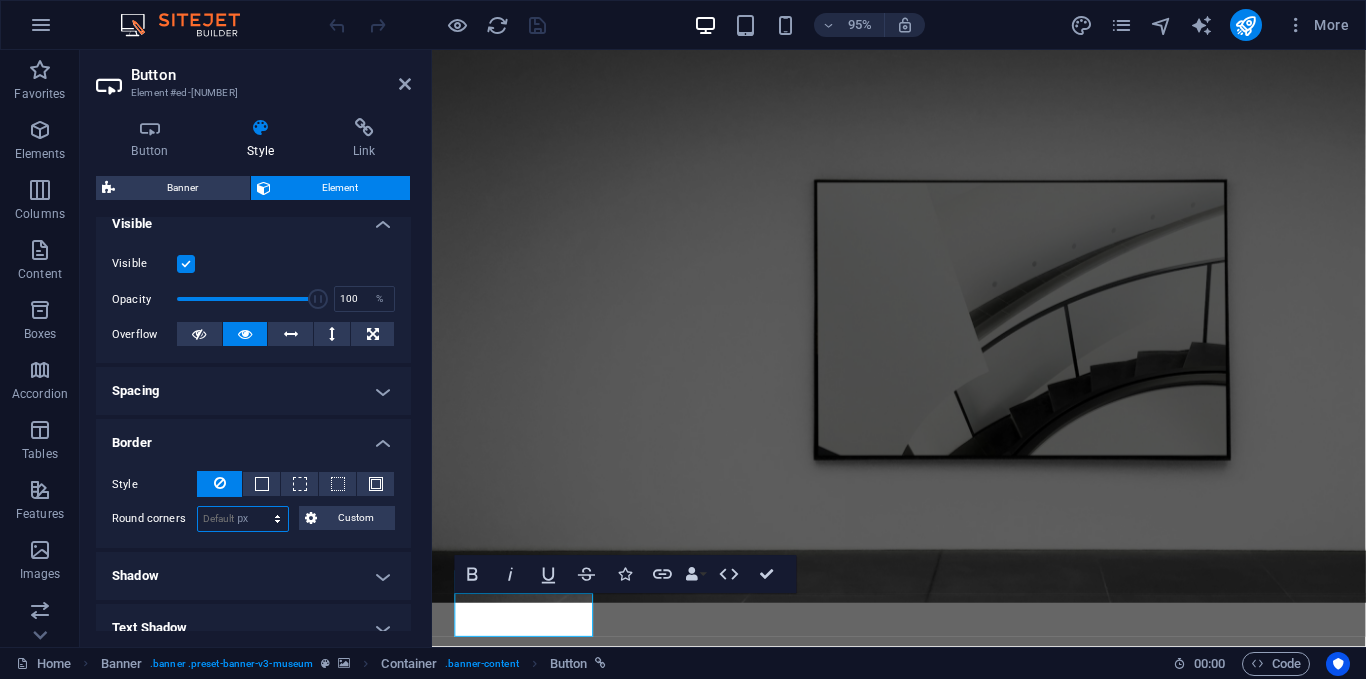 click on "Default px rem % vh vw Custom" at bounding box center [243, 519] 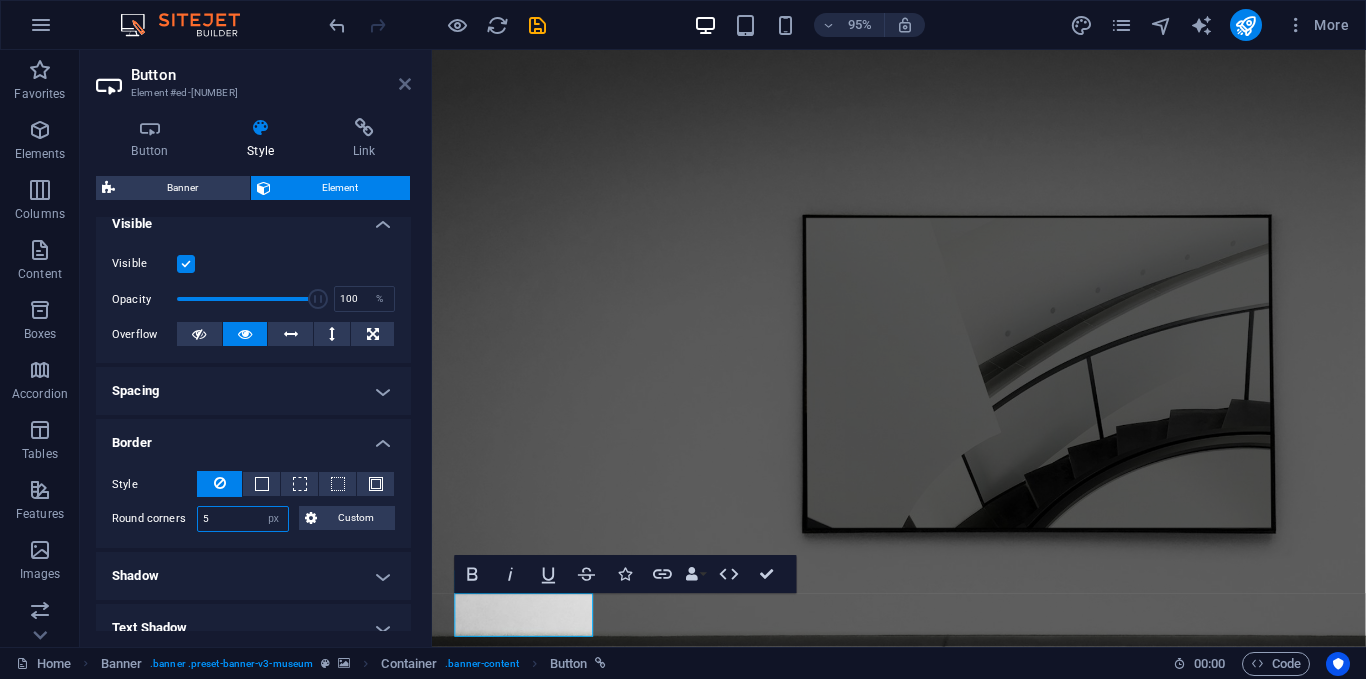type on "5" 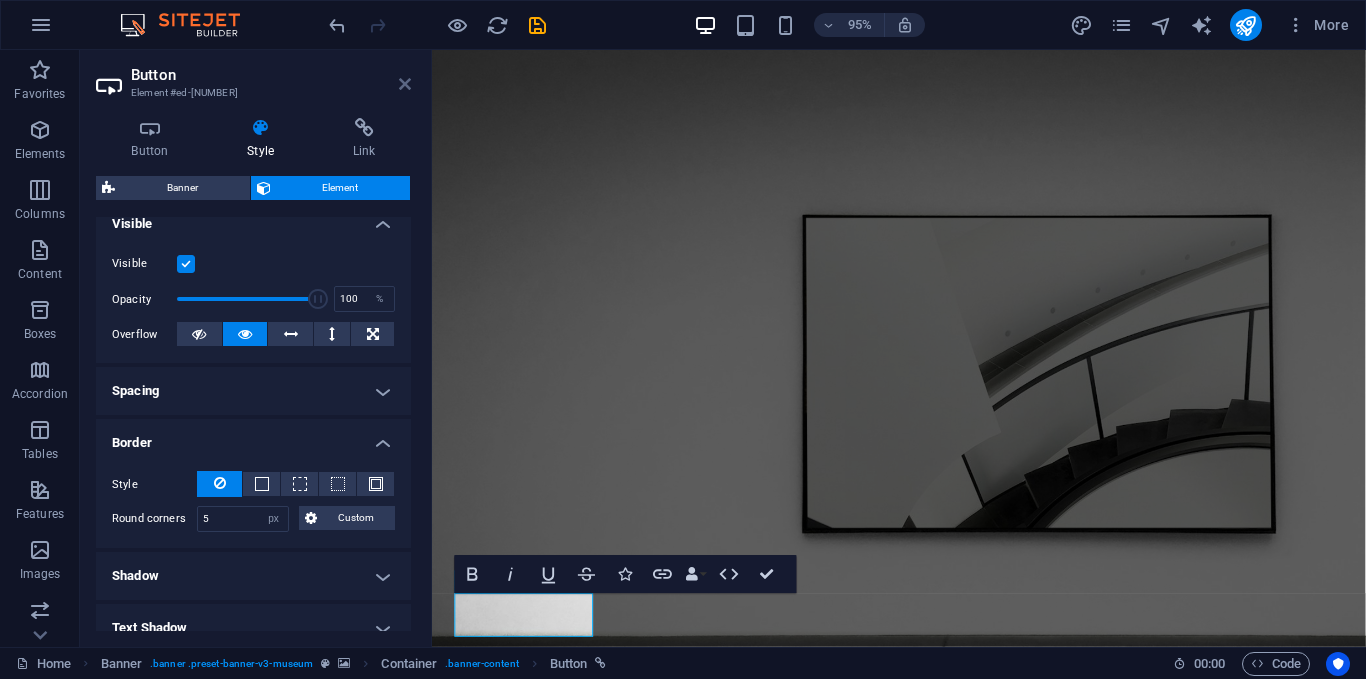 click at bounding box center (405, 84) 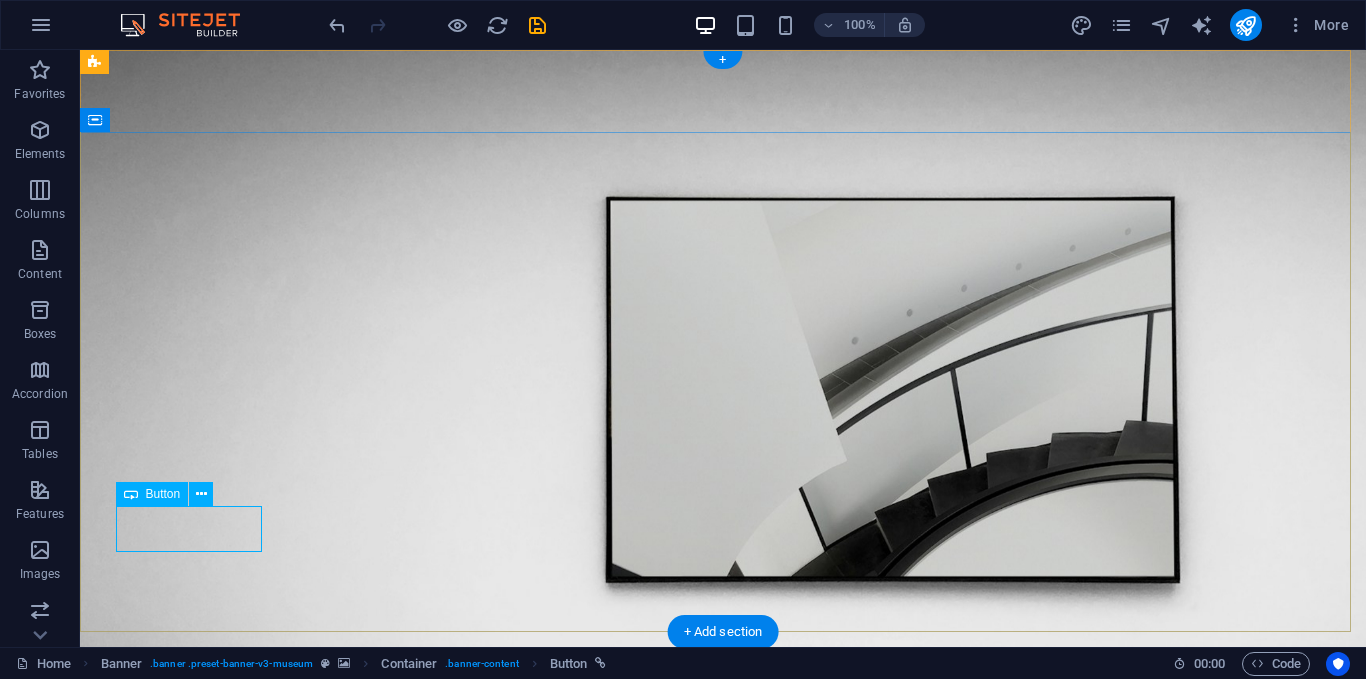 click on "Explore" at bounding box center (723, 1209) 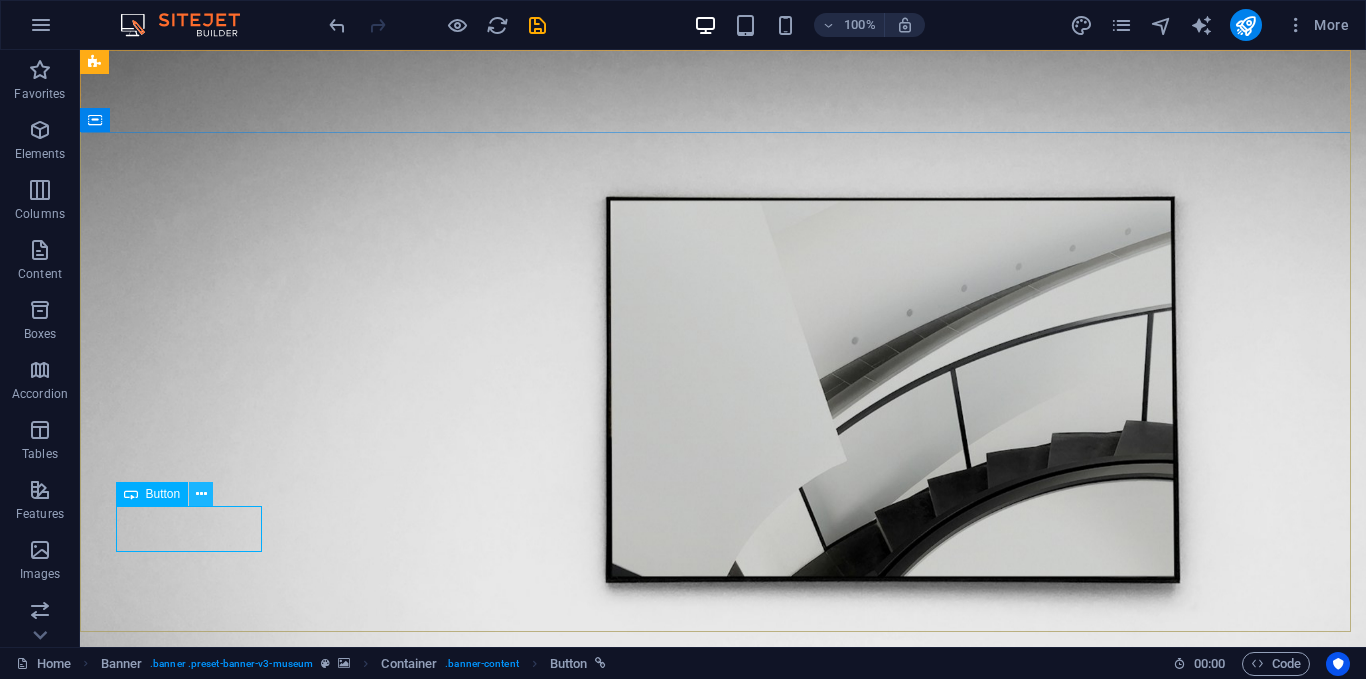 click at bounding box center [201, 494] 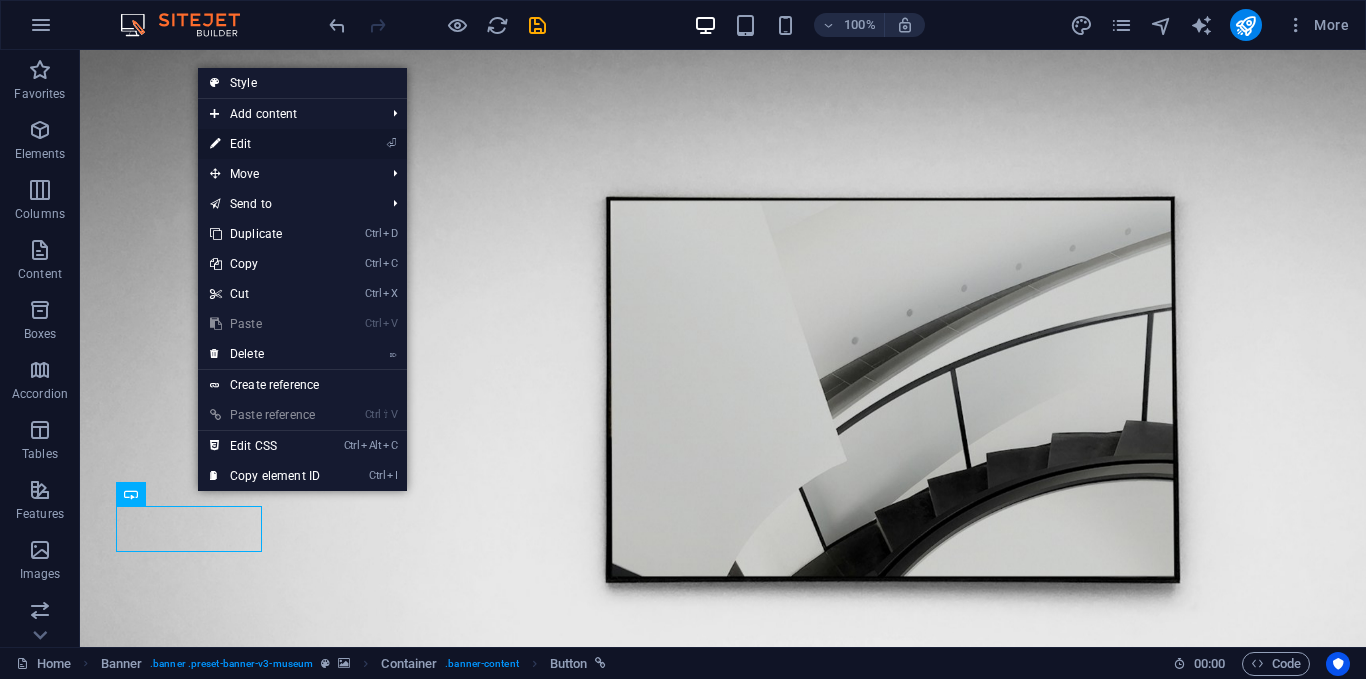 click on "⏎  Edit" at bounding box center (265, 144) 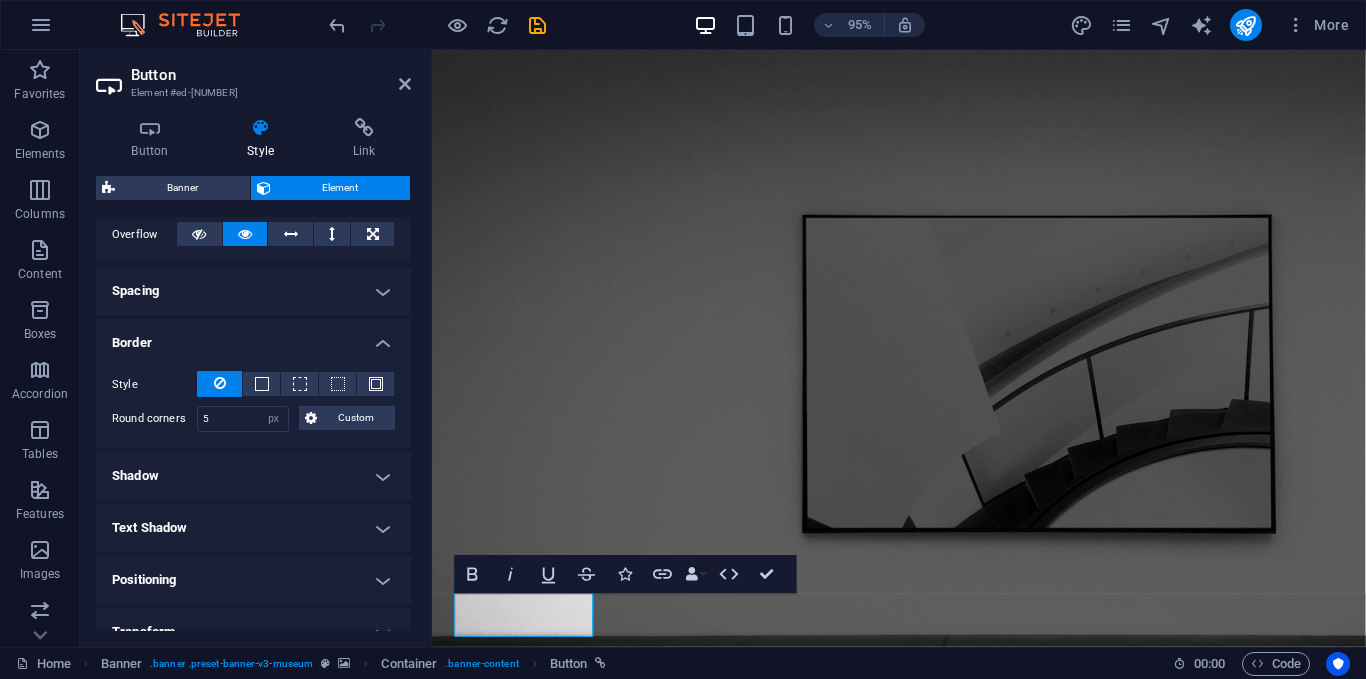 scroll, scrollTop: 300, scrollLeft: 0, axis: vertical 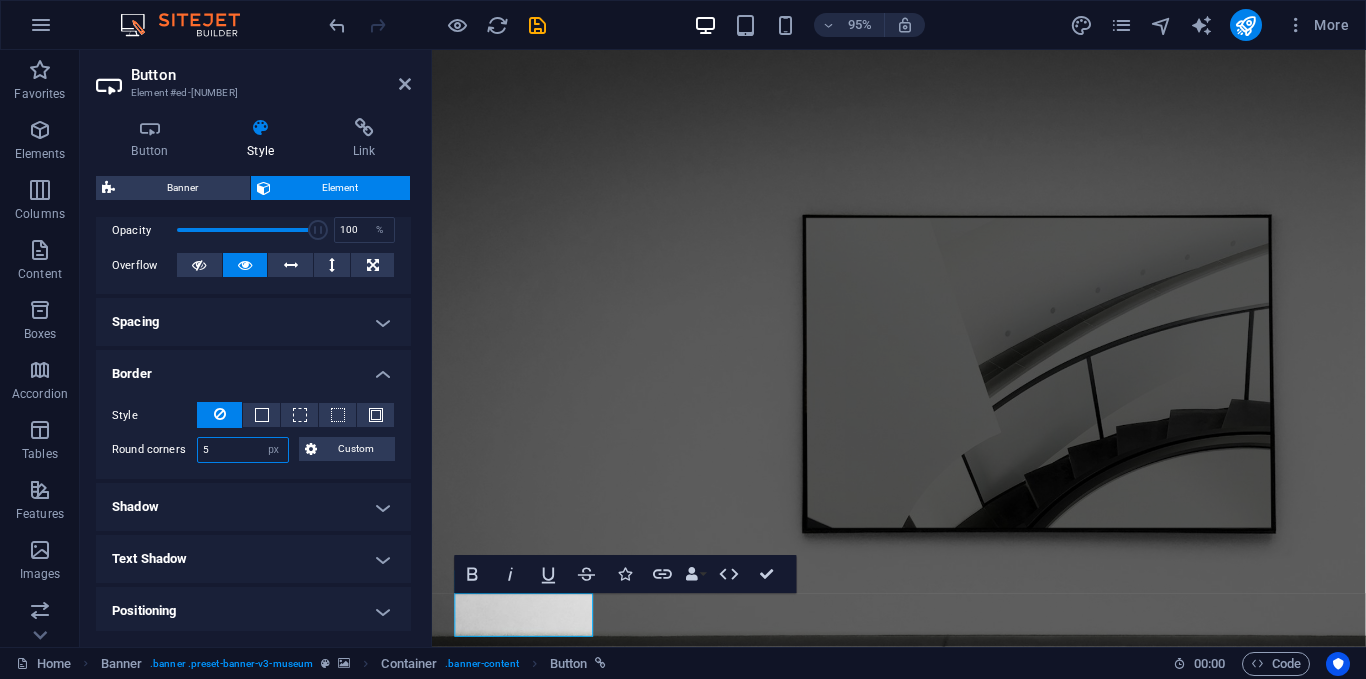 drag, startPoint x: 231, startPoint y: 444, endPoint x: 104, endPoint y: 432, distance: 127.56567 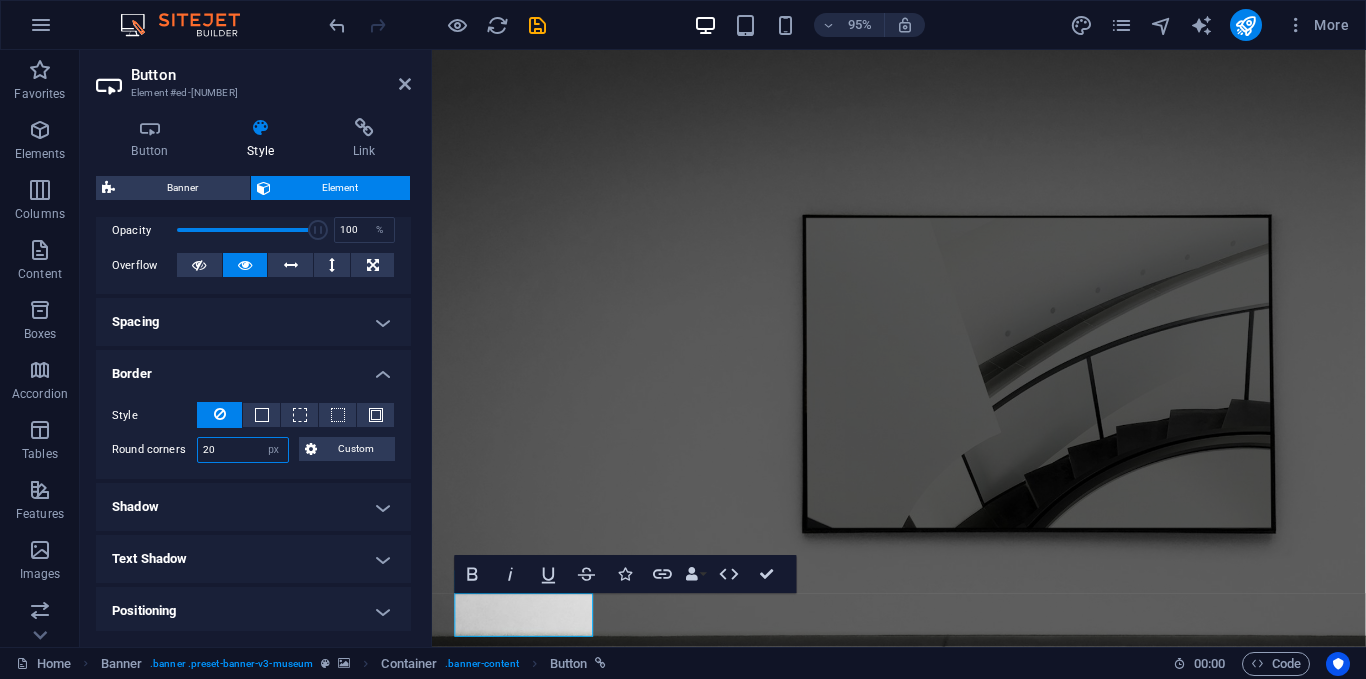drag, startPoint x: 196, startPoint y: 450, endPoint x: 150, endPoint y: 447, distance: 46.09772 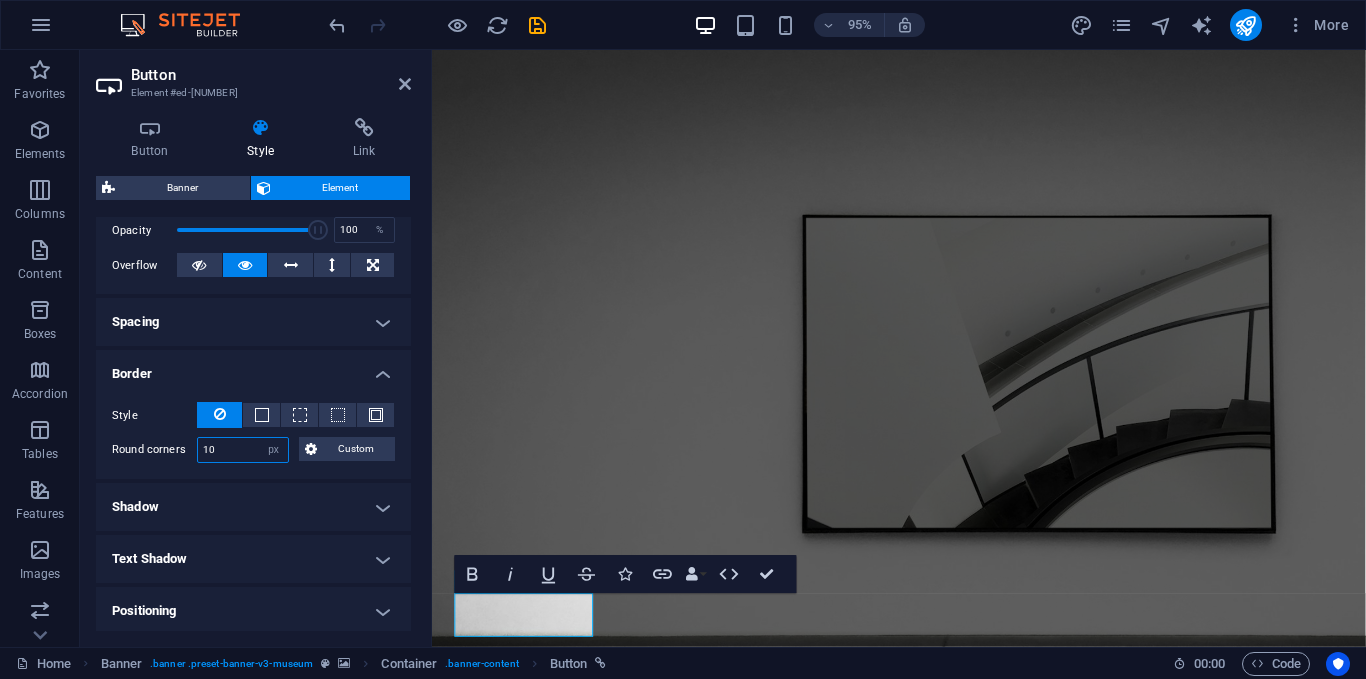 type on "10" 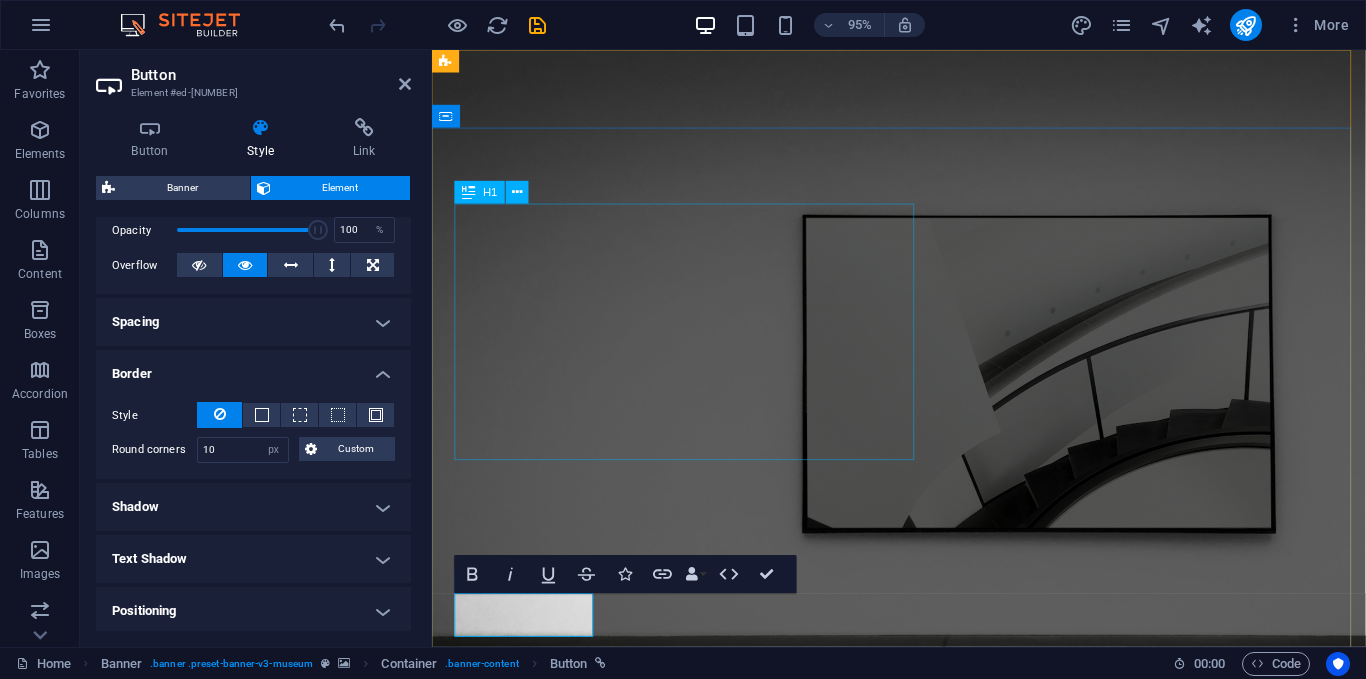 click on "The best art exhibitions" at bounding box center [923, 1071] 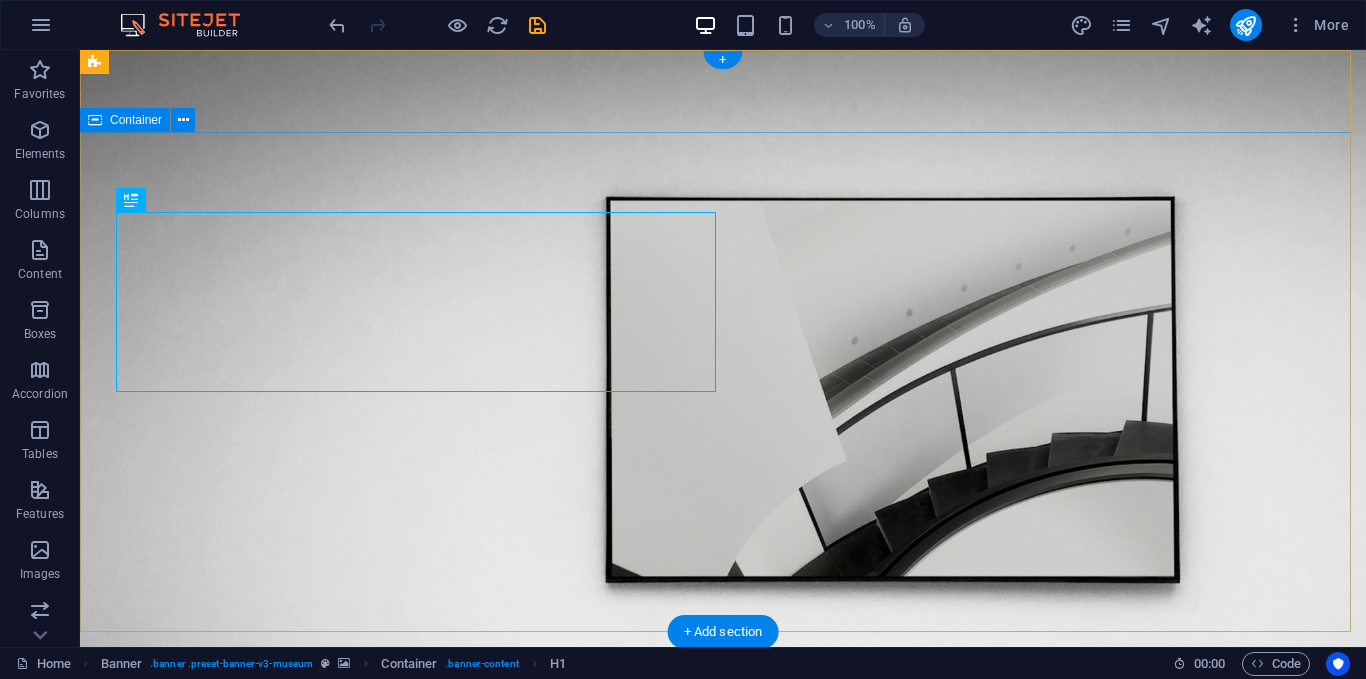click on "The best art exhibitions Lorem ipsum dolor sit amet, consectetur adipiscing elit, sed do eiusmod tempor incididunt ut labore Lorem ipsum dolor sit amet, consectetur adipiscing elit, sed do eiusmod tempor incididunt ut labore Explore" at bounding box center [723, 1106] 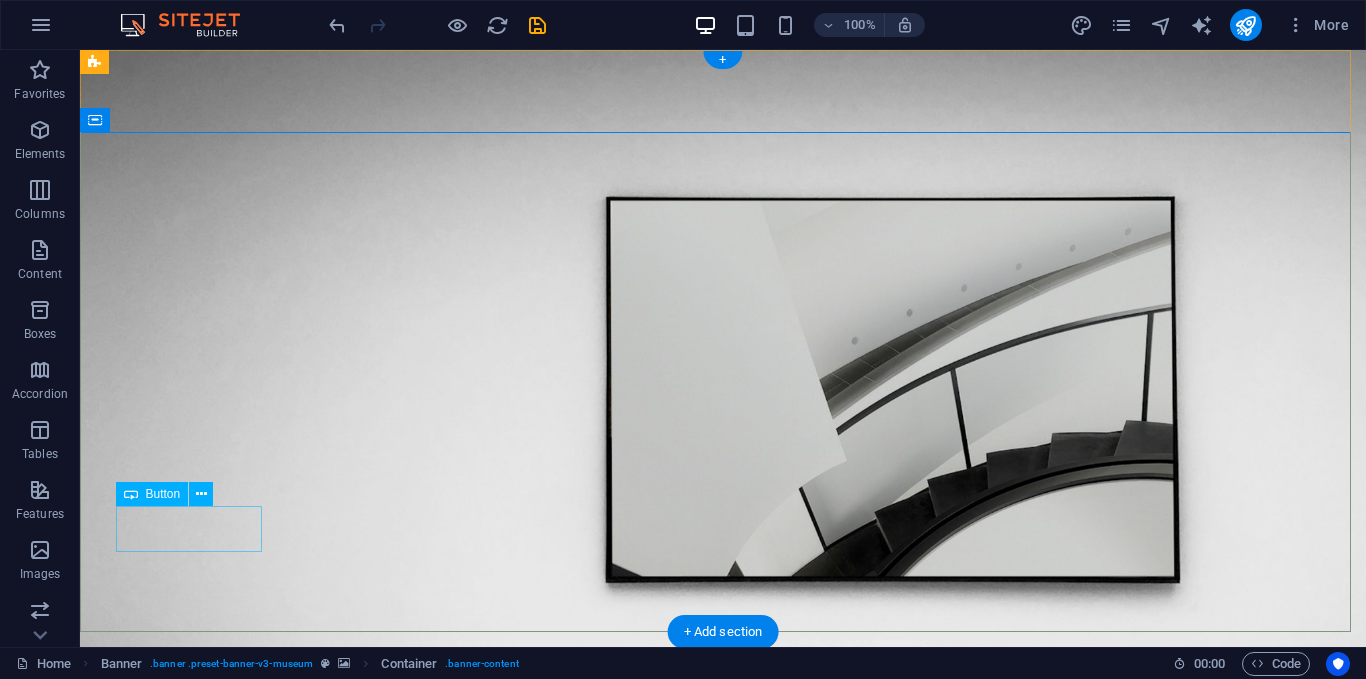 click on "Explore" at bounding box center (723, 1209) 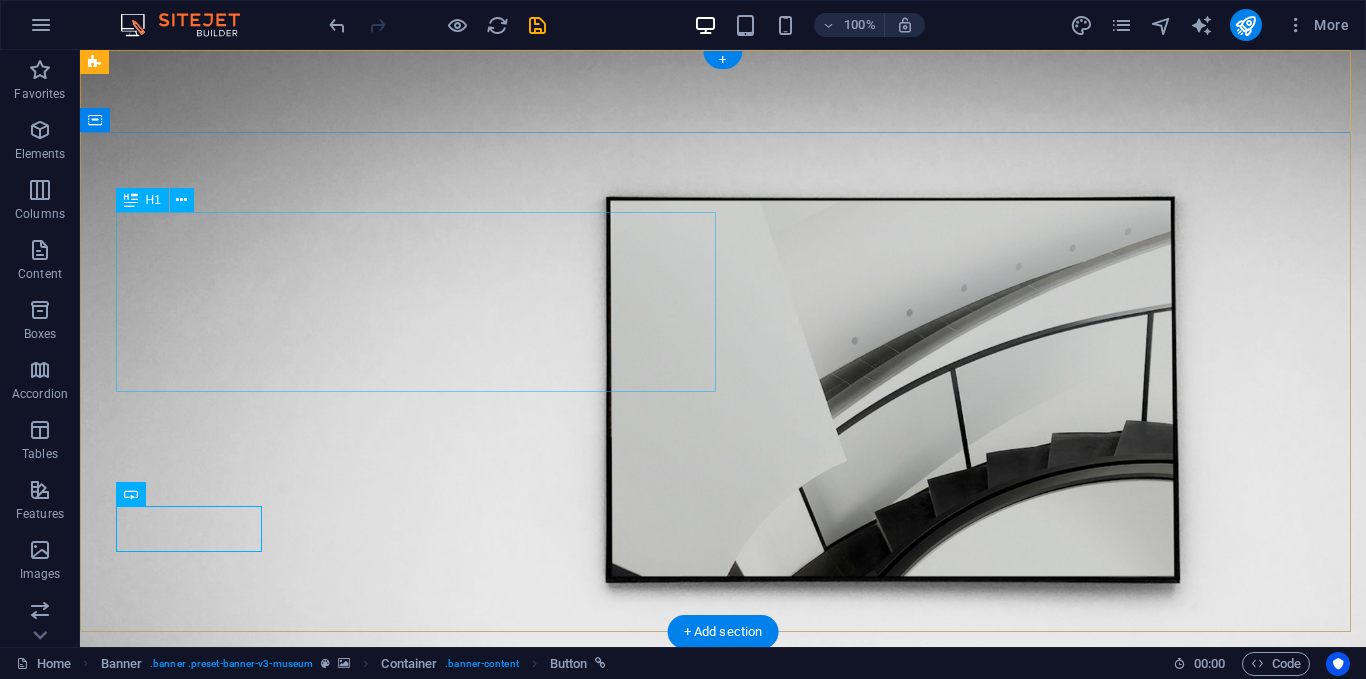 click on "The best art exhibitions" at bounding box center (723, 1026) 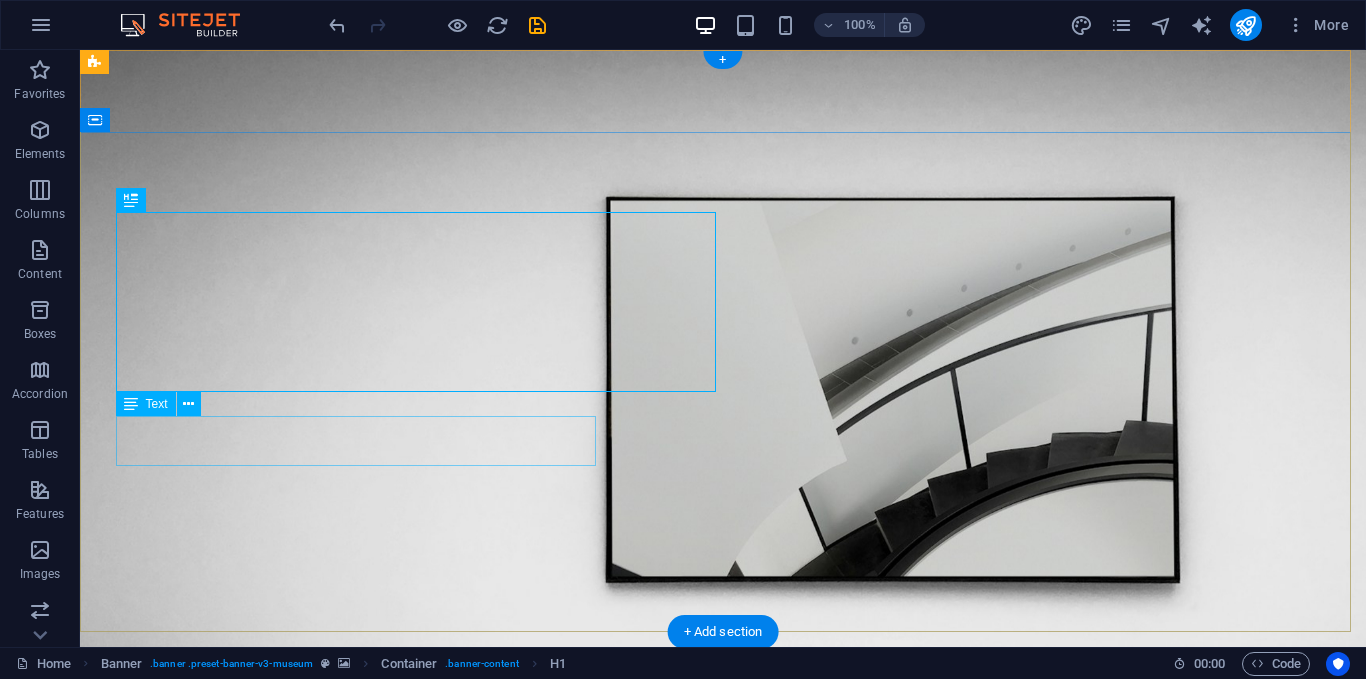 click on "Lorem ipsum dolor sit amet, consectetur adipiscing elit, sed do eiusmod tempor incididunt ut labore" at bounding box center (723, 1107) 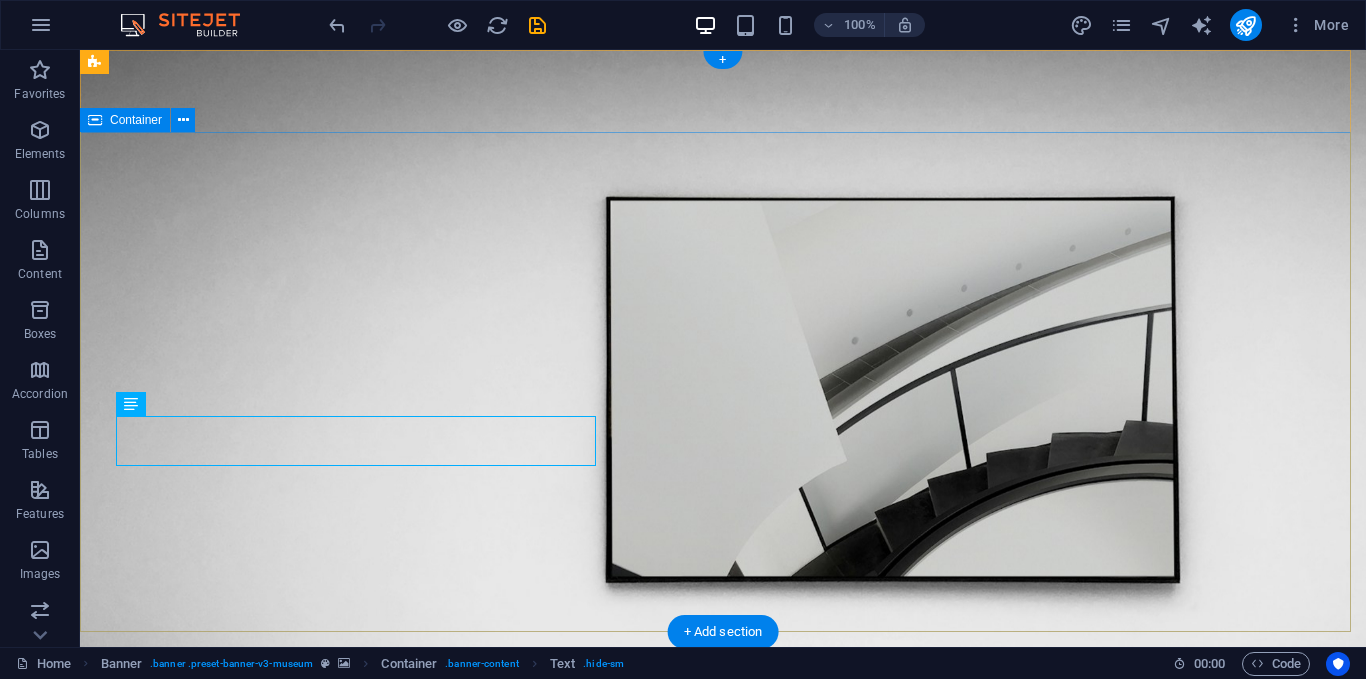 click on "The best art exhibitions Lorem ipsum dolor sit amet, consectetur adipiscing elit, sed do eiusmod tempor incididunt ut labore Lorem ipsum dolor sit amet, consectetur adipiscing elit, sed do eiusmod tempor incididunt ut labore Explore" at bounding box center (723, 1106) 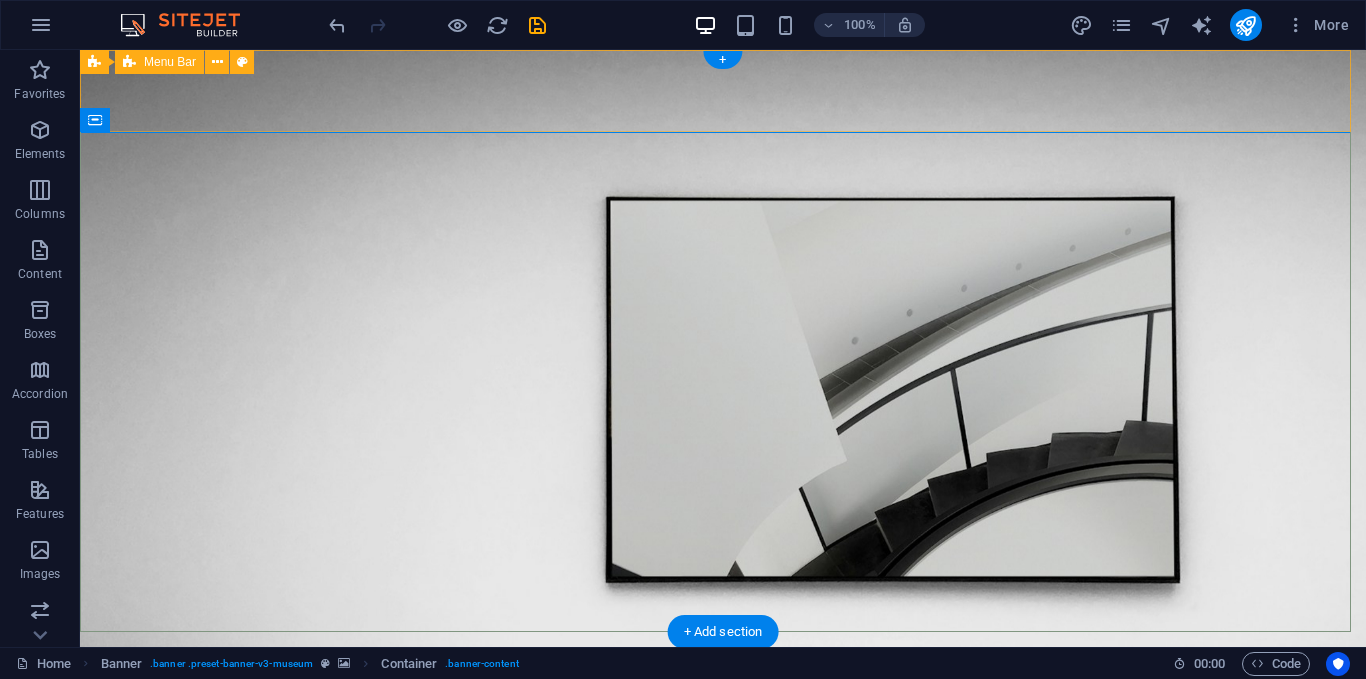 click on "About Us Exhibitions Events Contact Explore" at bounding box center [723, 824] 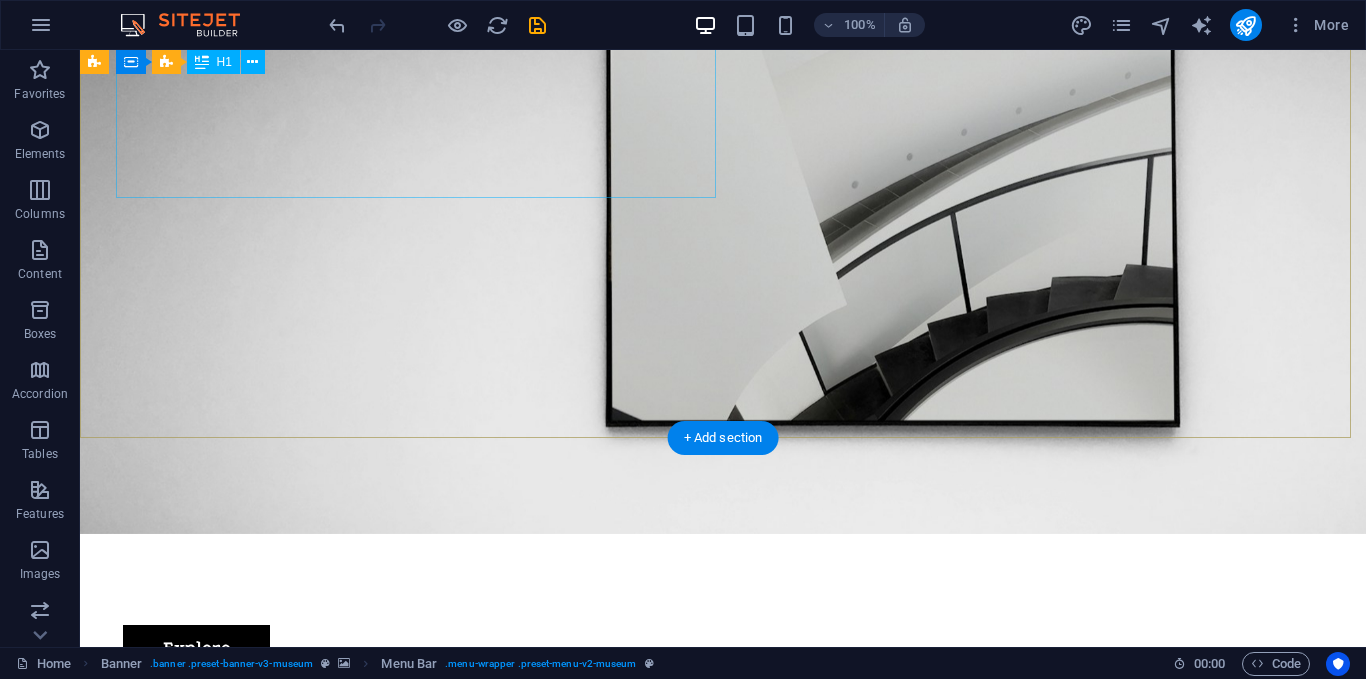 scroll, scrollTop: 0, scrollLeft: 0, axis: both 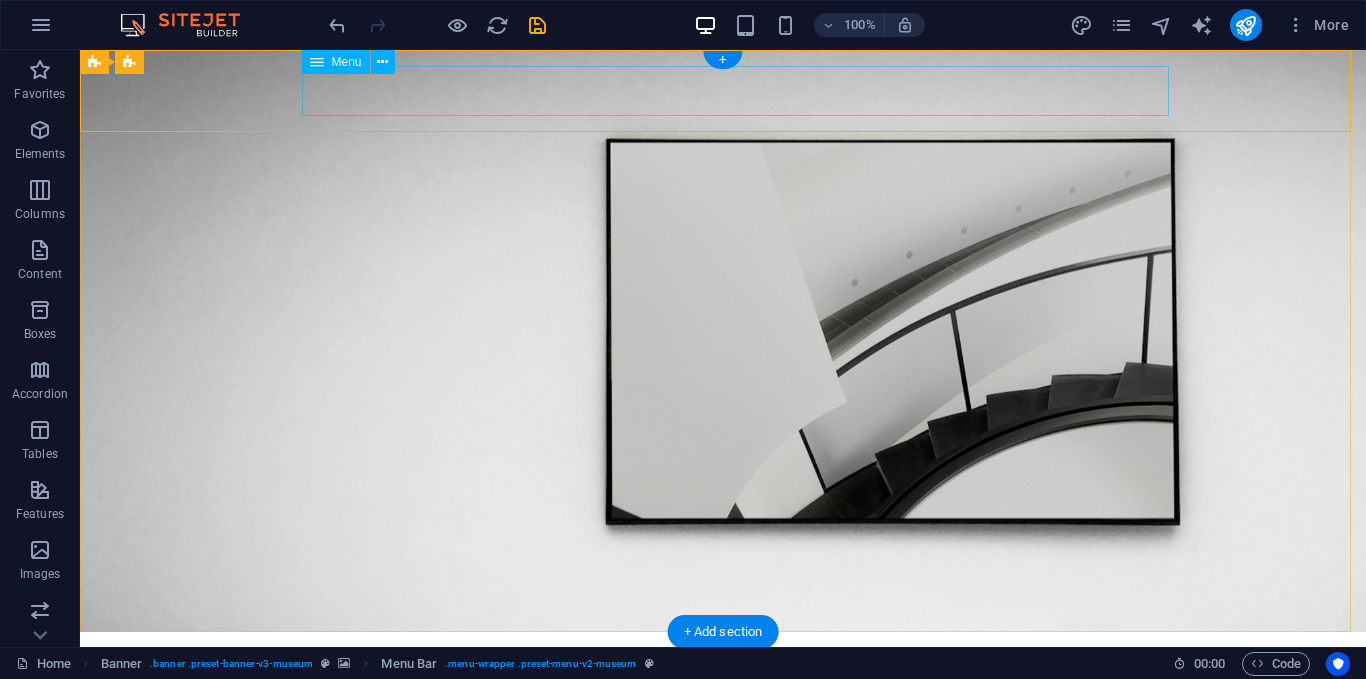 click on "About Us Exhibitions Events Contact" at bounding box center (723, 698) 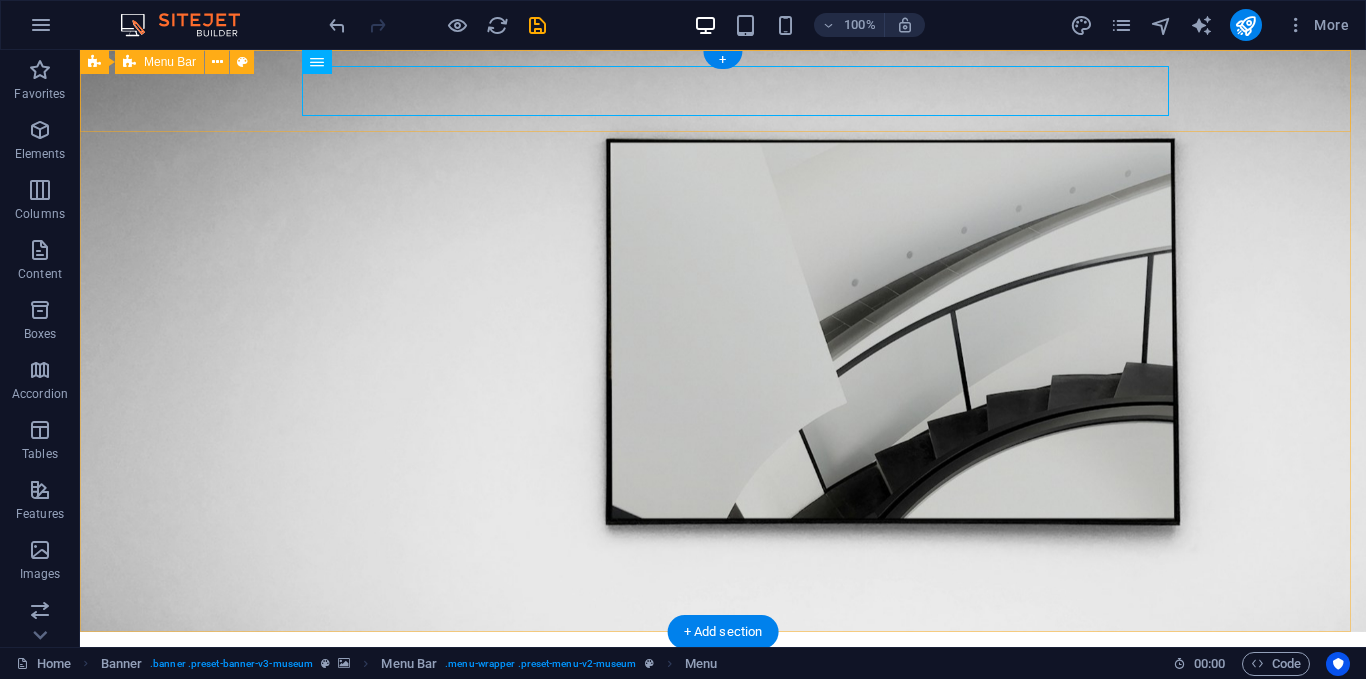 click on "About Us Exhibitions Events Contact Explore" at bounding box center (723, 708) 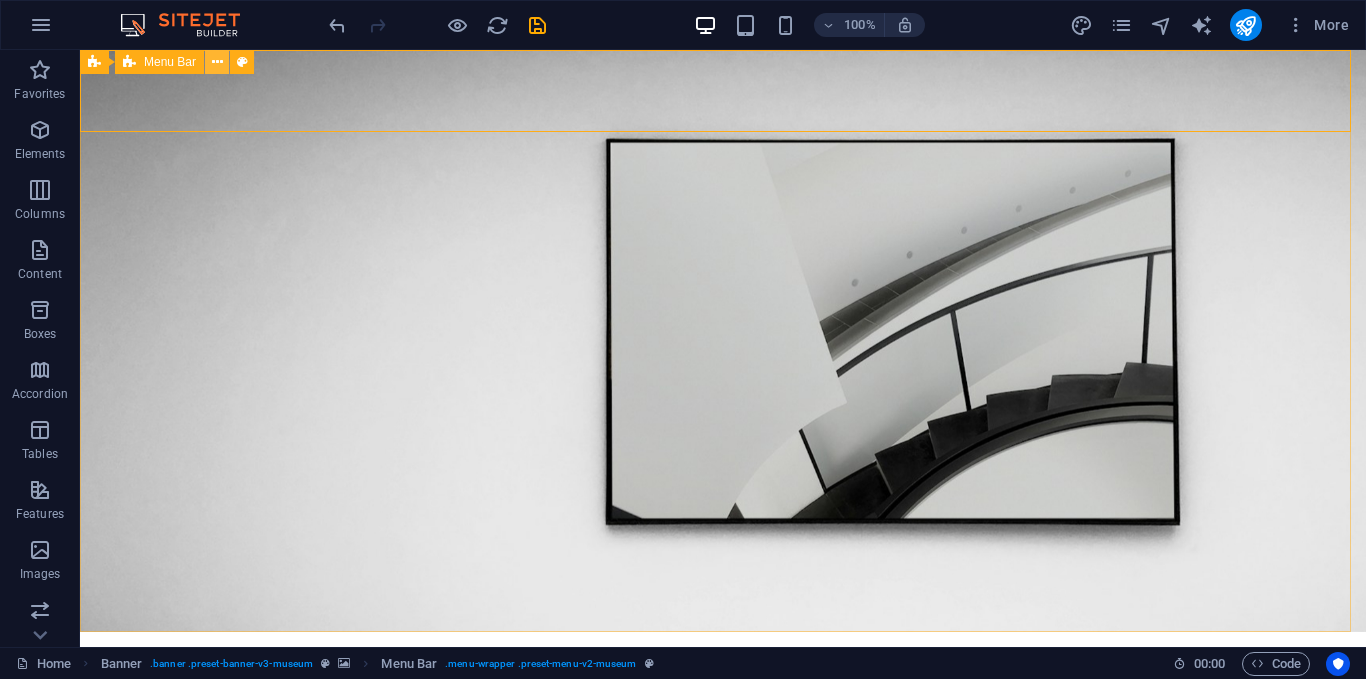click at bounding box center (217, 62) 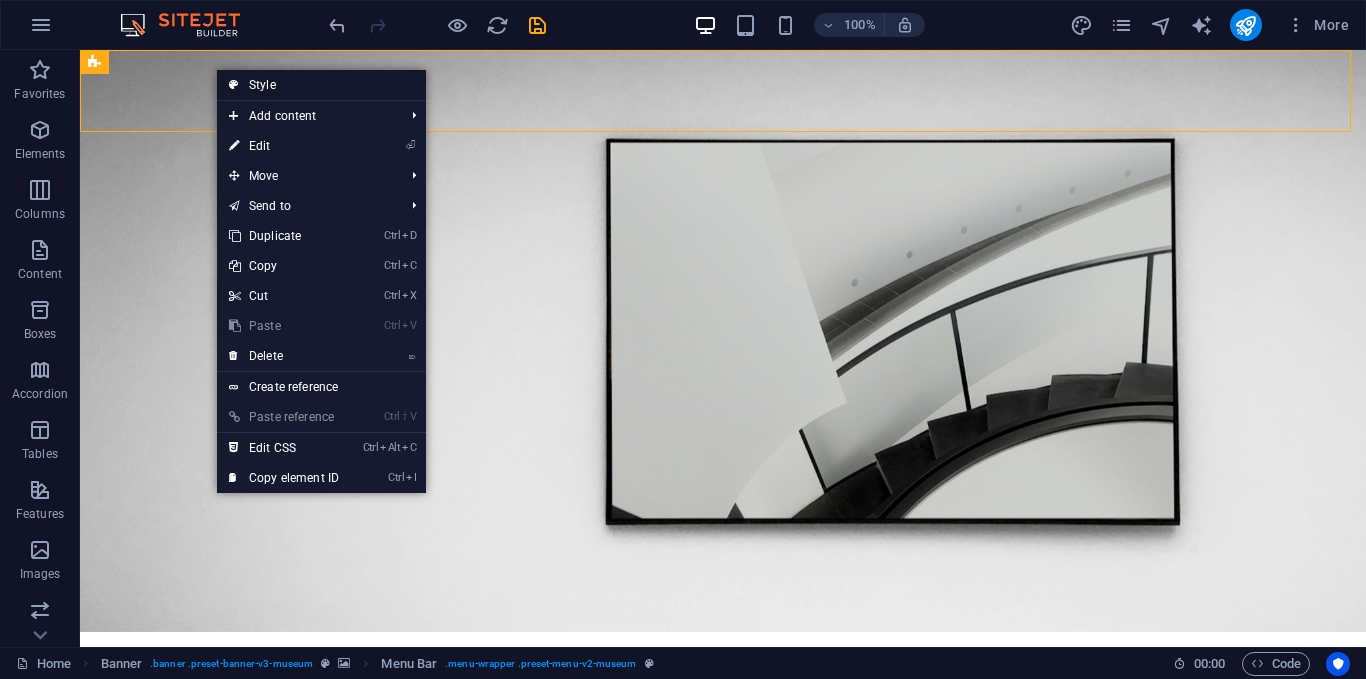 click on "Style" at bounding box center (321, 85) 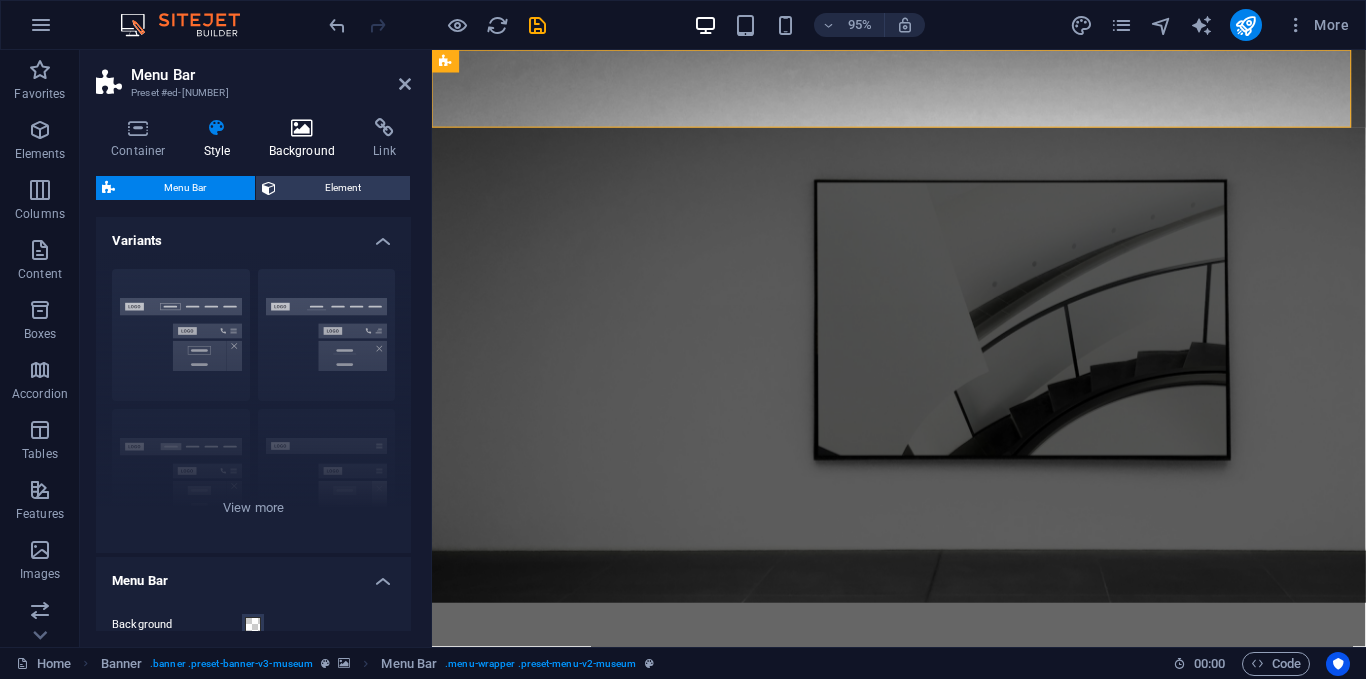 click on "Background" at bounding box center (306, 139) 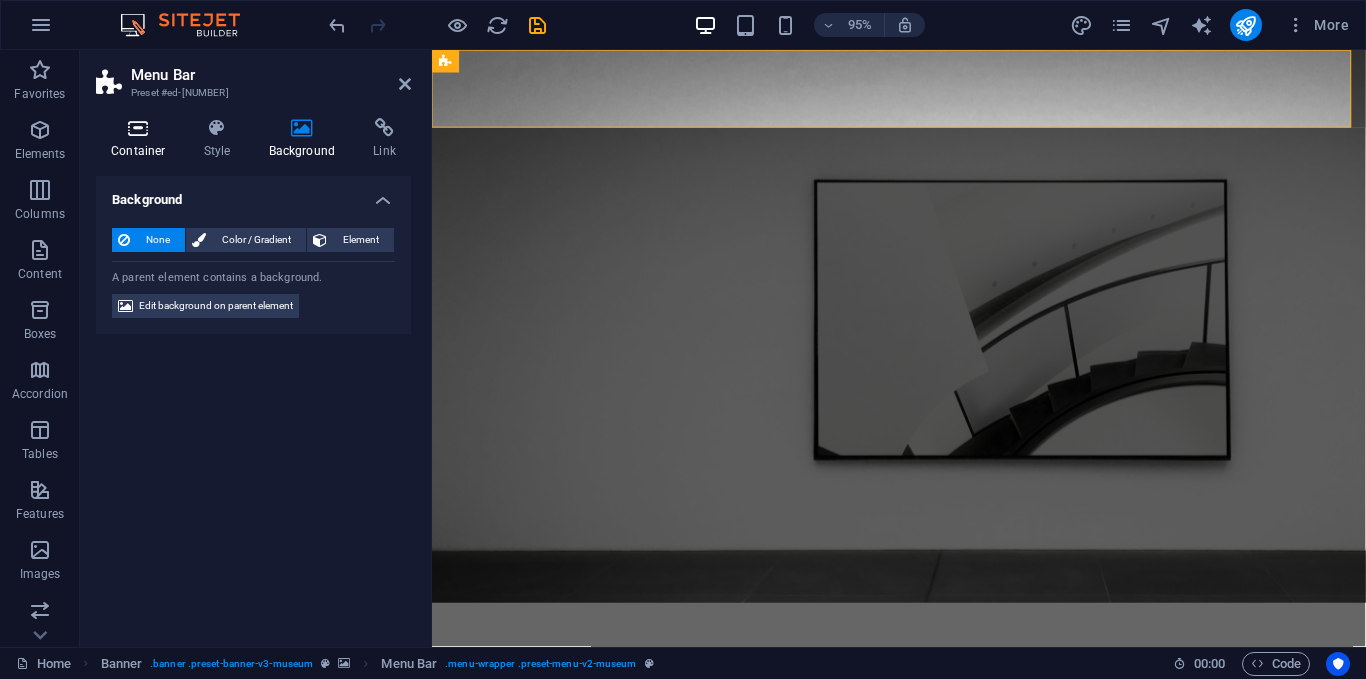 click at bounding box center (138, 128) 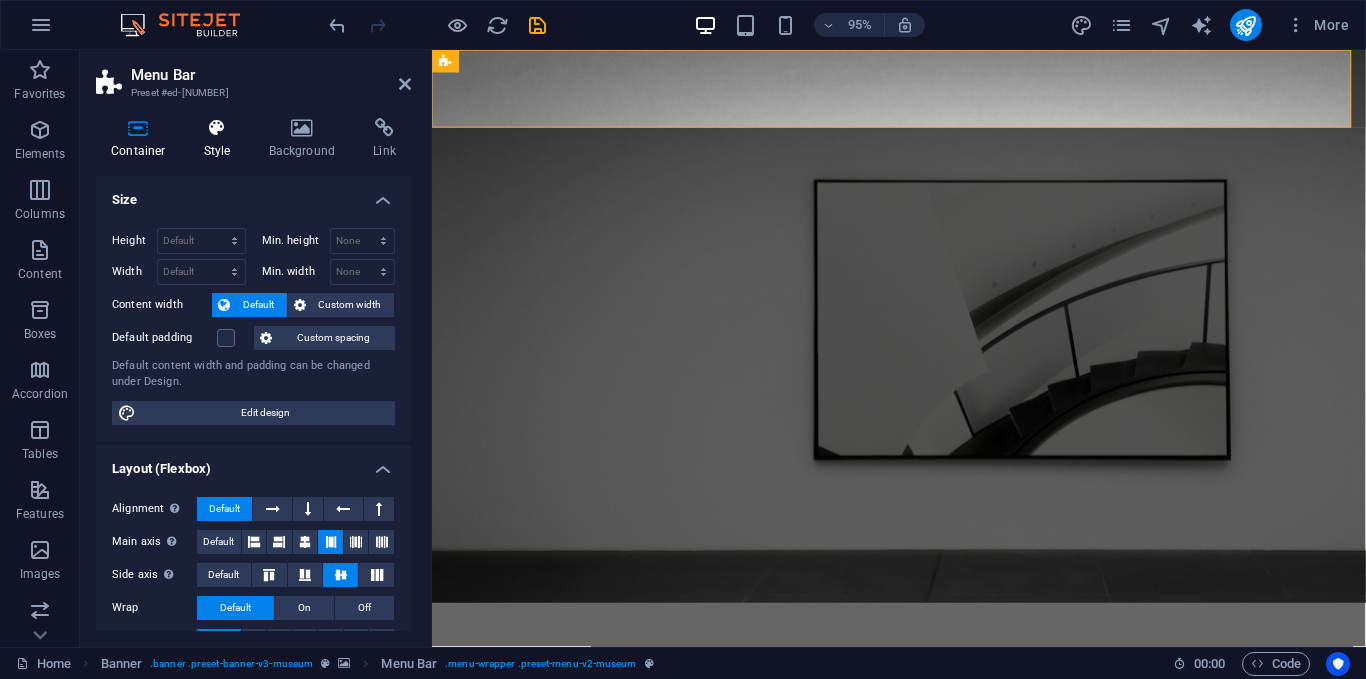click on "Style" at bounding box center [221, 139] 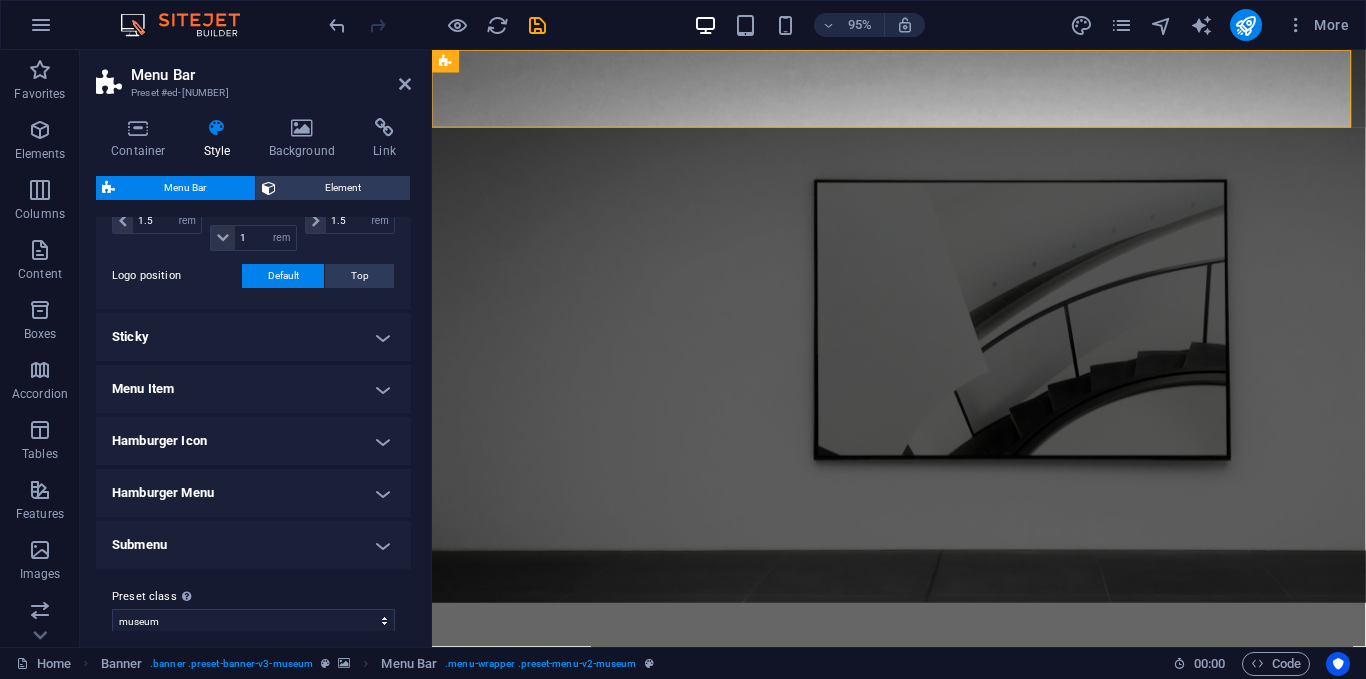 scroll, scrollTop: 541, scrollLeft: 0, axis: vertical 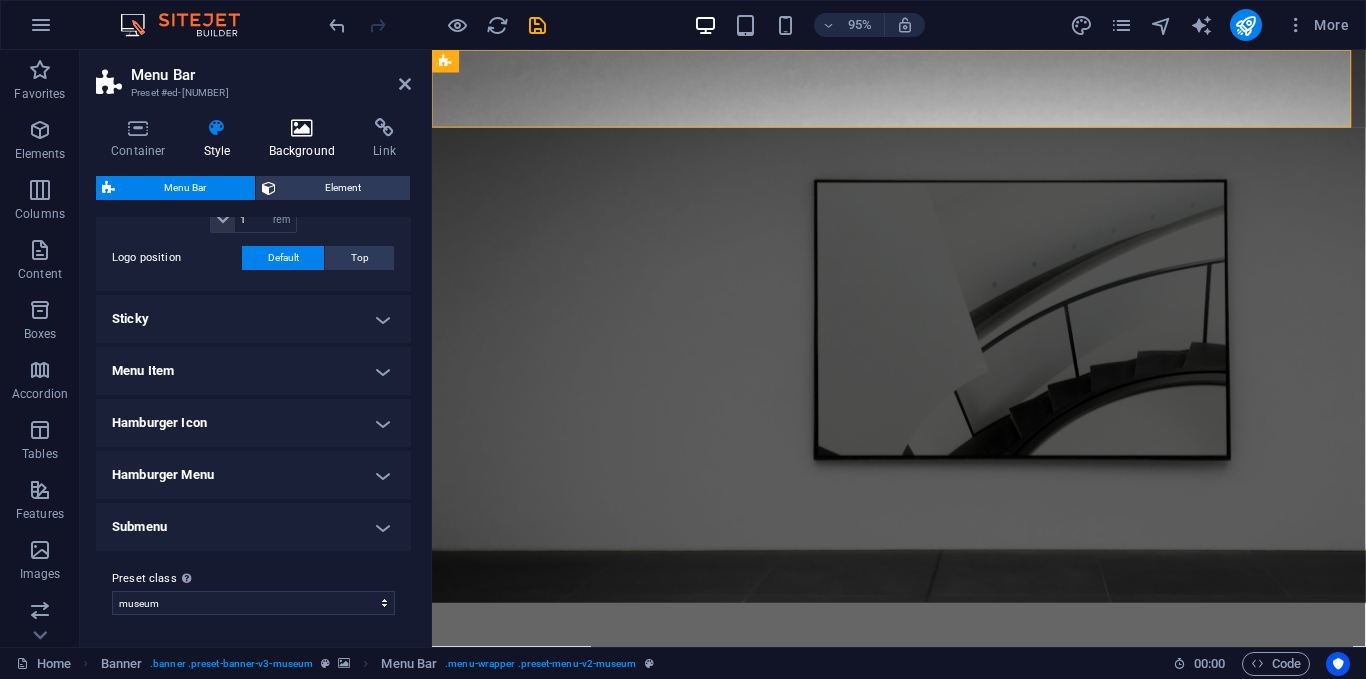 click at bounding box center [302, 128] 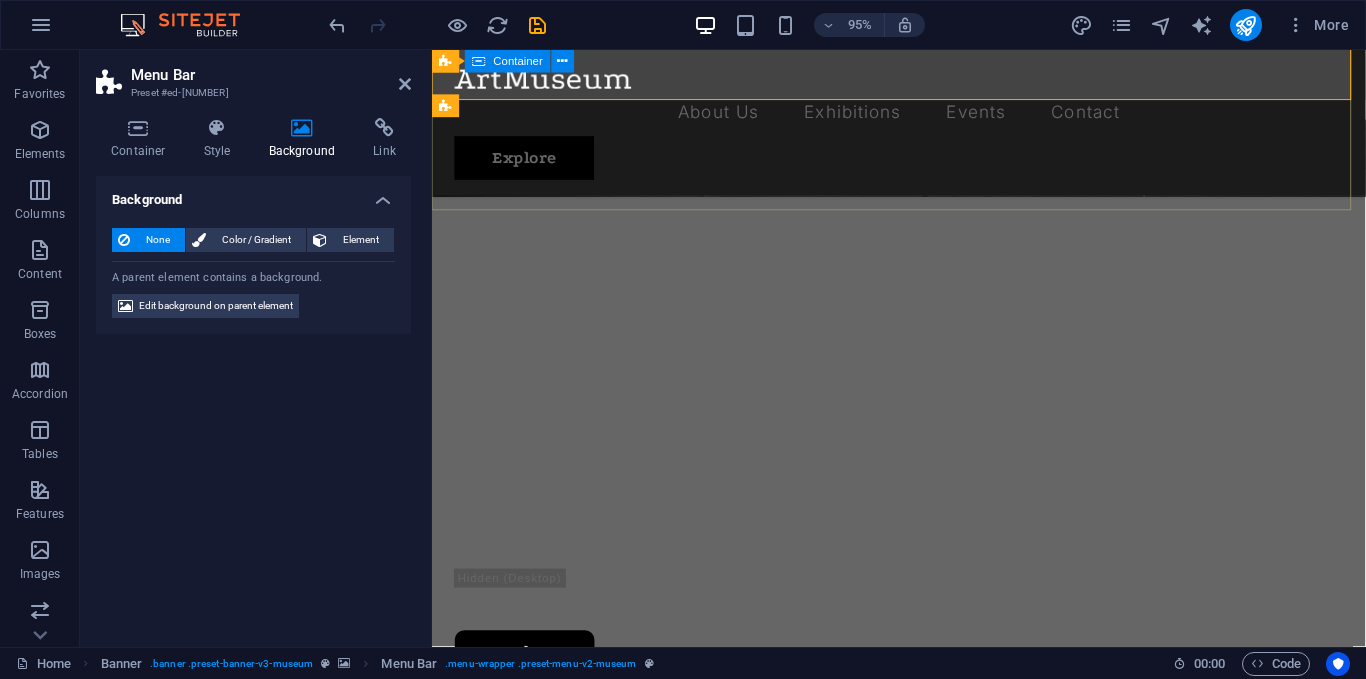 scroll, scrollTop: 500, scrollLeft: 0, axis: vertical 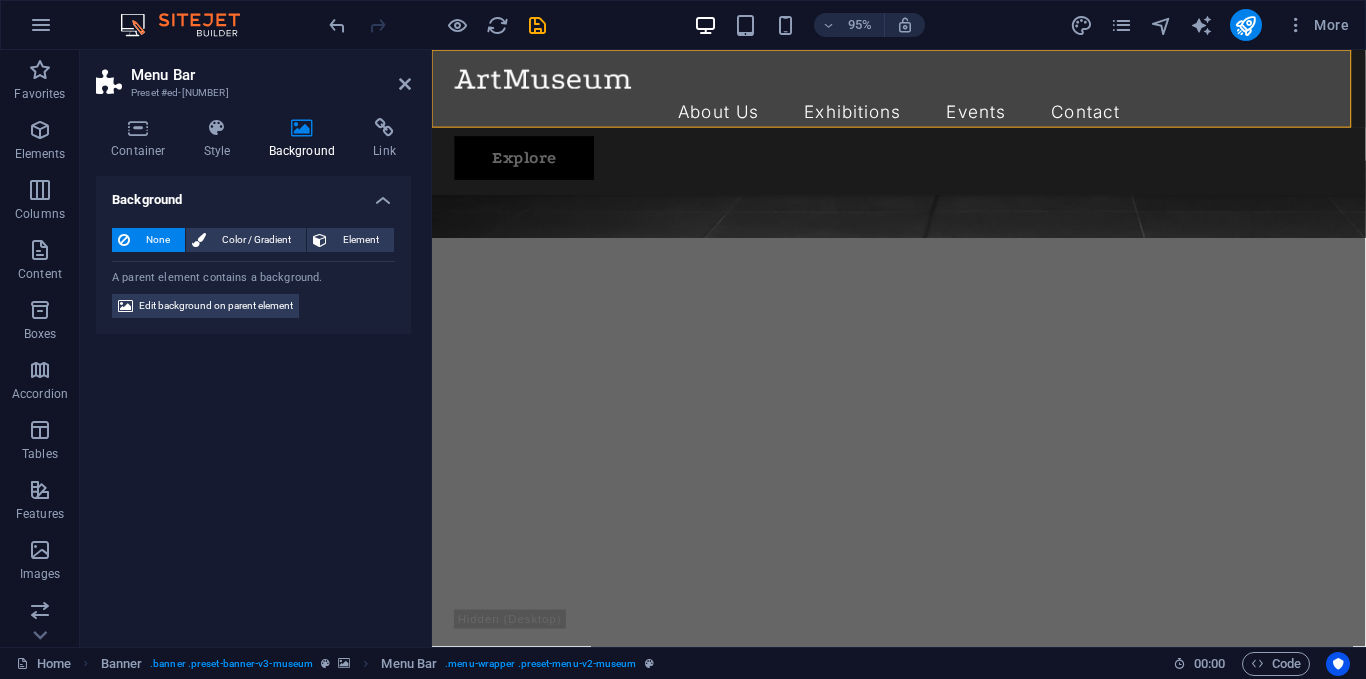 click on "None" at bounding box center [157, 240] 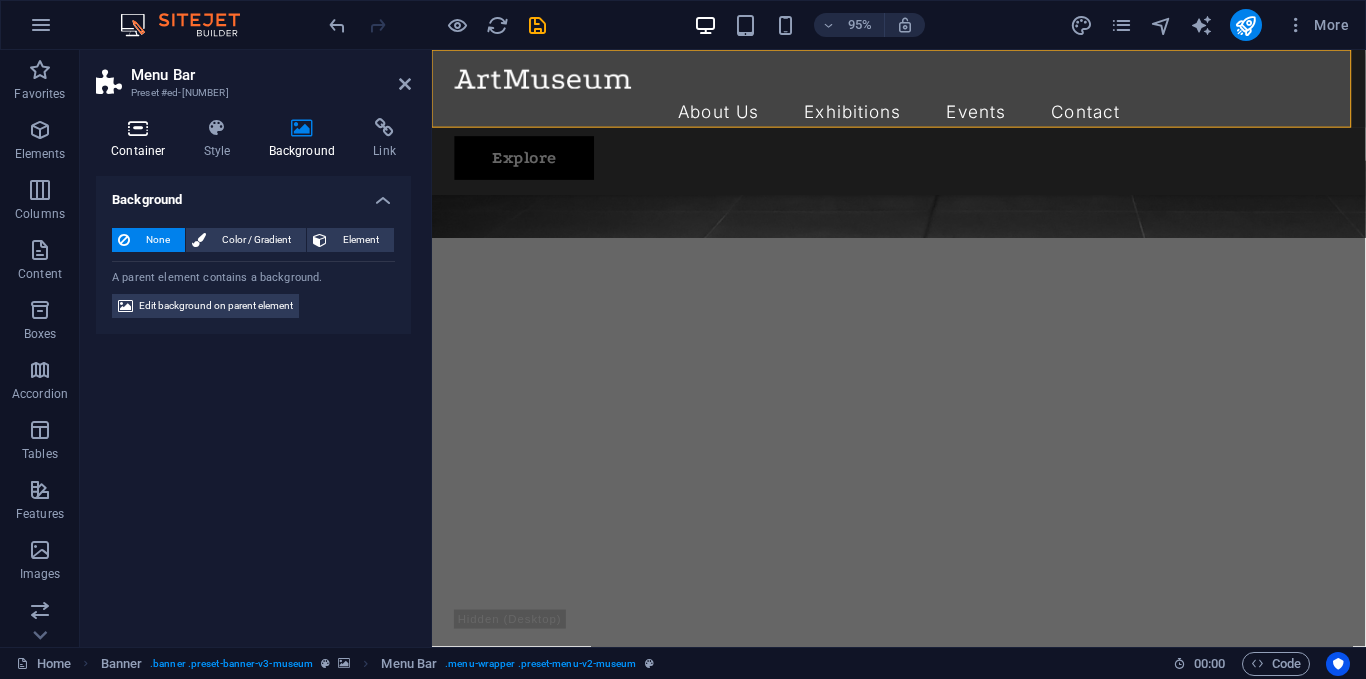 click at bounding box center (138, 128) 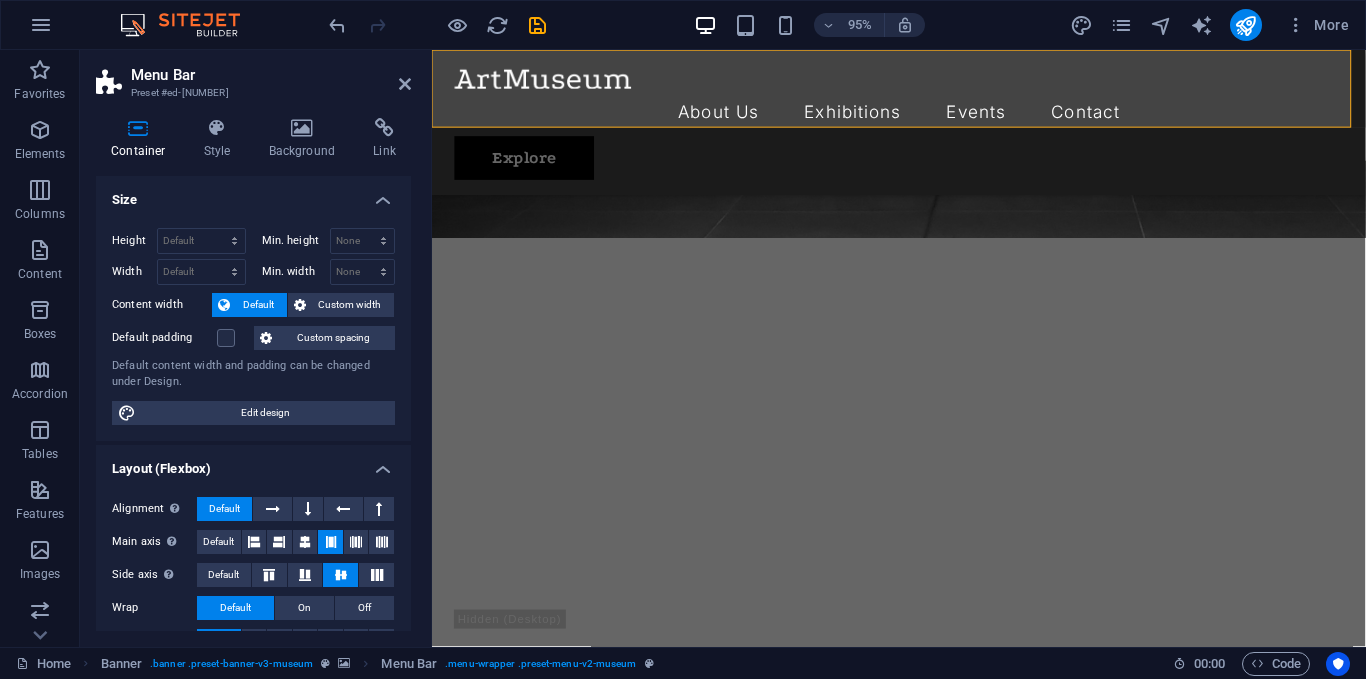click on "Menu BarPreset #ed-[NUMBER]" at bounding box center (253, 76) 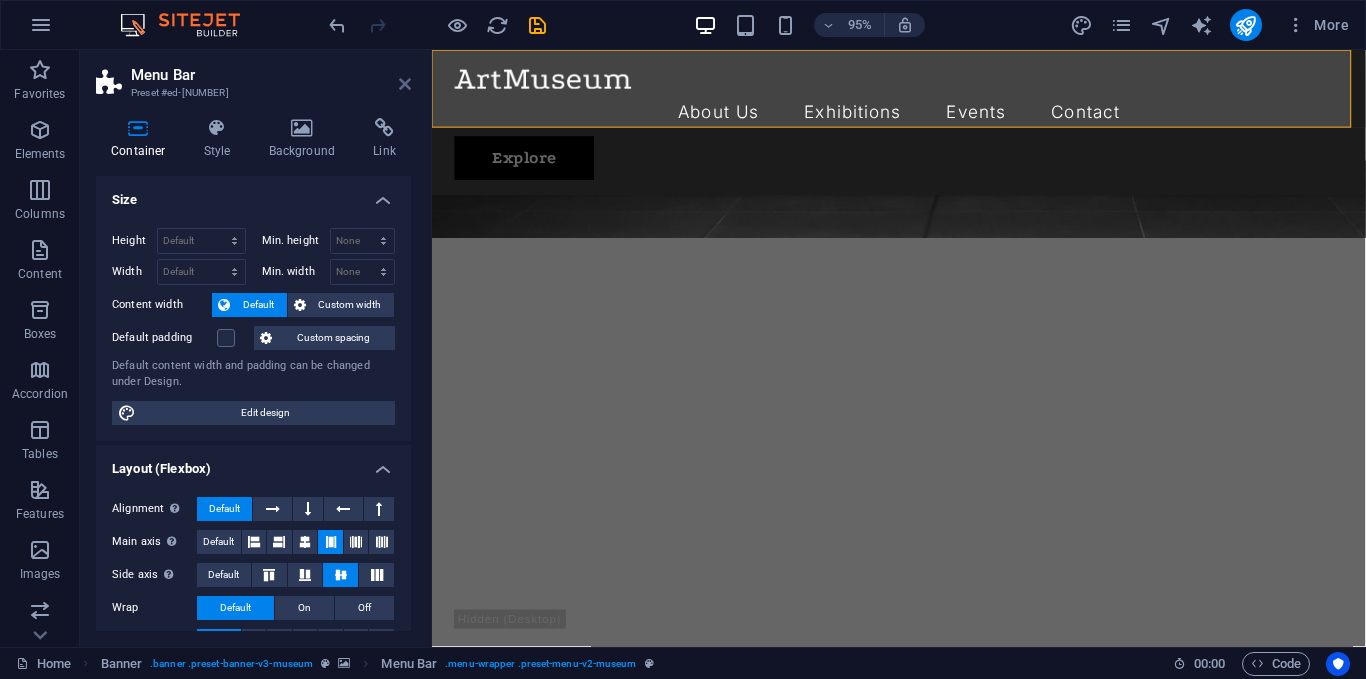 click at bounding box center (405, 84) 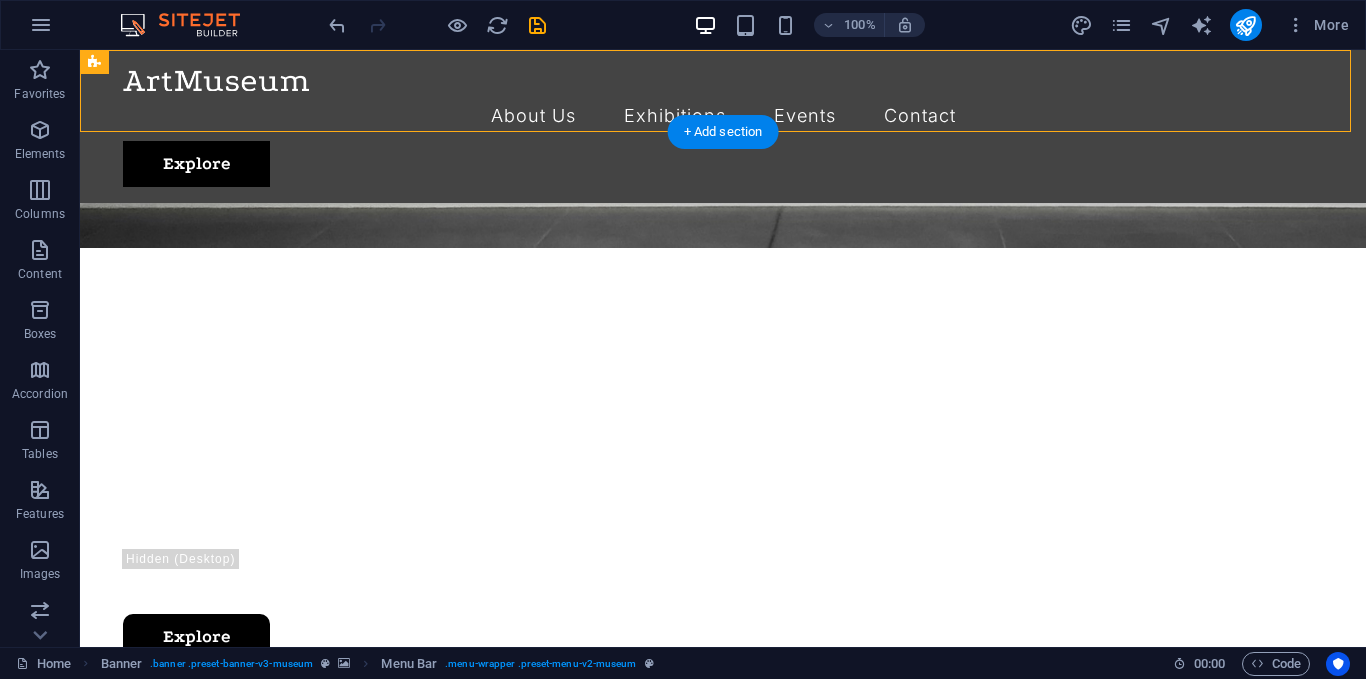 click on "About Us Exhibitions Events Contact Explore" at bounding box center [723, 126] 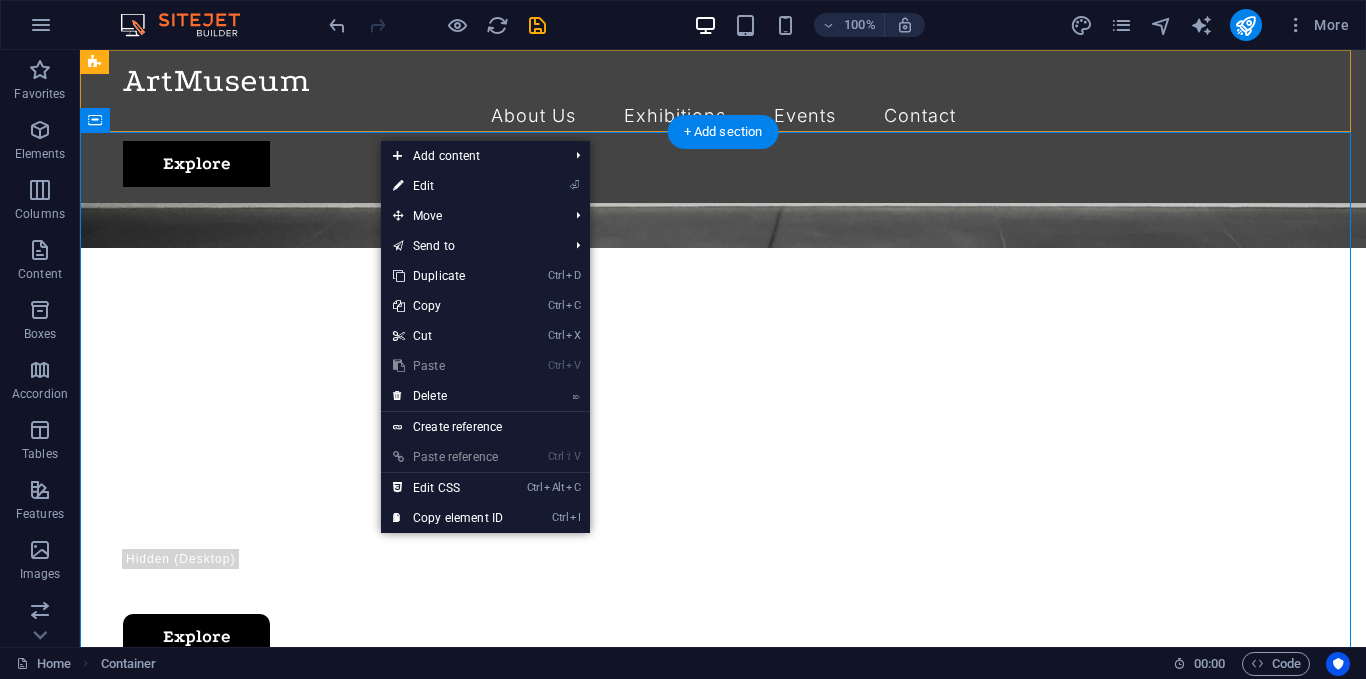 click on "About Us Exhibitions Events Contact Explore" at bounding box center [723, 126] 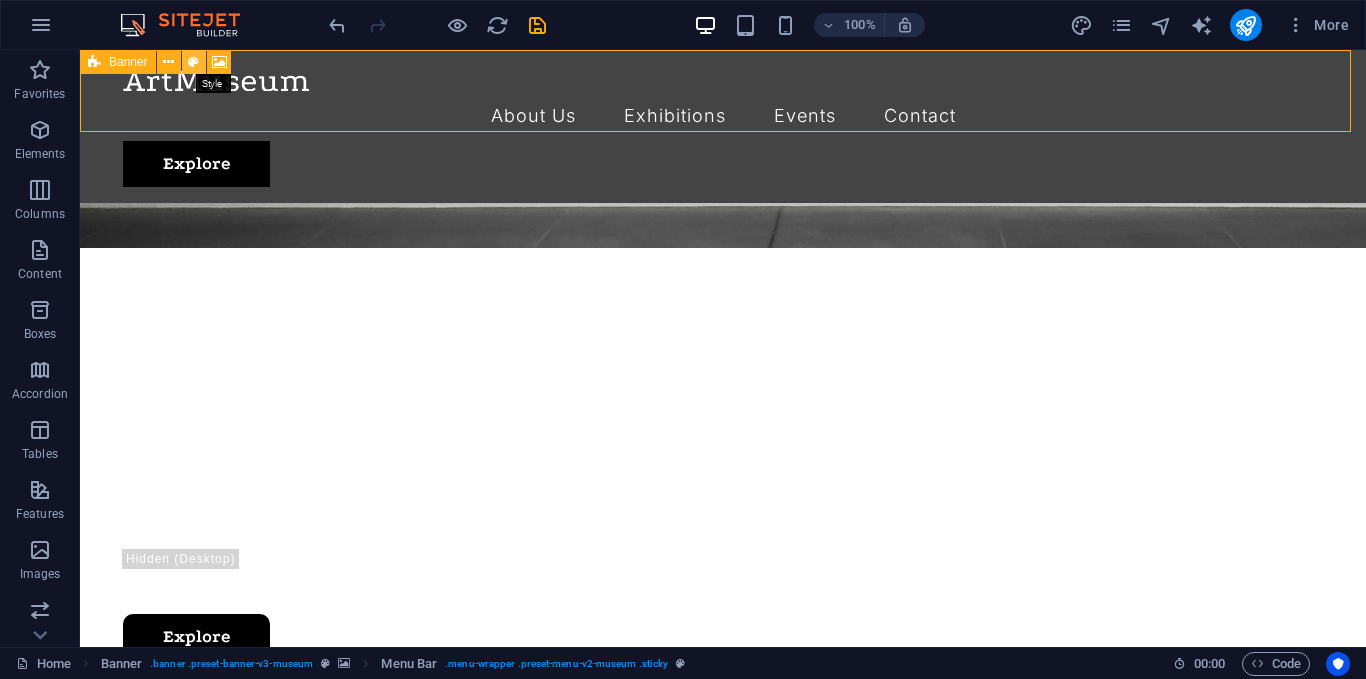 click at bounding box center (194, 62) 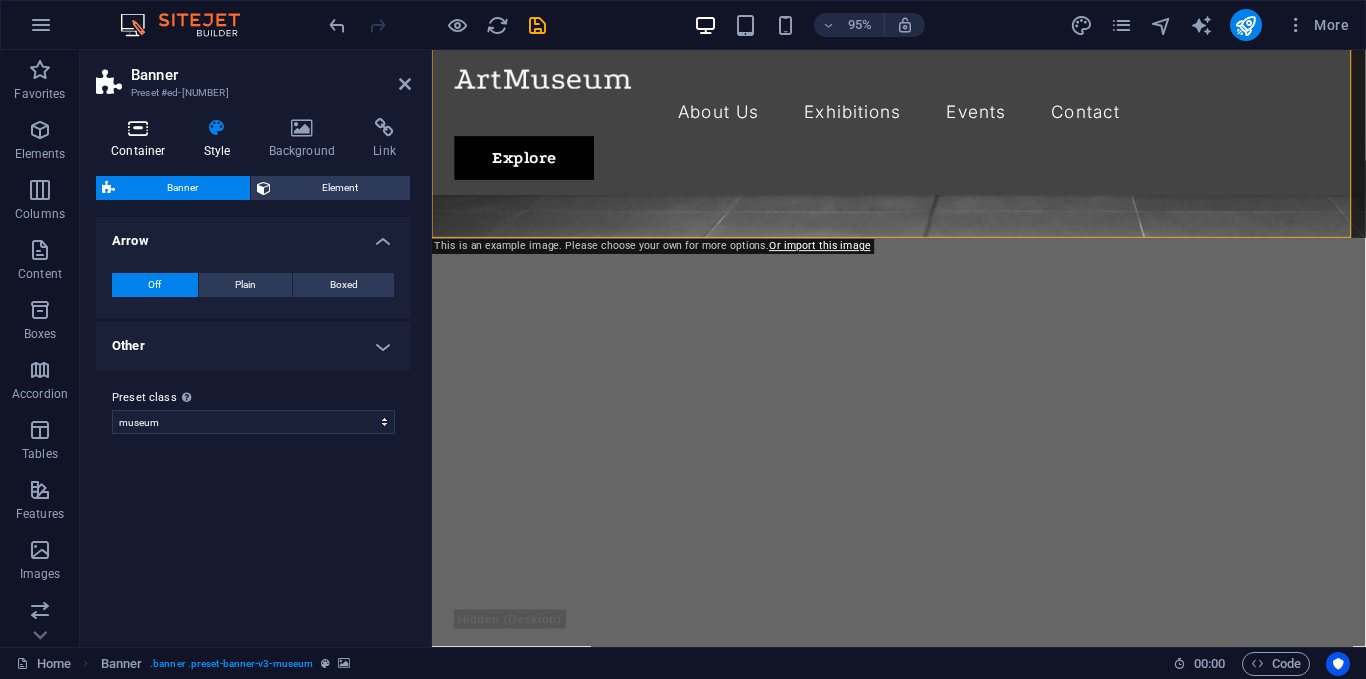 click at bounding box center [138, 128] 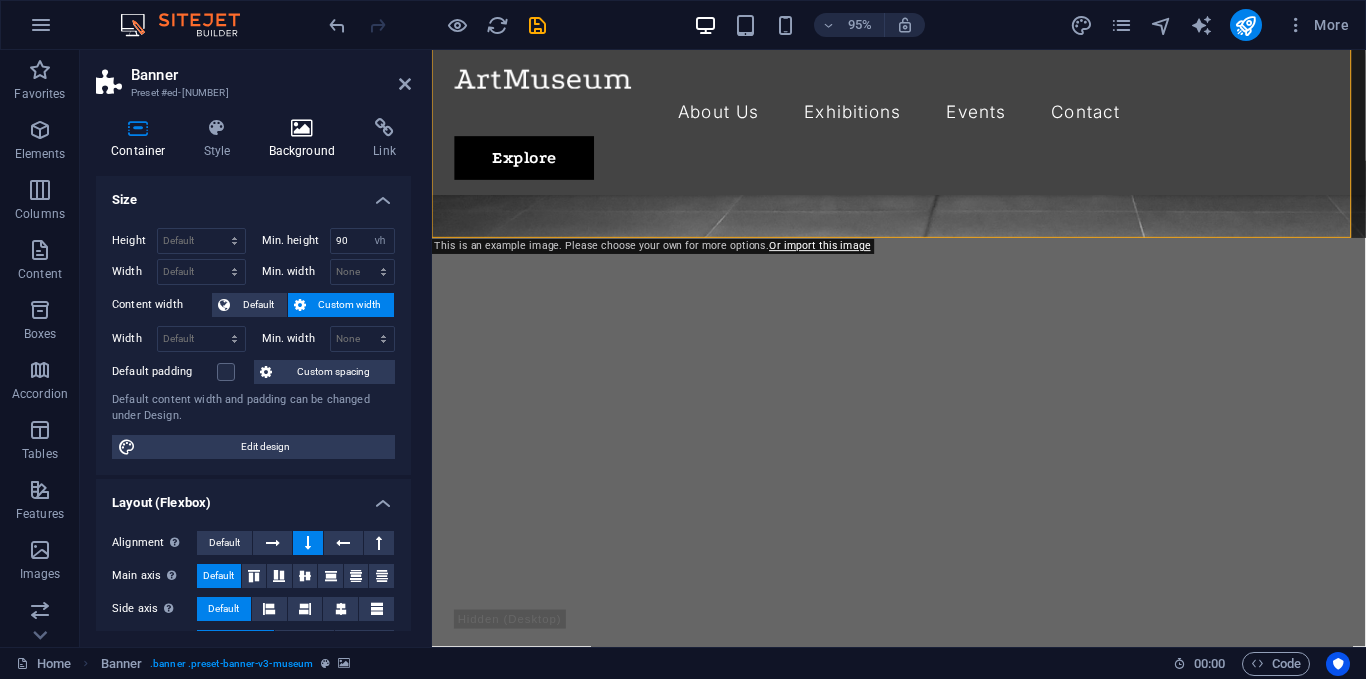 click at bounding box center [302, 128] 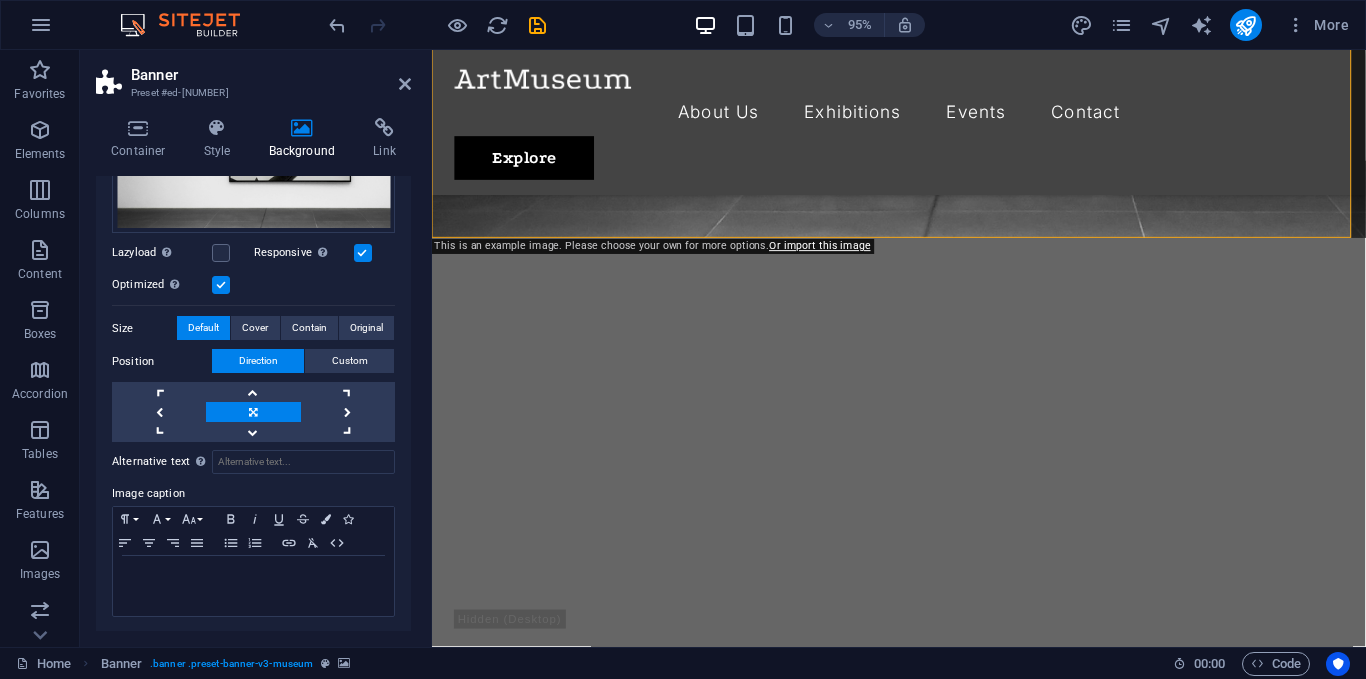 scroll, scrollTop: 301, scrollLeft: 0, axis: vertical 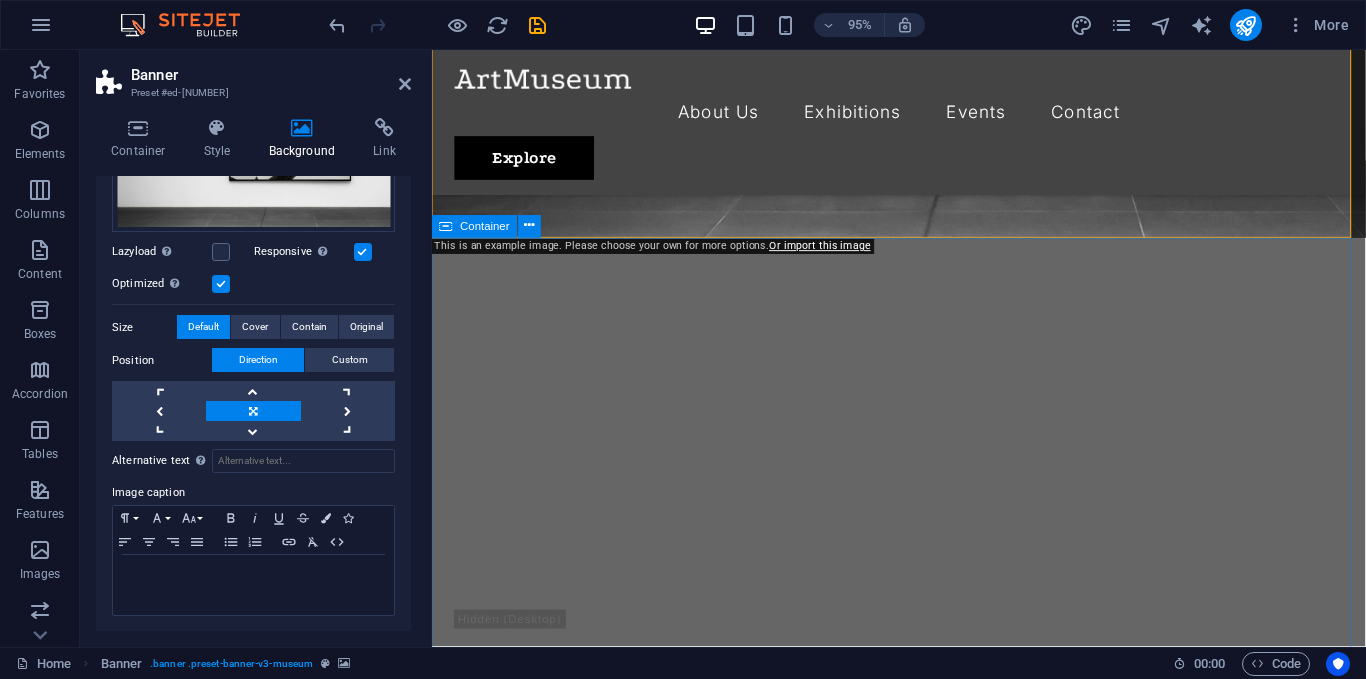 click on "Upcoming Exhibitions October 15, 2024 Artistic View Lorem ipsum dolor sit amet, consectetur adipiscing elit, sed do eiusmod tempor incididunt ut labore October 17, 2024 Modern Artists Lorem ipsum dolor sit amet, consectetur adipiscing elit, sed do eiusmod tempor incididunt ut labore October 20, 2024 Art and Music Lorem ipsum dolor sit amet, consectetur adipiscing elit, sed do eiusmod tempor incididunt ut labore October 22, 2024 Making New Era Lorem ipsum dolor sit amet, consectetur adipiscing elit, sed do eiusmod tempor incididunt ut labore November 13, 2024 The Evolution of Painting Lorem ipsum dolor sit amet, consectetur adipiscing elit, sed do eiusmod tempor incididunt ut labore November 16, 2024 Classical Art Lorem ipsum dolor sit amet, consectetur adipiscing elit, sed do eiusmod tempor incididunt ut labore  Vorherige Nächste" at bounding box center [923, 3676] 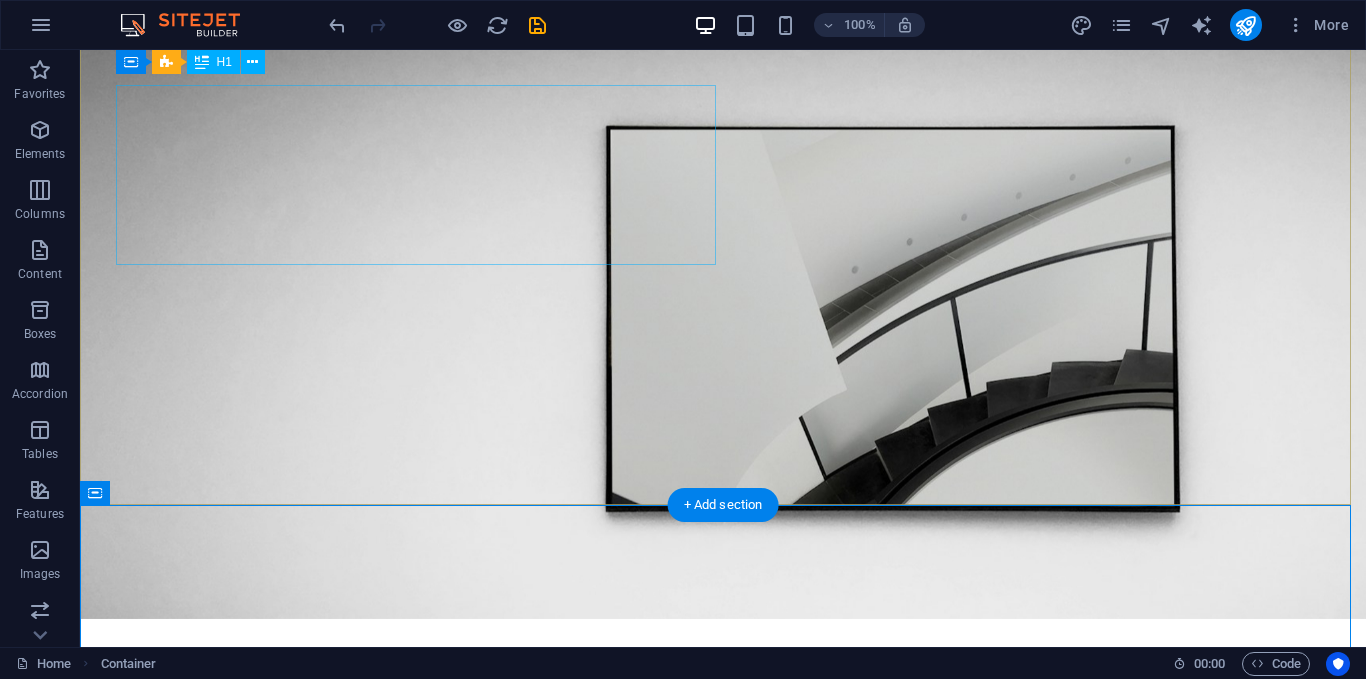 scroll, scrollTop: 0, scrollLeft: 0, axis: both 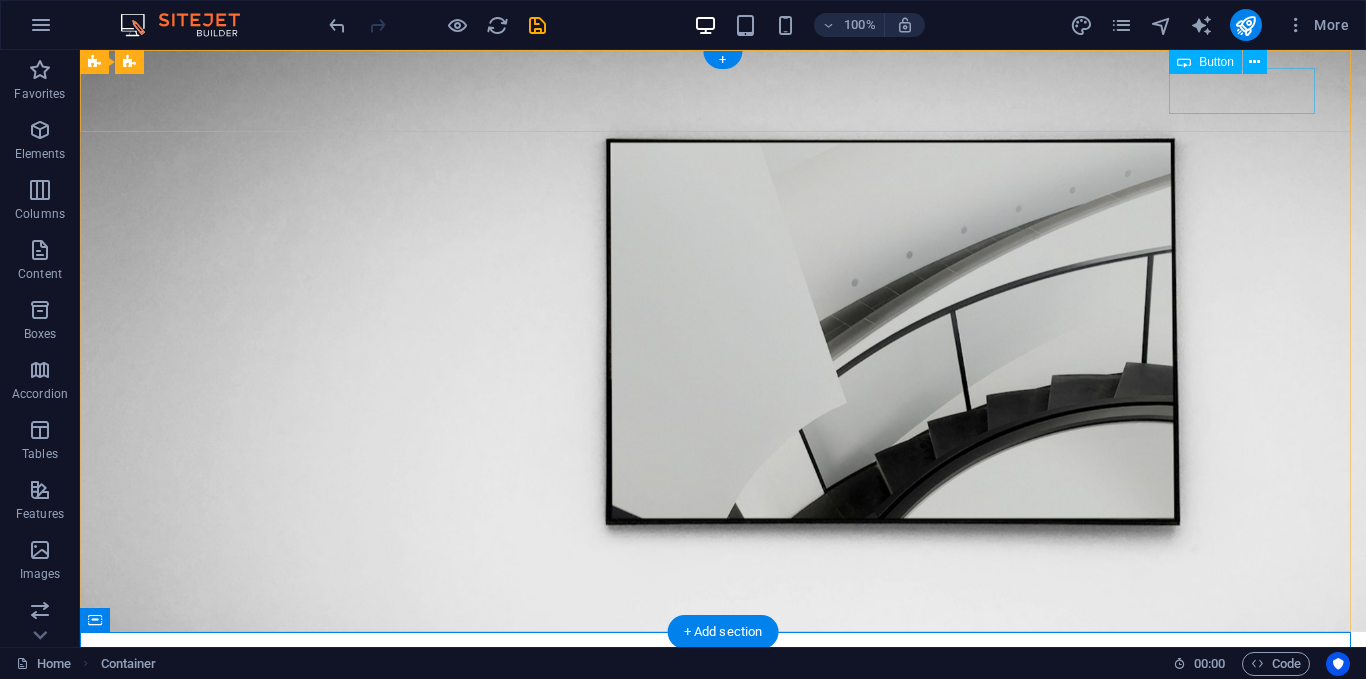 click on "Explore" at bounding box center [723, 746] 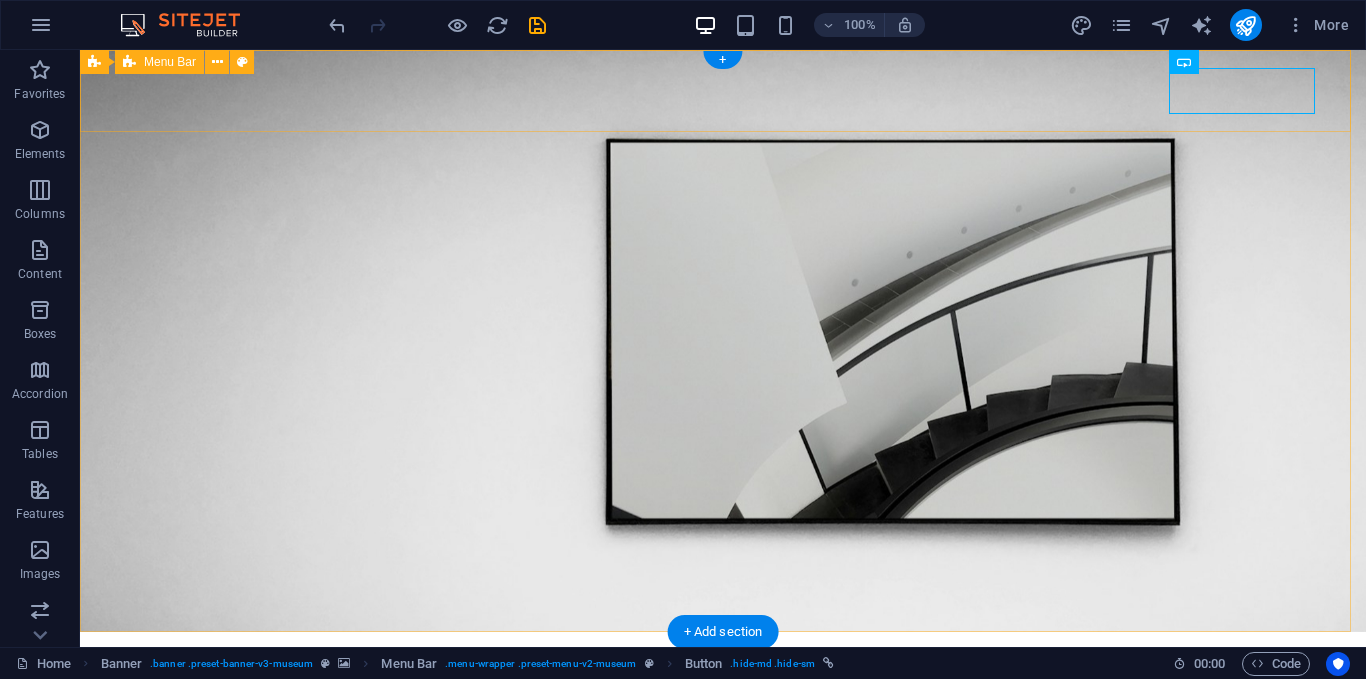 click on "About Us Exhibitions Events Contact Explore" at bounding box center [723, 708] 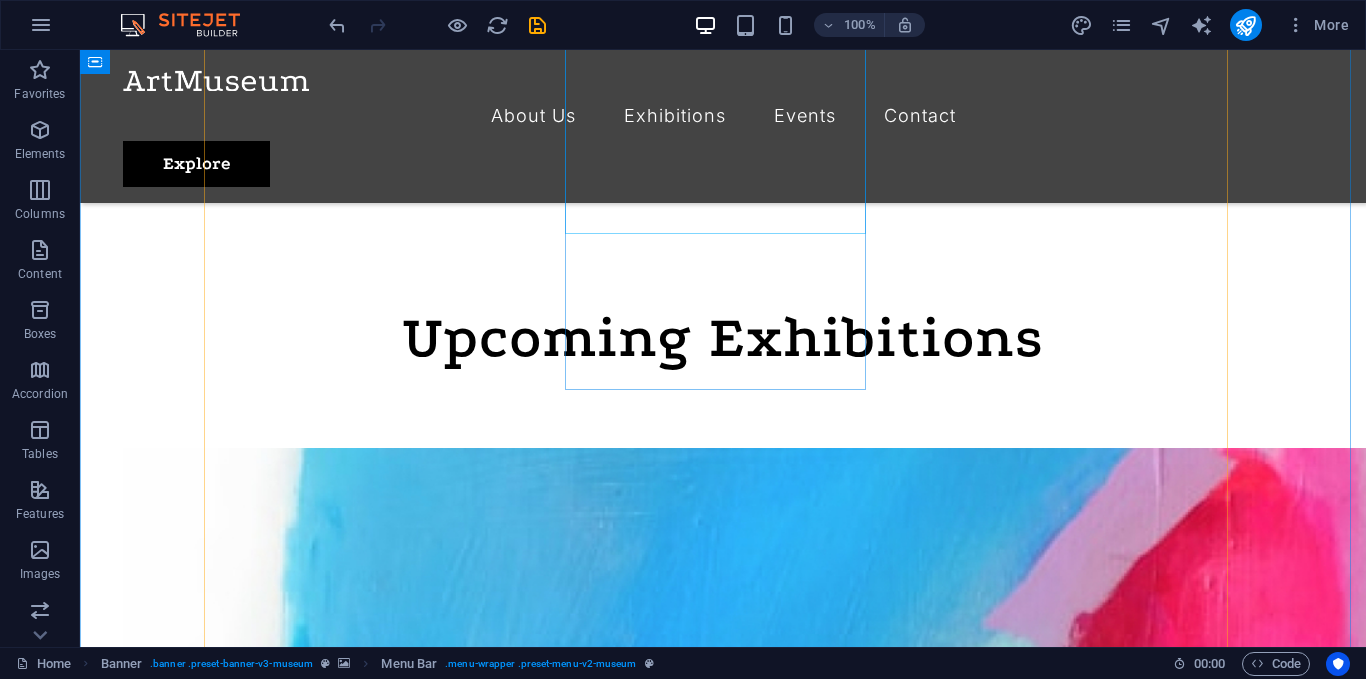 scroll, scrollTop: 1000, scrollLeft: 0, axis: vertical 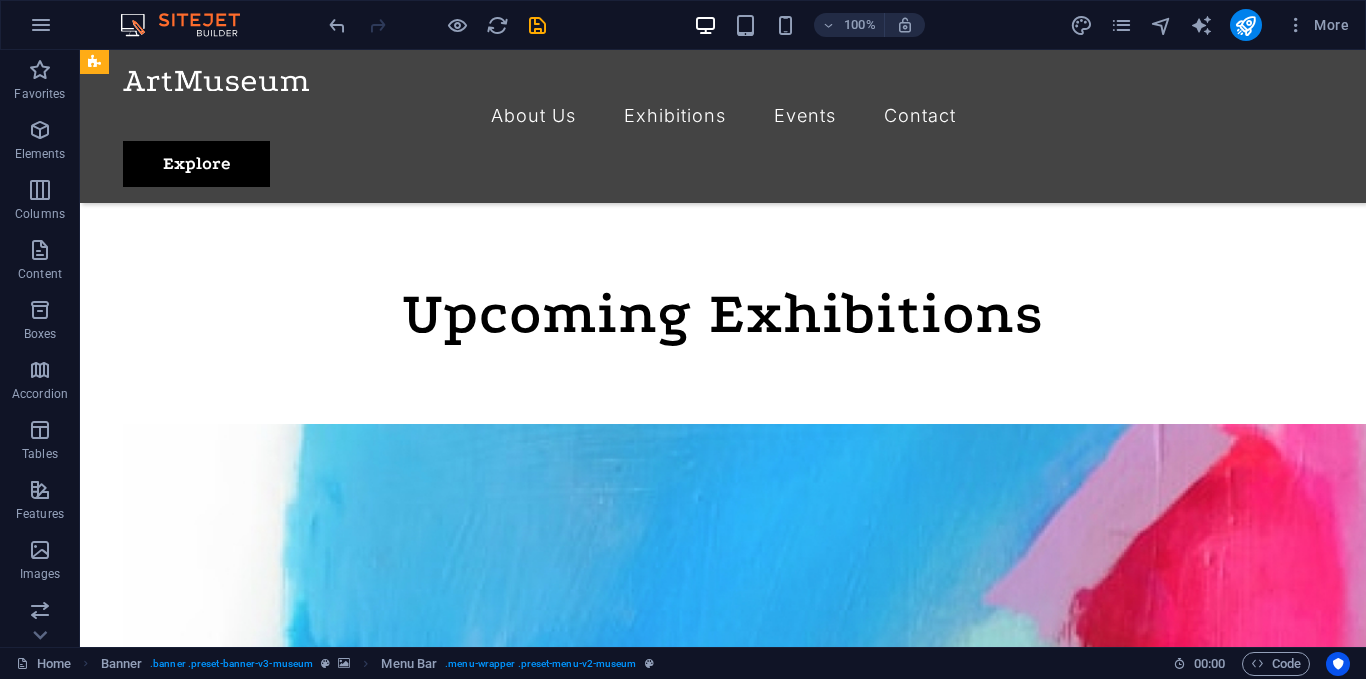 click on "About Us Exhibitions Events Contact Explore" at bounding box center (723, 126) 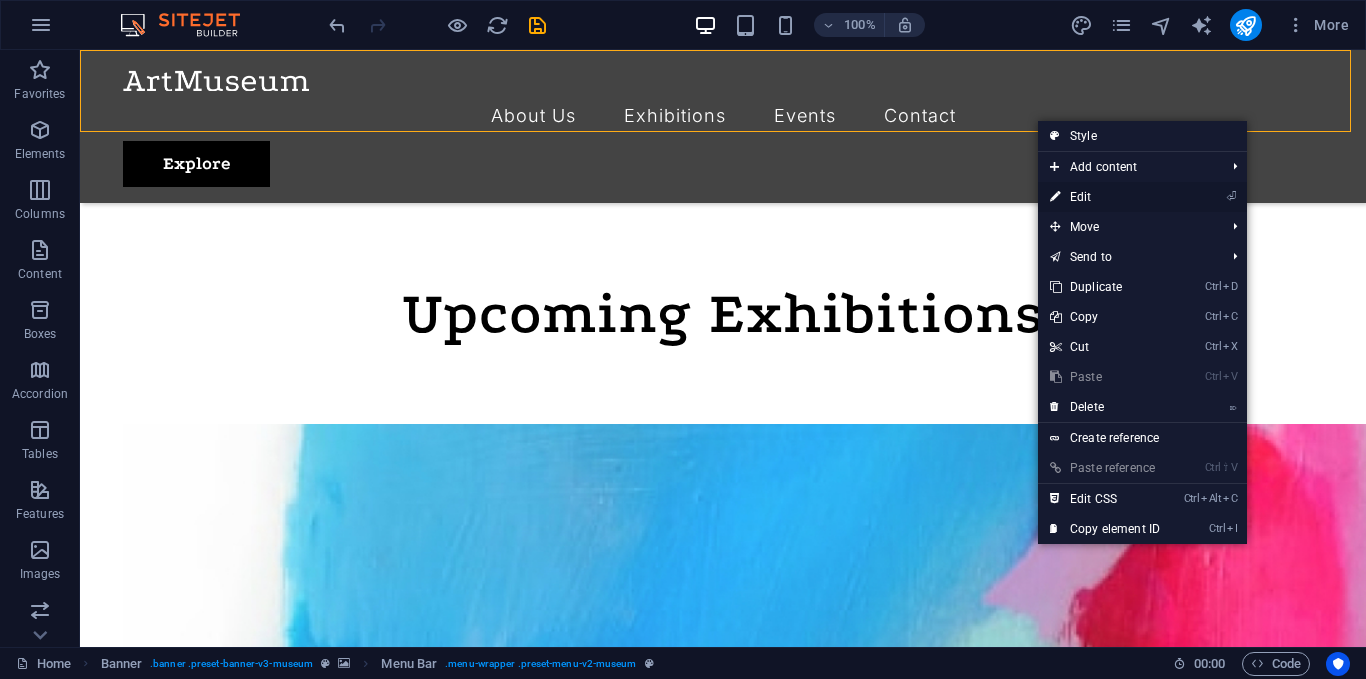 click on "⏎  Edit" at bounding box center (1105, 197) 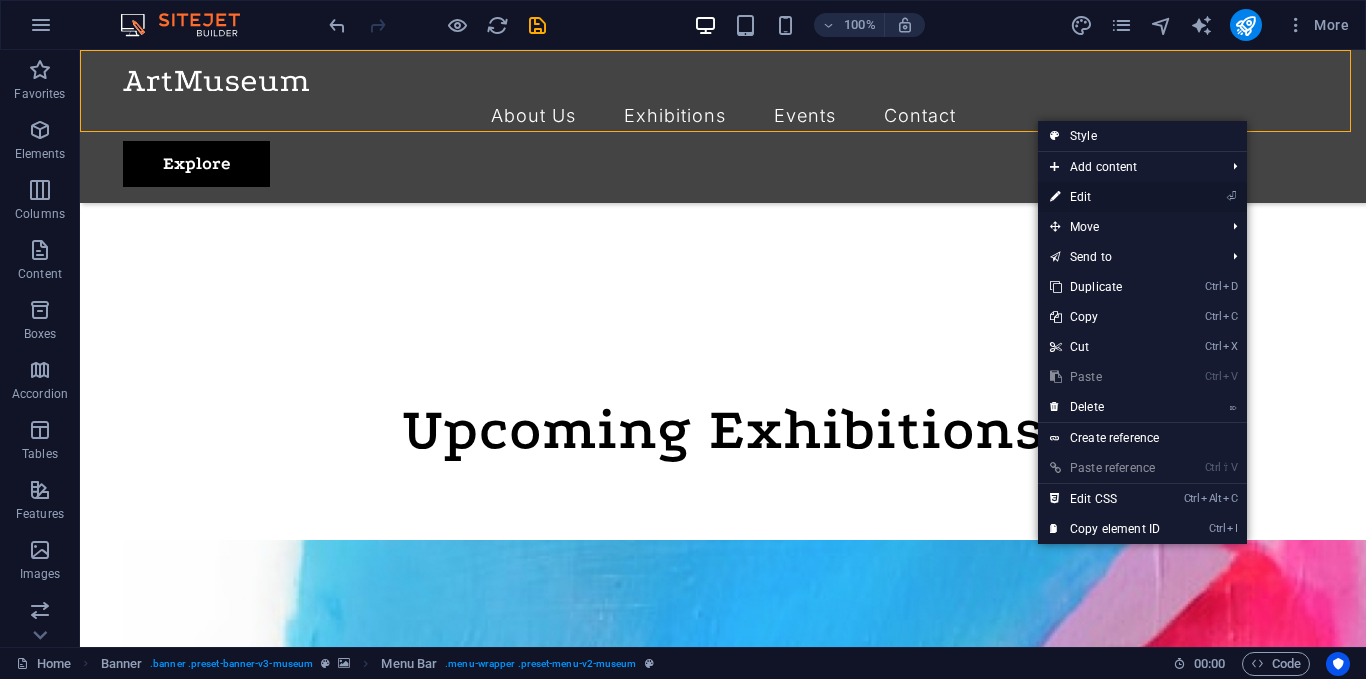 scroll, scrollTop: 1116, scrollLeft: 0, axis: vertical 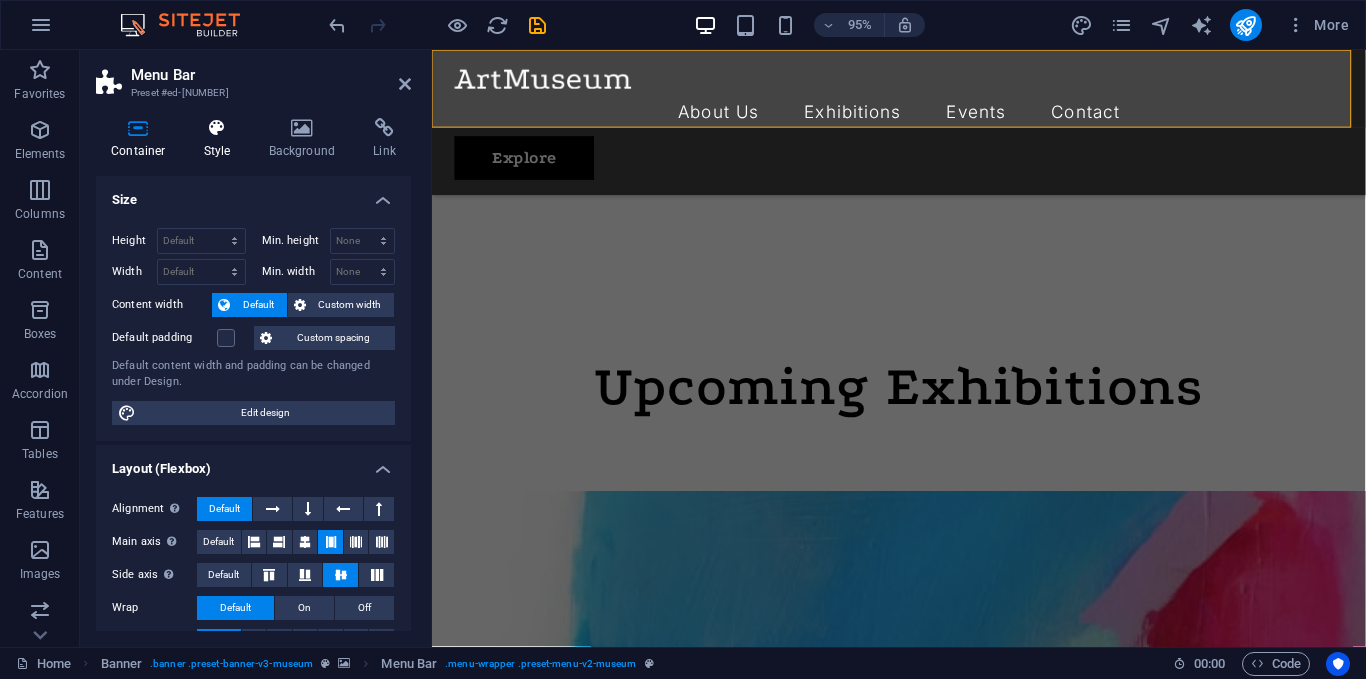 click at bounding box center (217, 128) 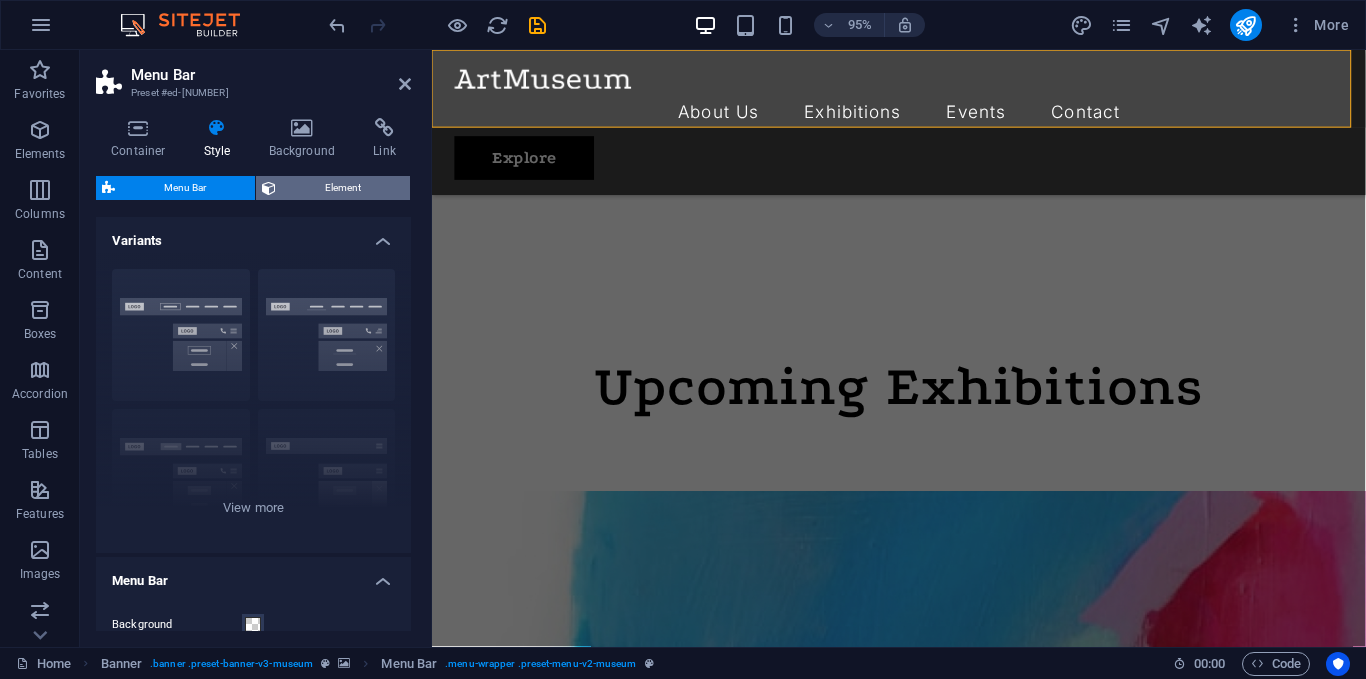 click on "Element" at bounding box center (343, 188) 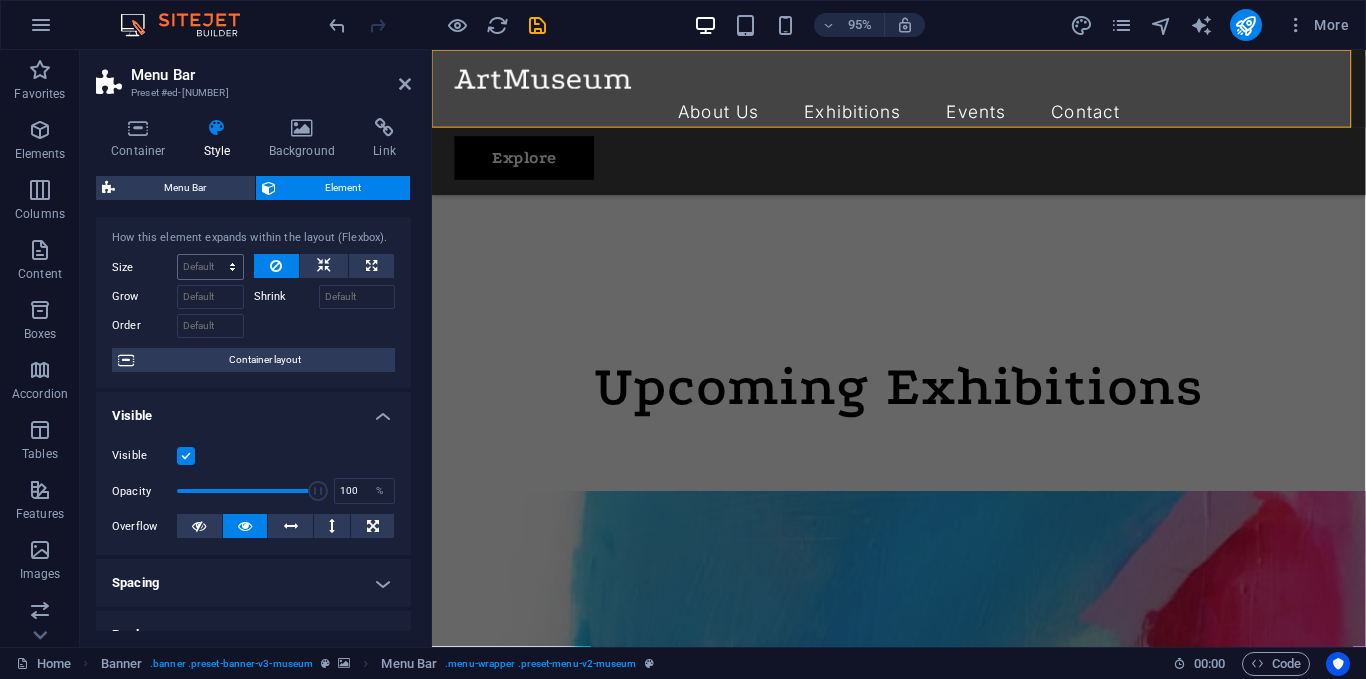 scroll, scrollTop: 31, scrollLeft: 0, axis: vertical 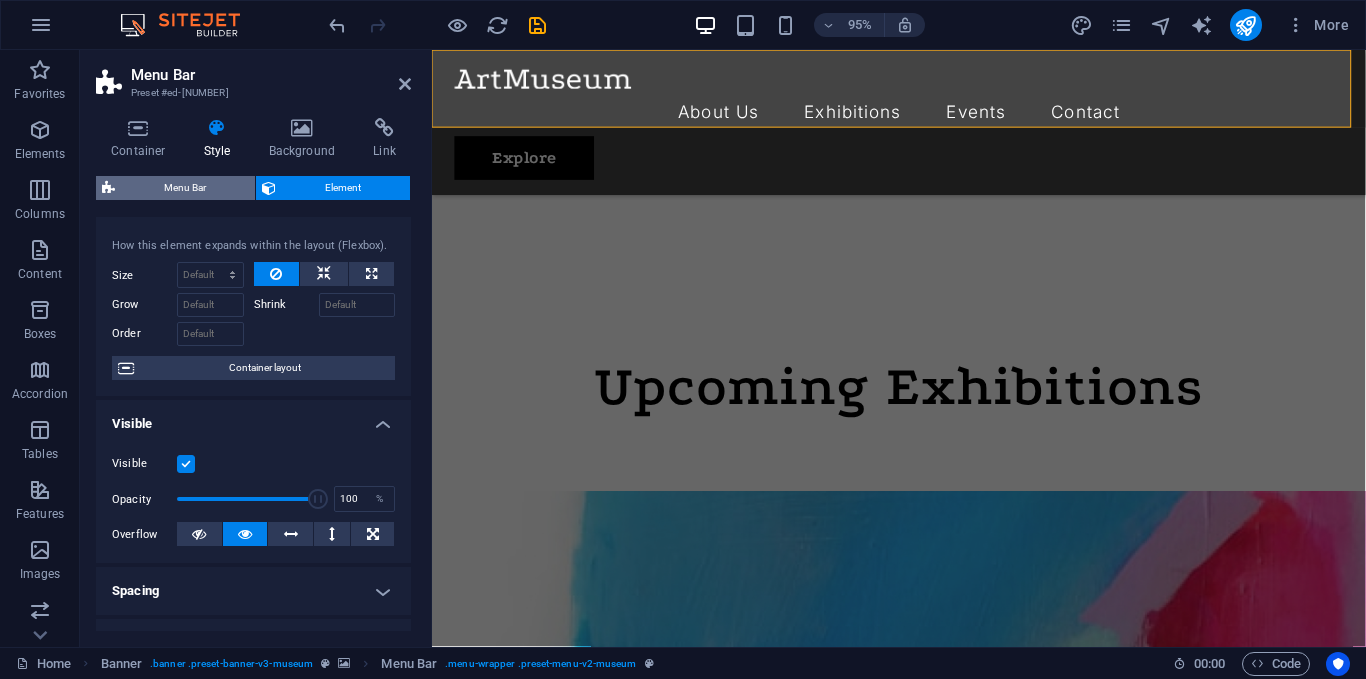 click on "Menu Bar" at bounding box center (185, 188) 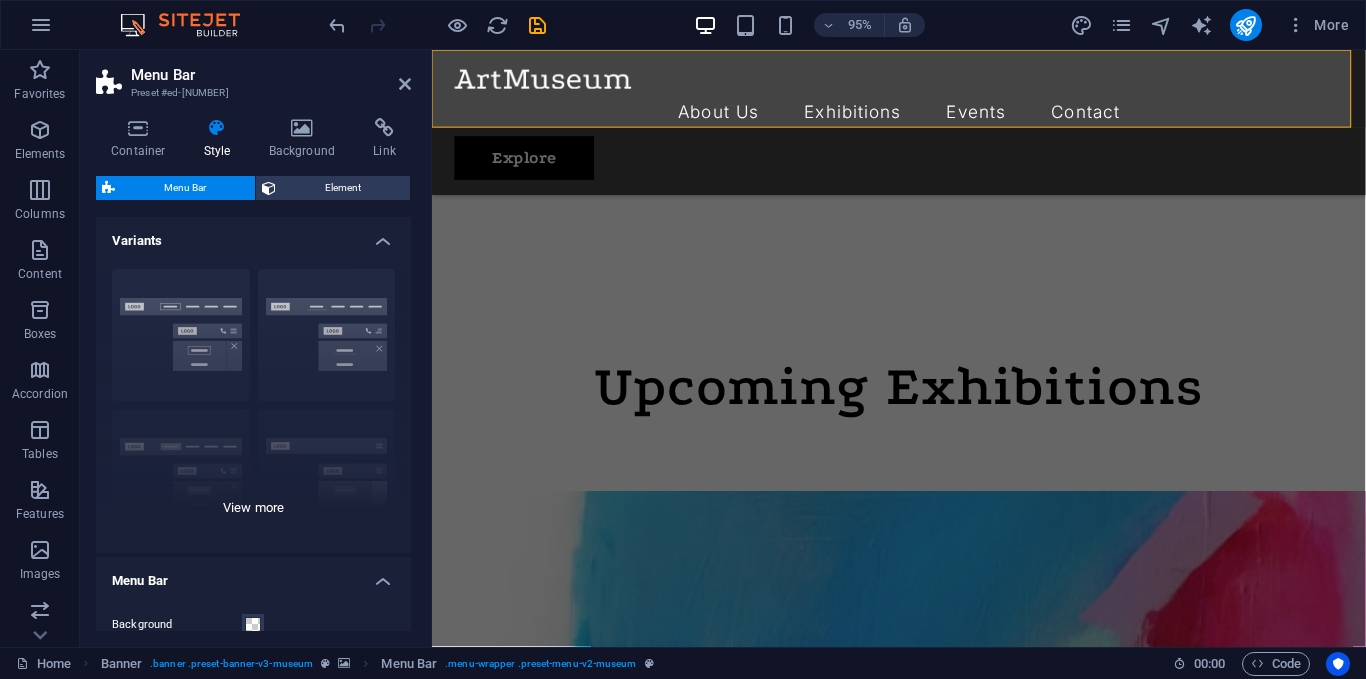 click on "Border Centered Default Fixed Loki Trigger Wide XXL" at bounding box center (253, 403) 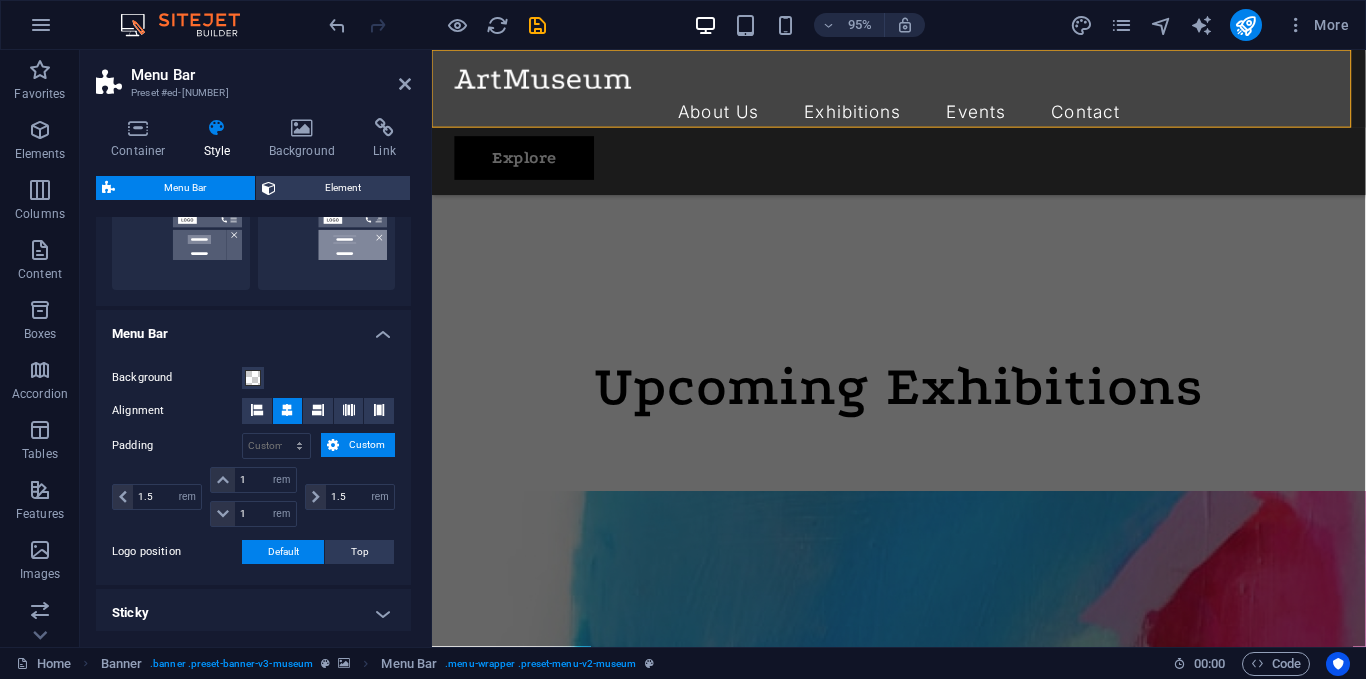 scroll, scrollTop: 400, scrollLeft: 0, axis: vertical 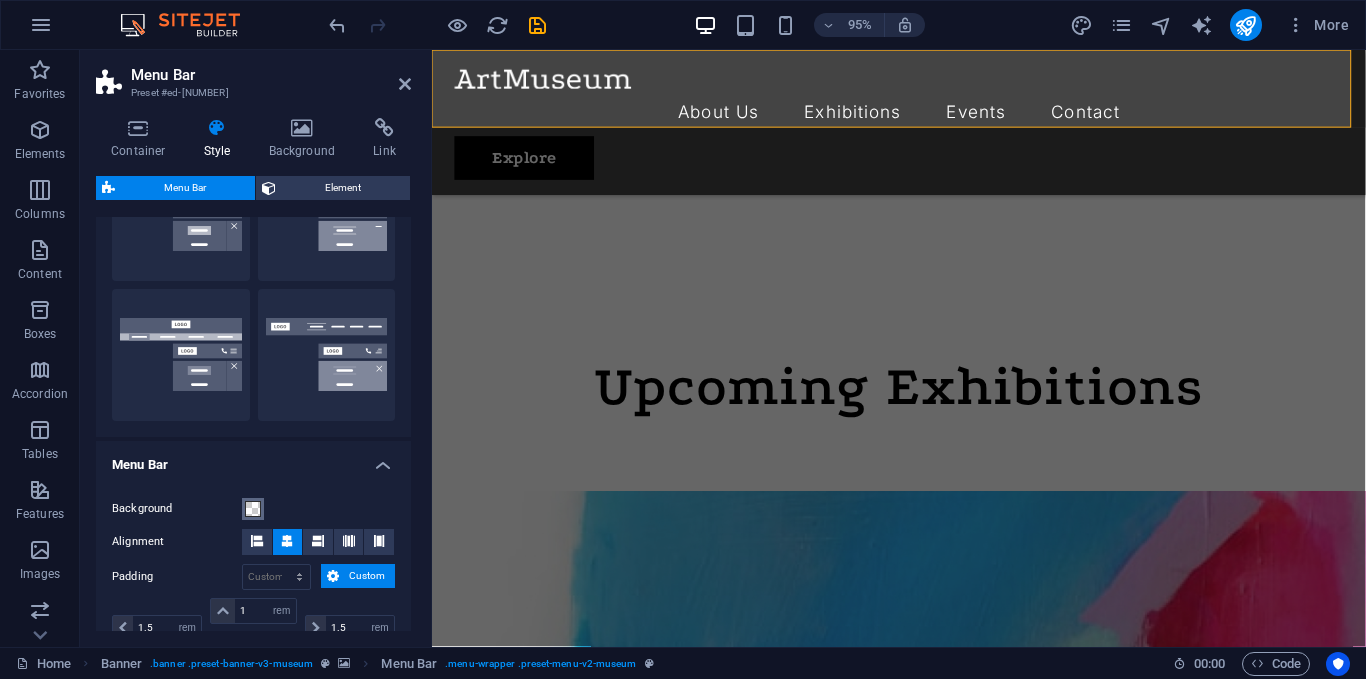 click at bounding box center (253, 509) 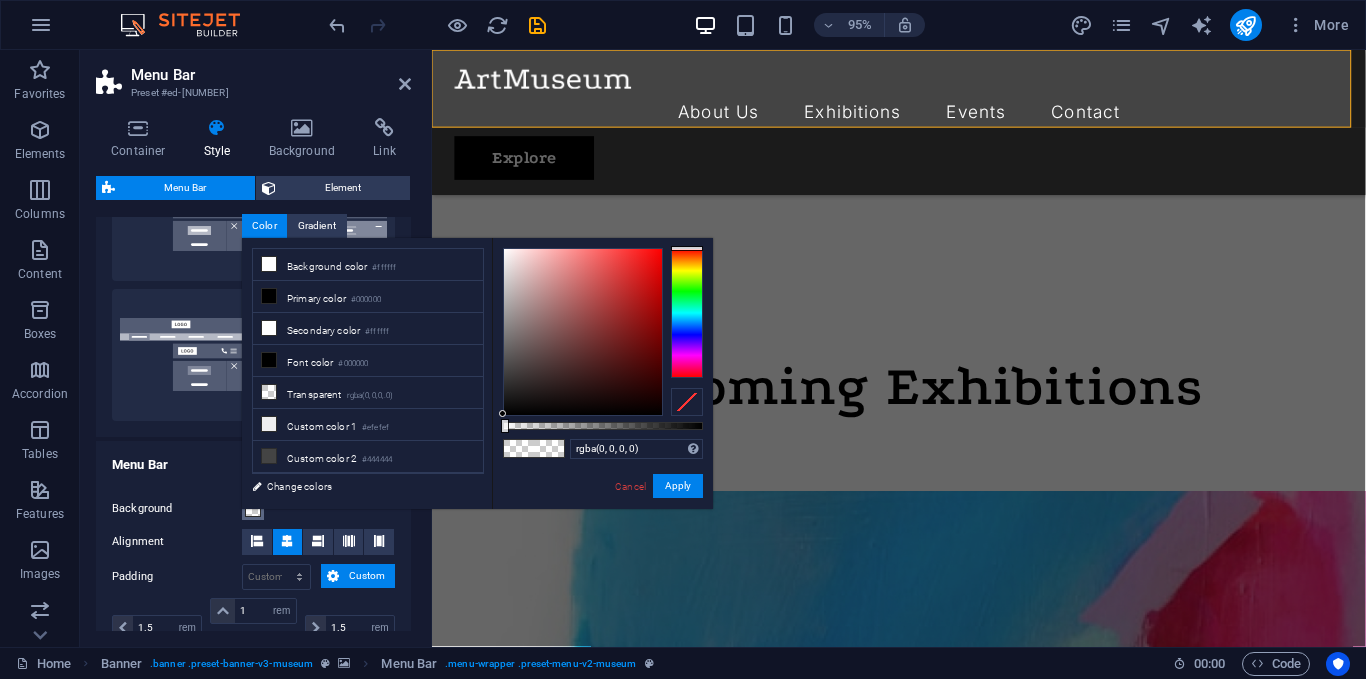 click on "less
Background color
#ffffff
Primary color
#000000
Secondary color
#ffffff
Font color
#0852ed" at bounding box center [477, 373] 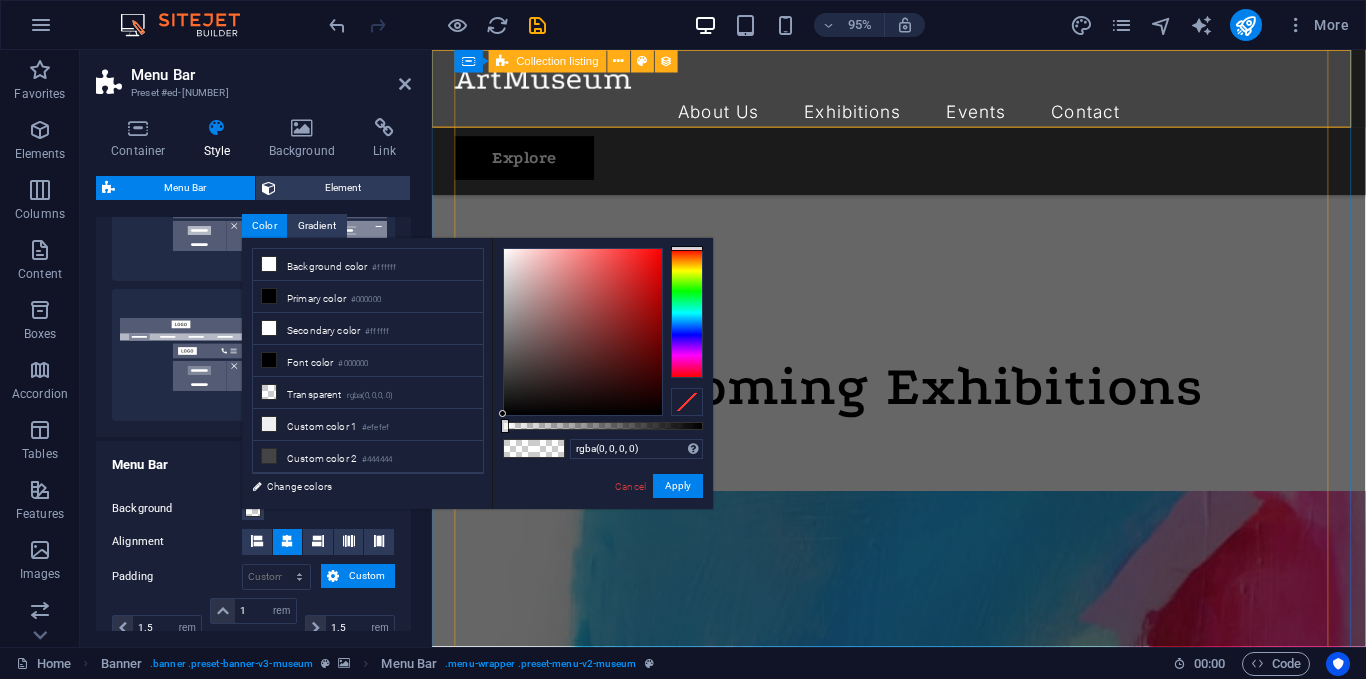 drag, startPoint x: 991, startPoint y: 470, endPoint x: 749, endPoint y: 439, distance: 243.97746 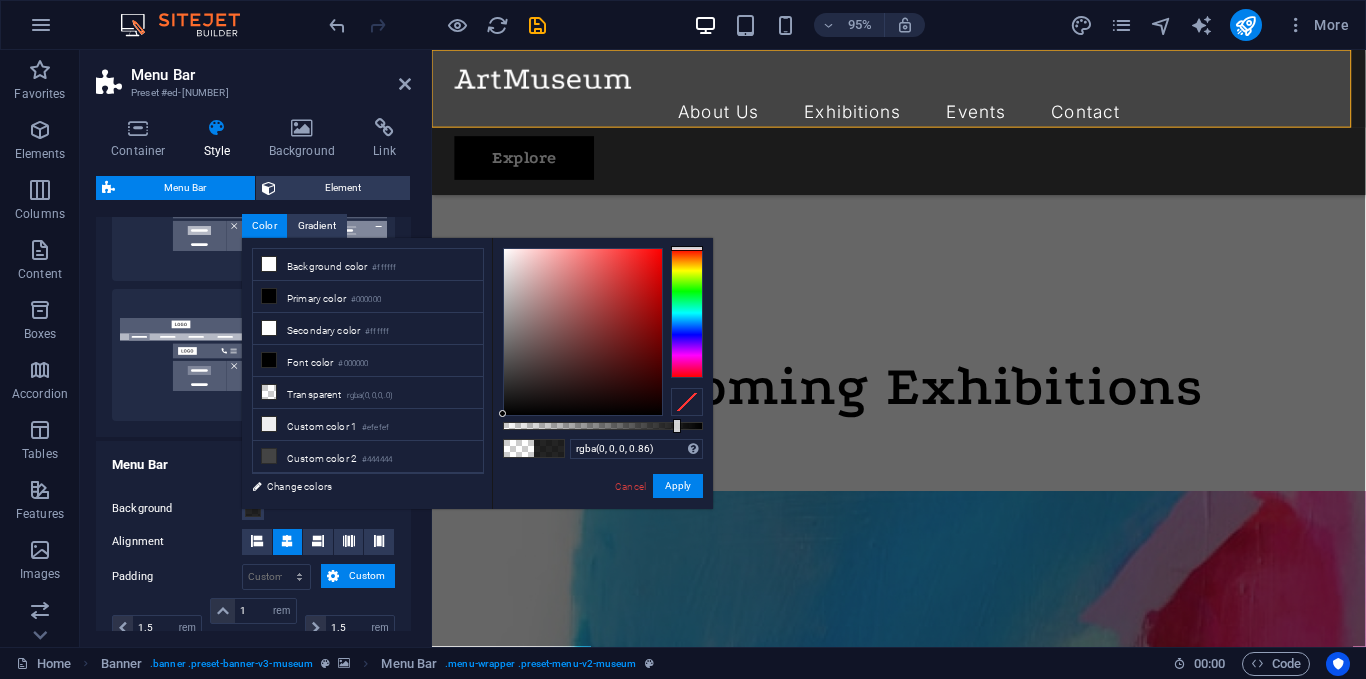 click at bounding box center [603, 426] 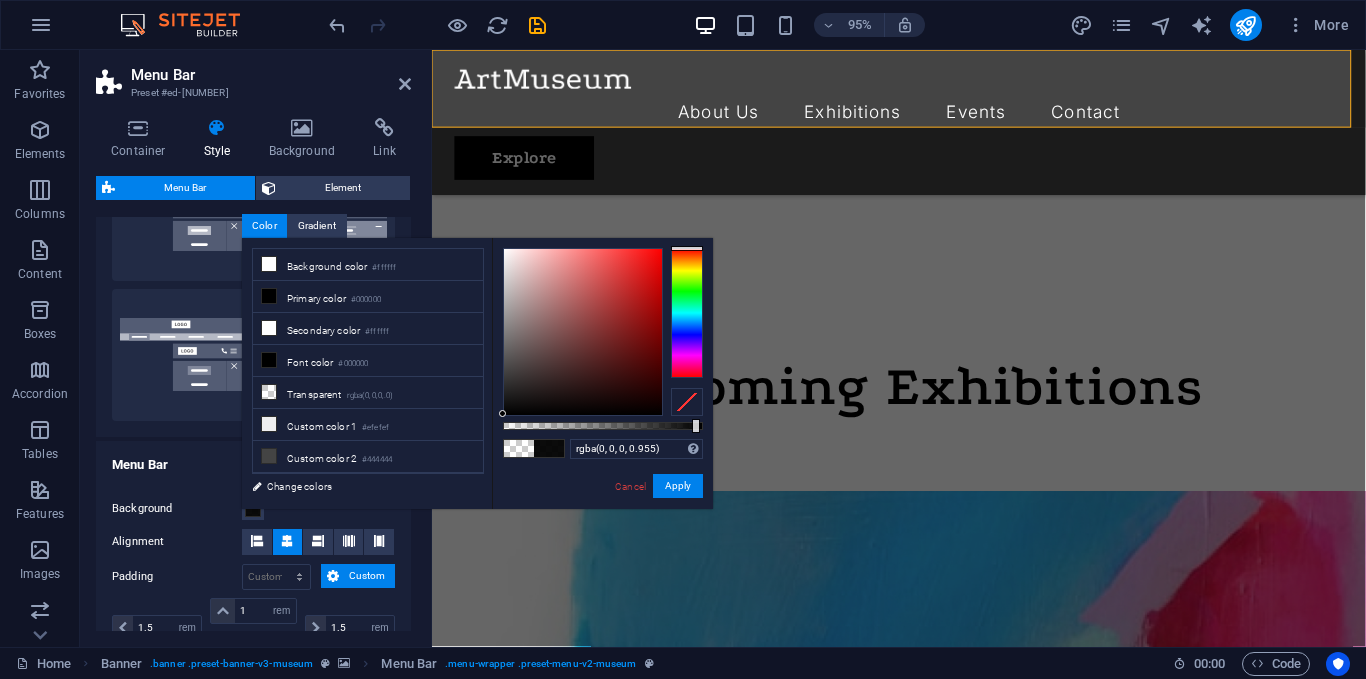 click at bounding box center (603, 426) 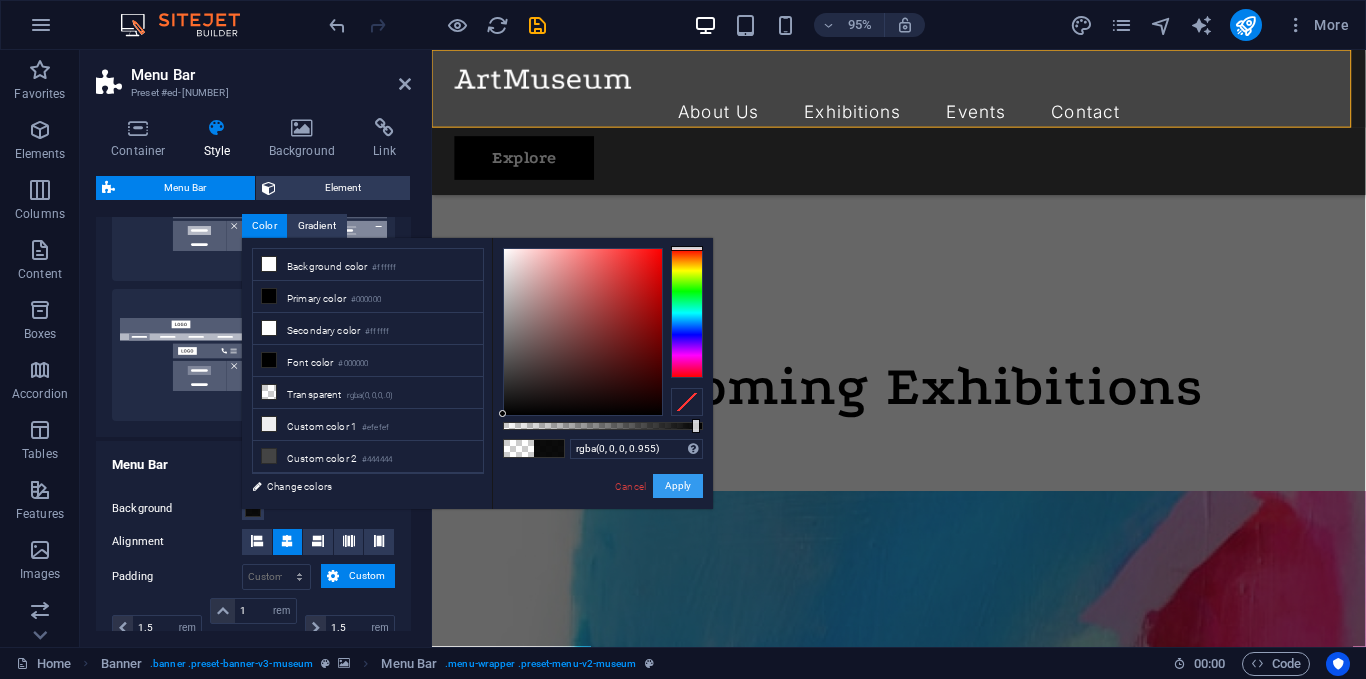 click on "Apply" at bounding box center (678, 486) 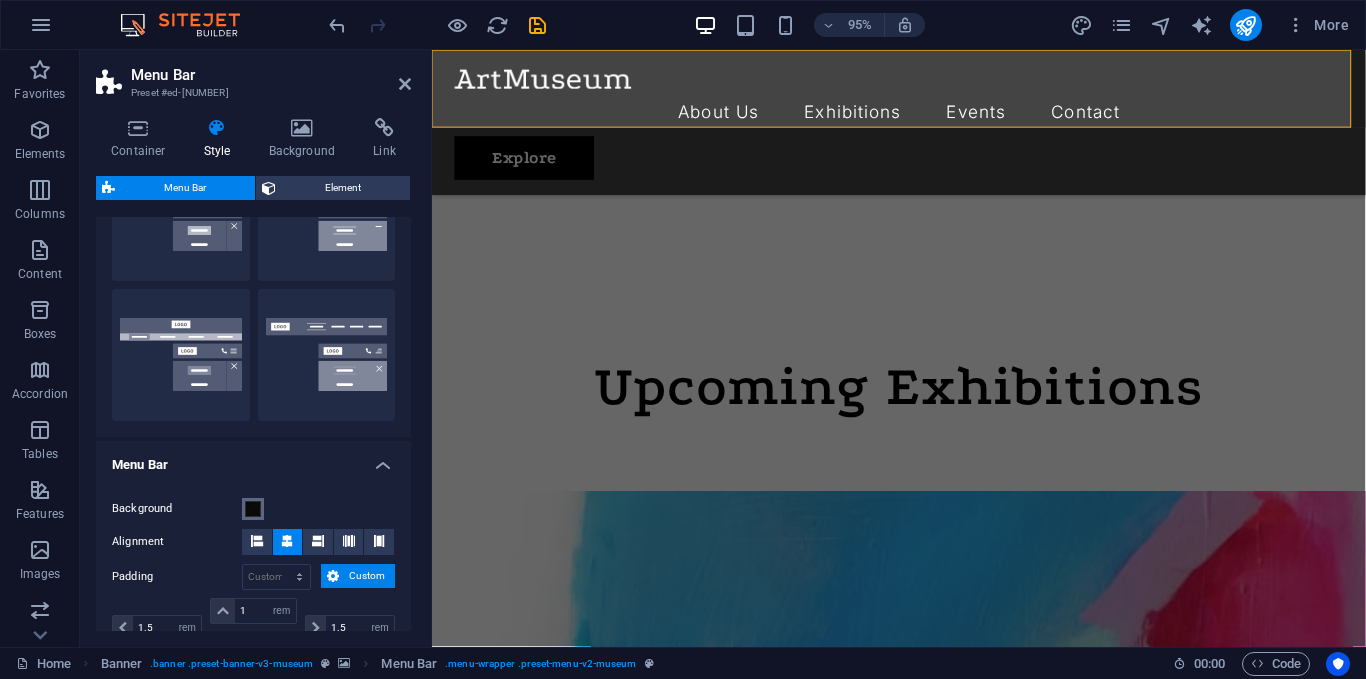 click at bounding box center [253, 509] 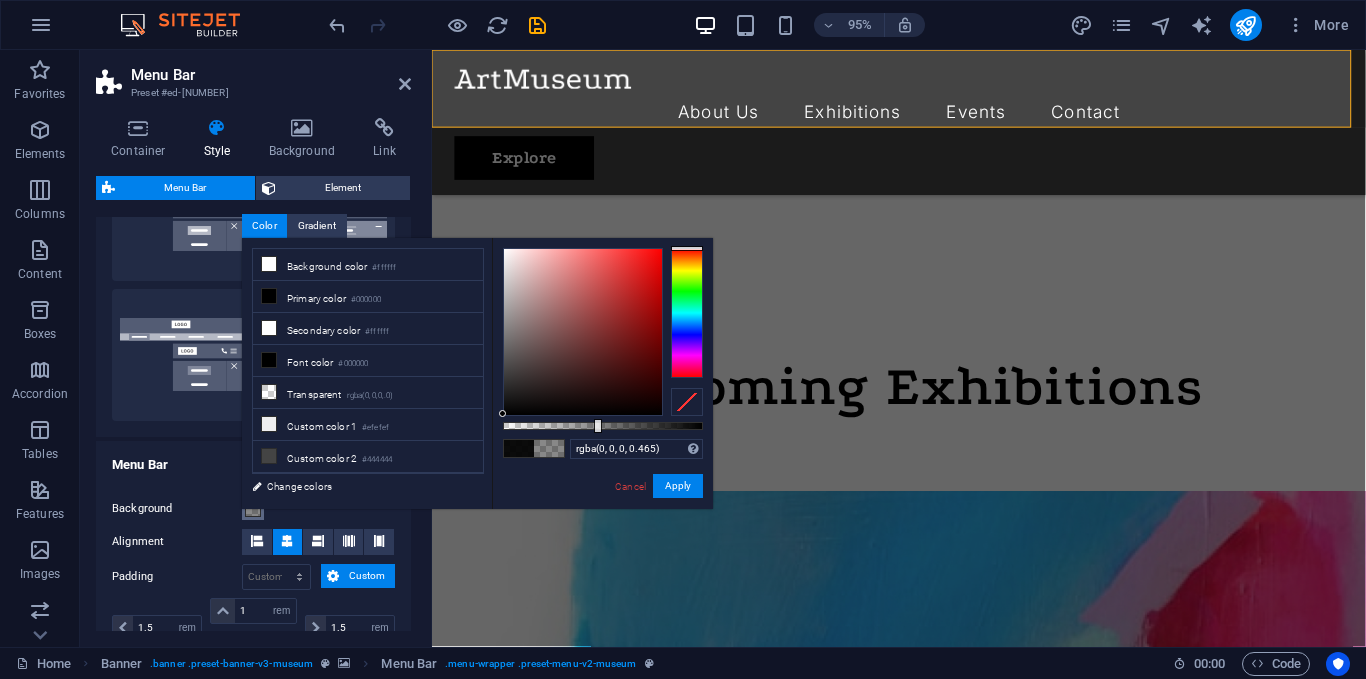 click at bounding box center [603, 426] 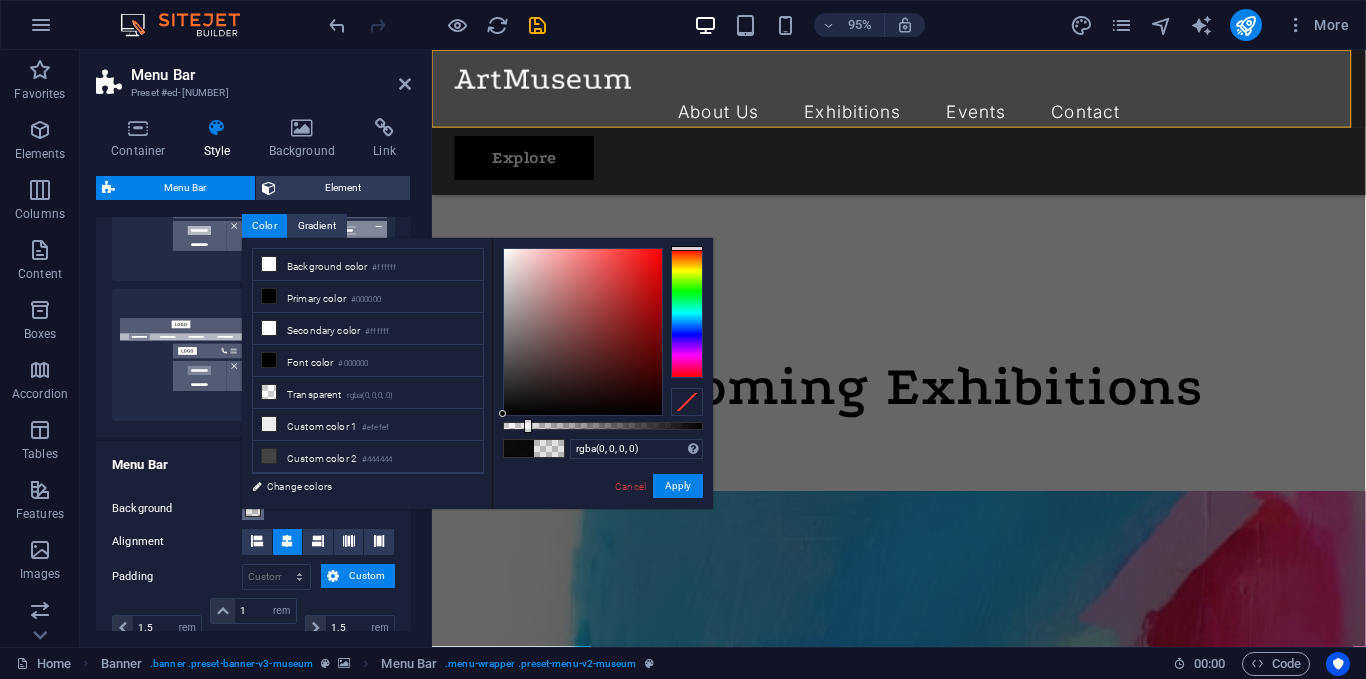 type on "rgba(0, 0, 0, 0)" 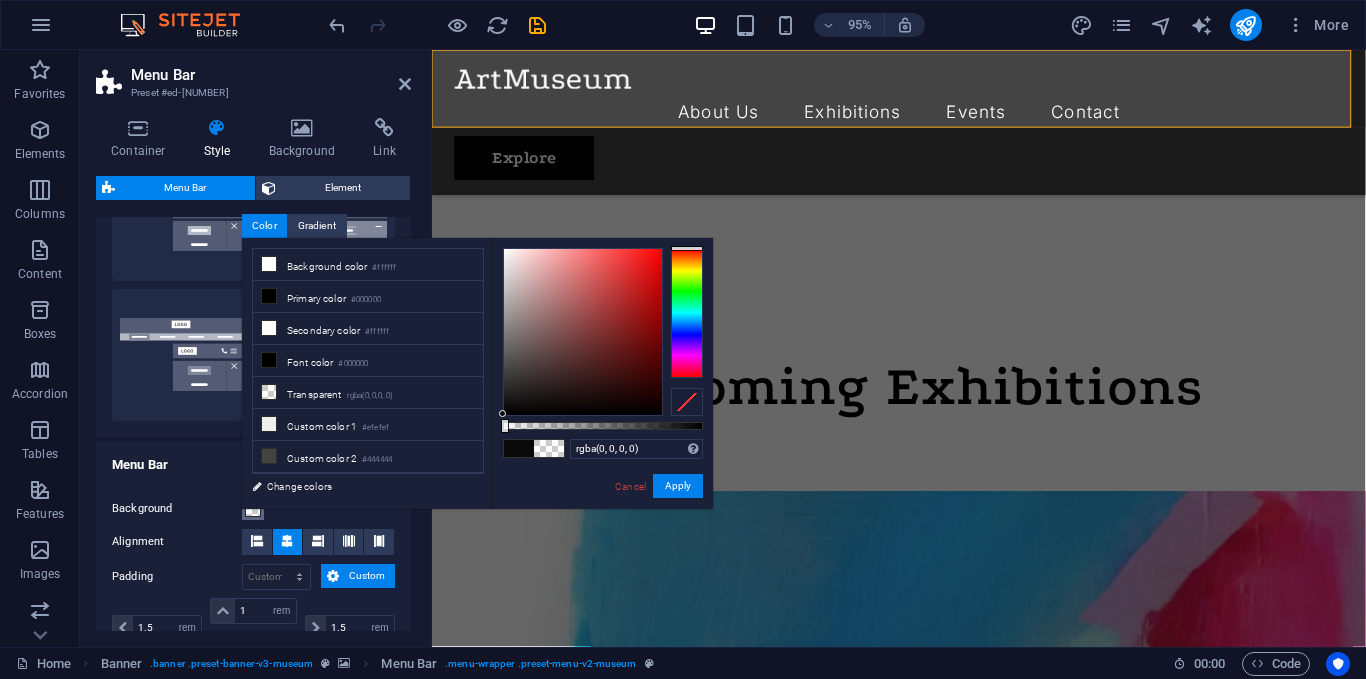 drag, startPoint x: 596, startPoint y: 421, endPoint x: 483, endPoint y: 419, distance: 113.0177 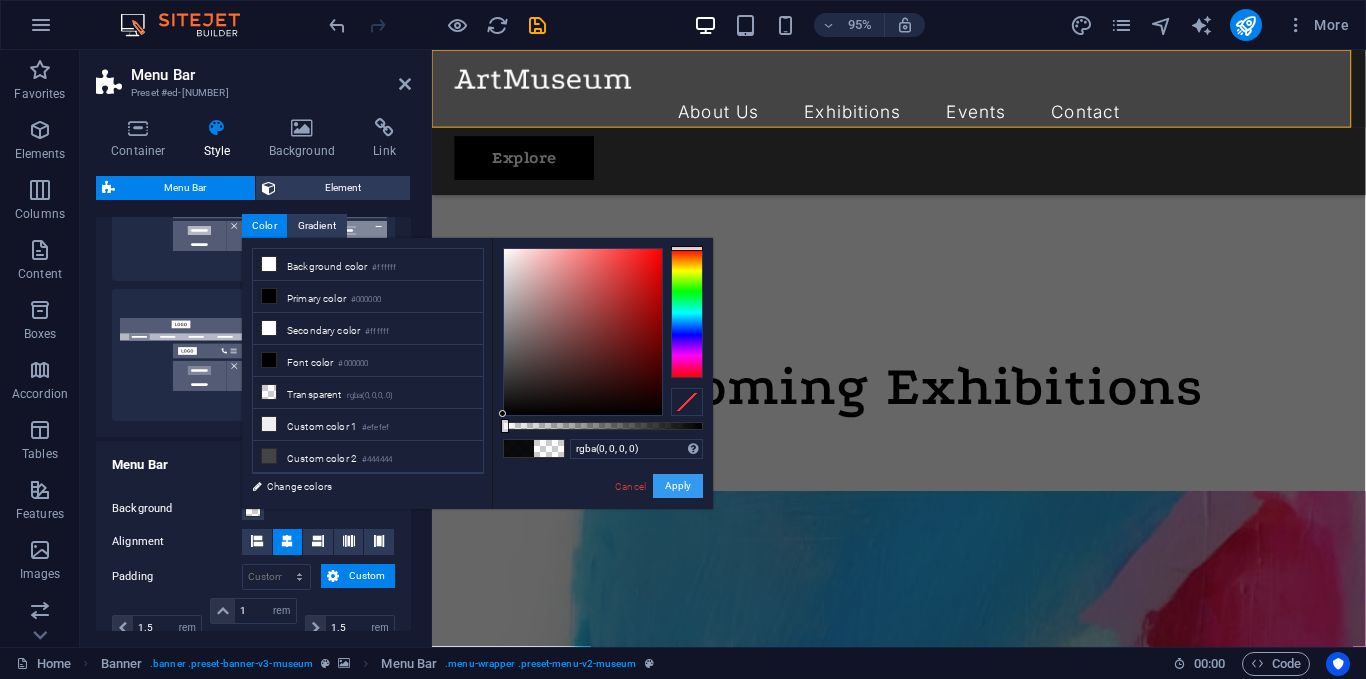 click on "Apply" at bounding box center [678, 486] 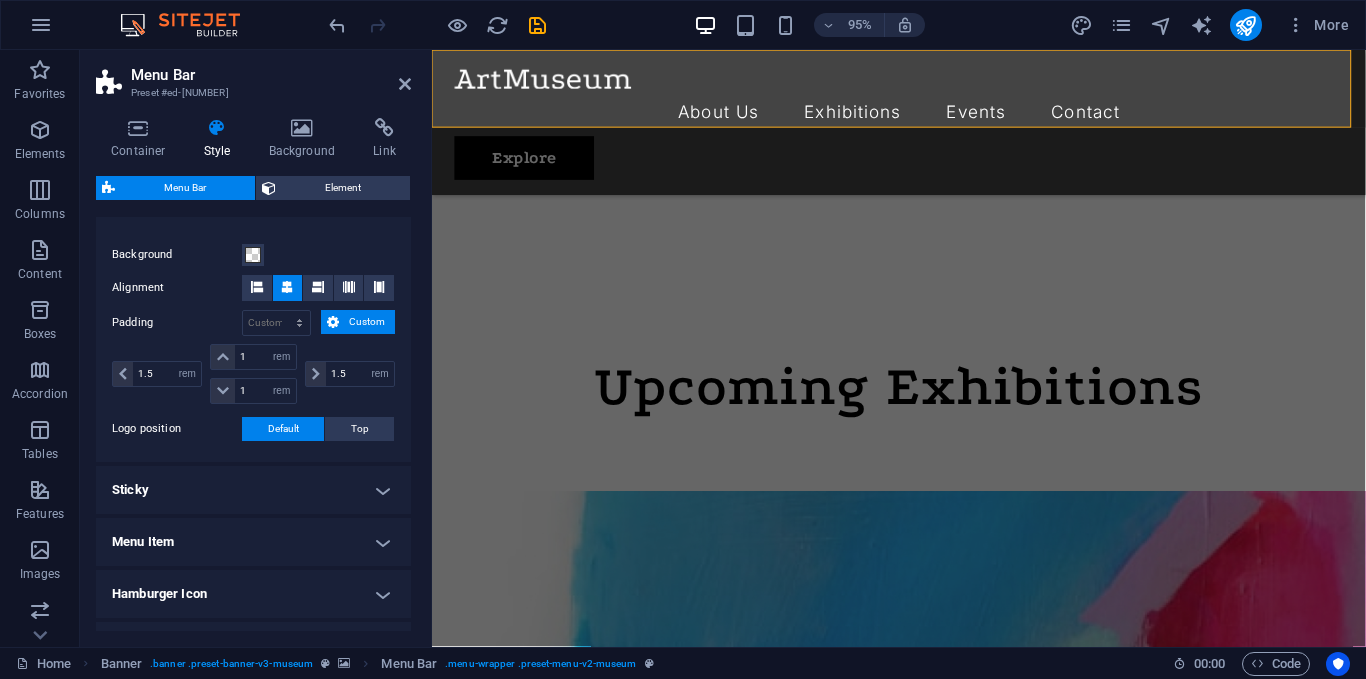 scroll, scrollTop: 700, scrollLeft: 0, axis: vertical 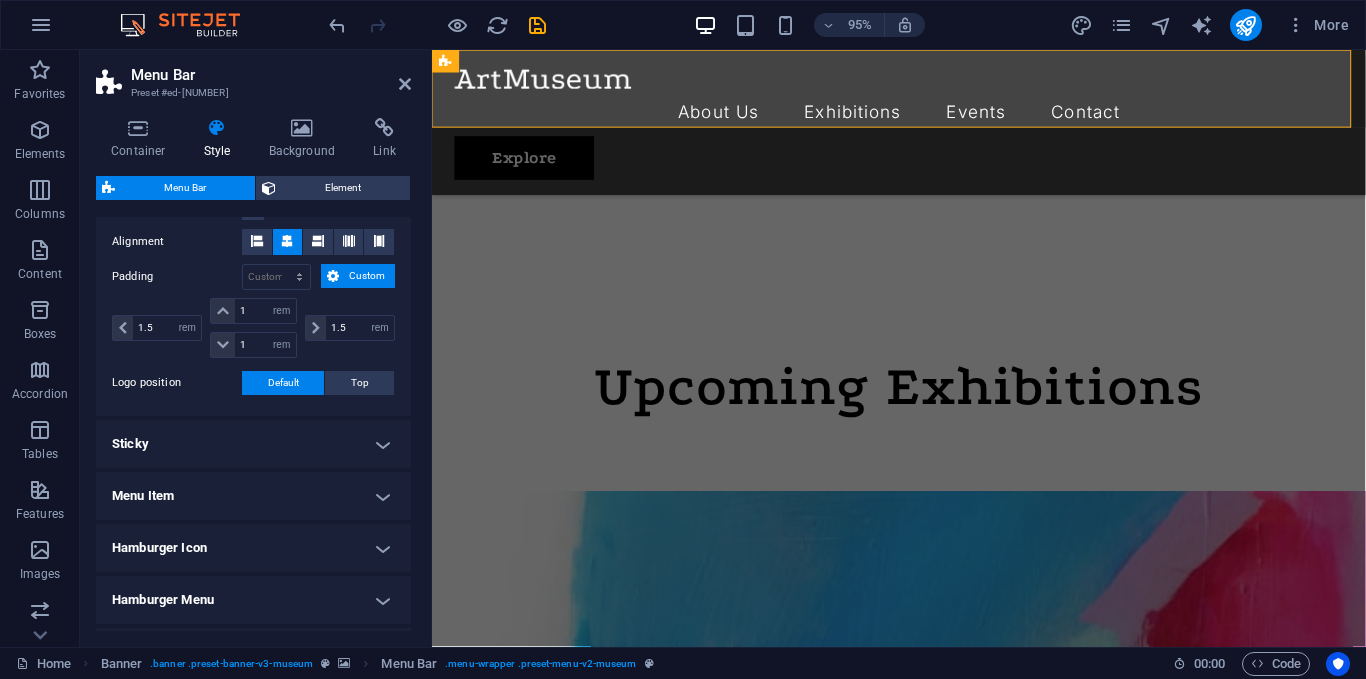 click on "About Us Exhibitions Events Contact Explore" at bounding box center [923, 126] 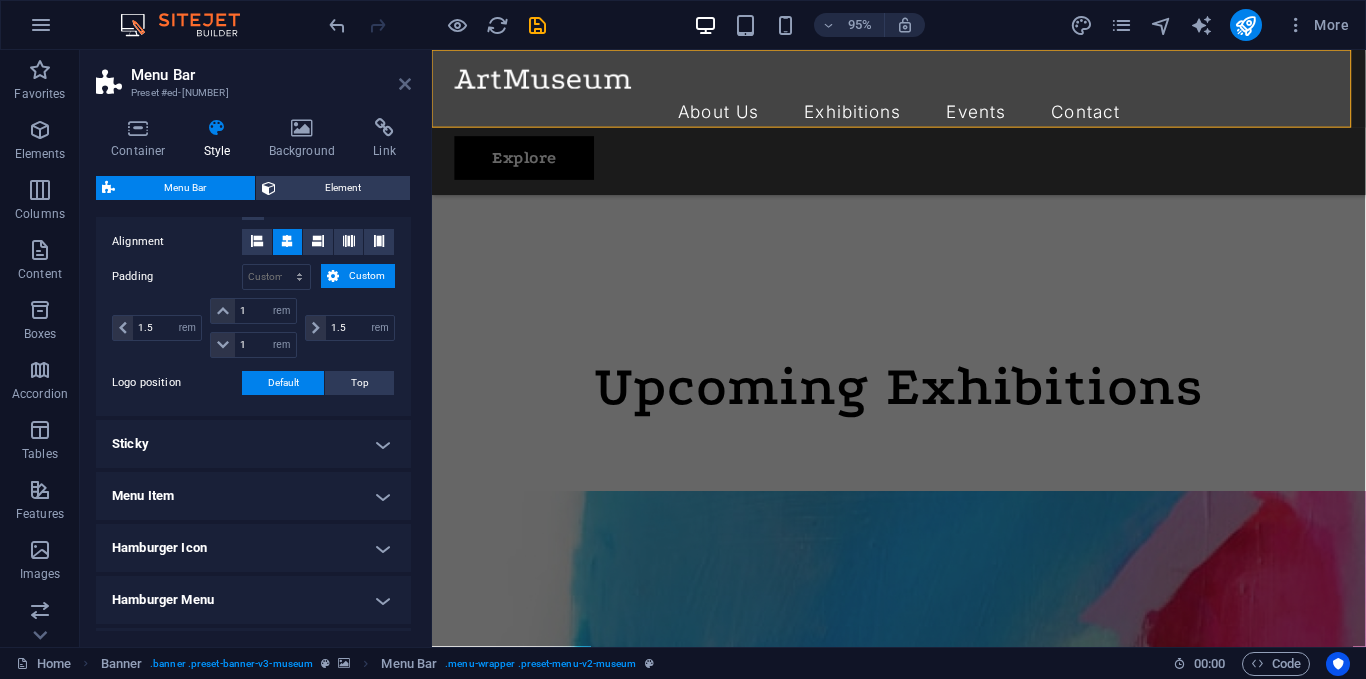 click at bounding box center [405, 84] 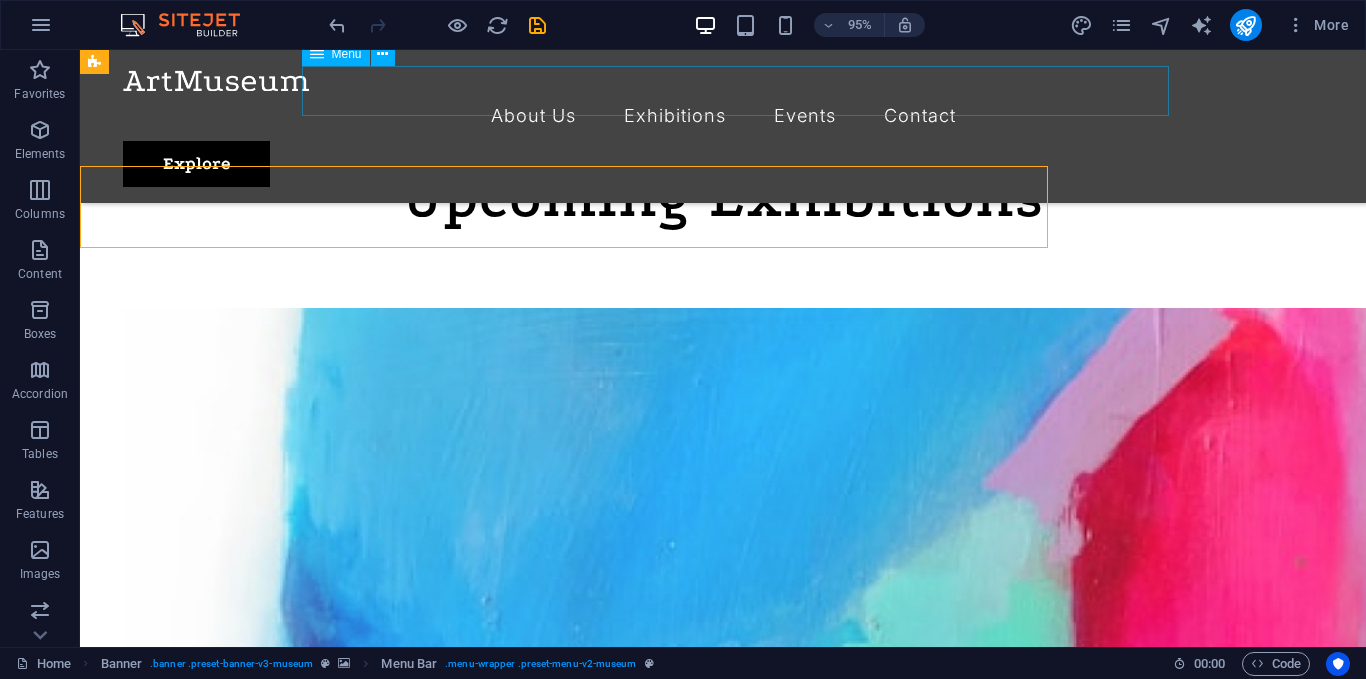 scroll, scrollTop: 1000, scrollLeft: 0, axis: vertical 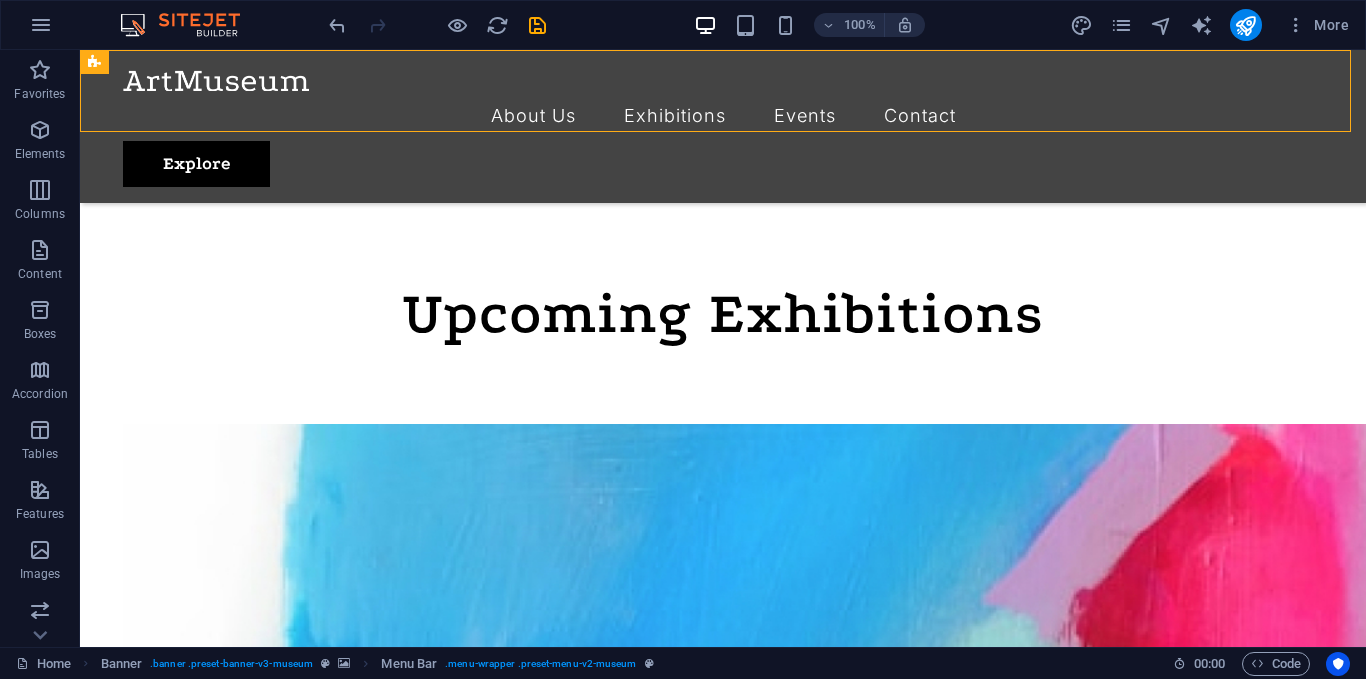 click on "About Us Exhibitions Events Contact Explore" at bounding box center (723, 126) 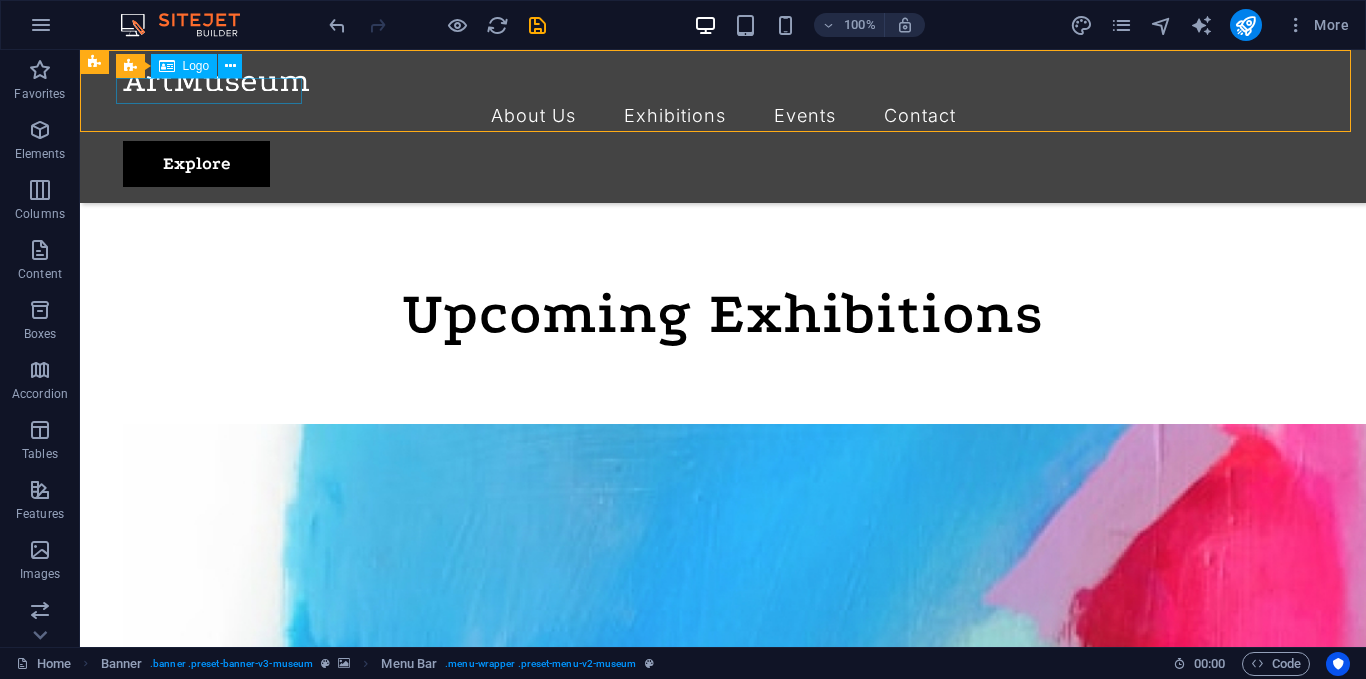 click at bounding box center (723, 78) 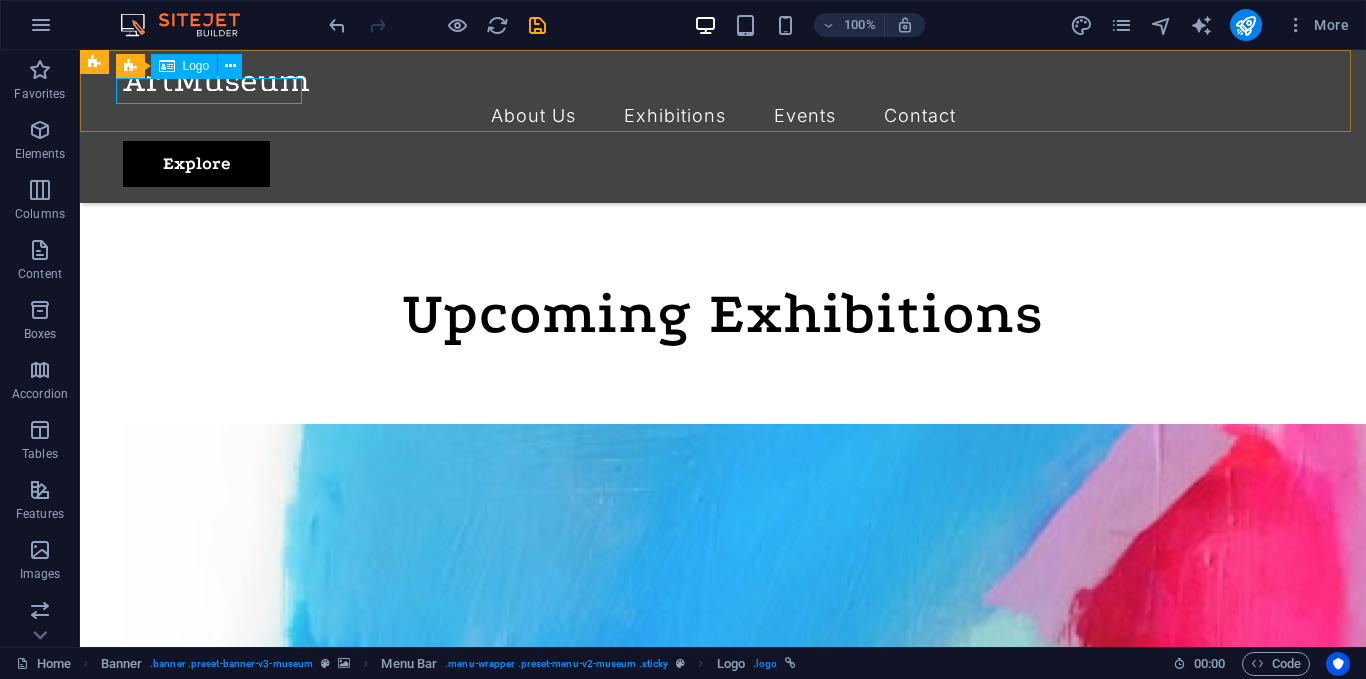 click at bounding box center [167, 66] 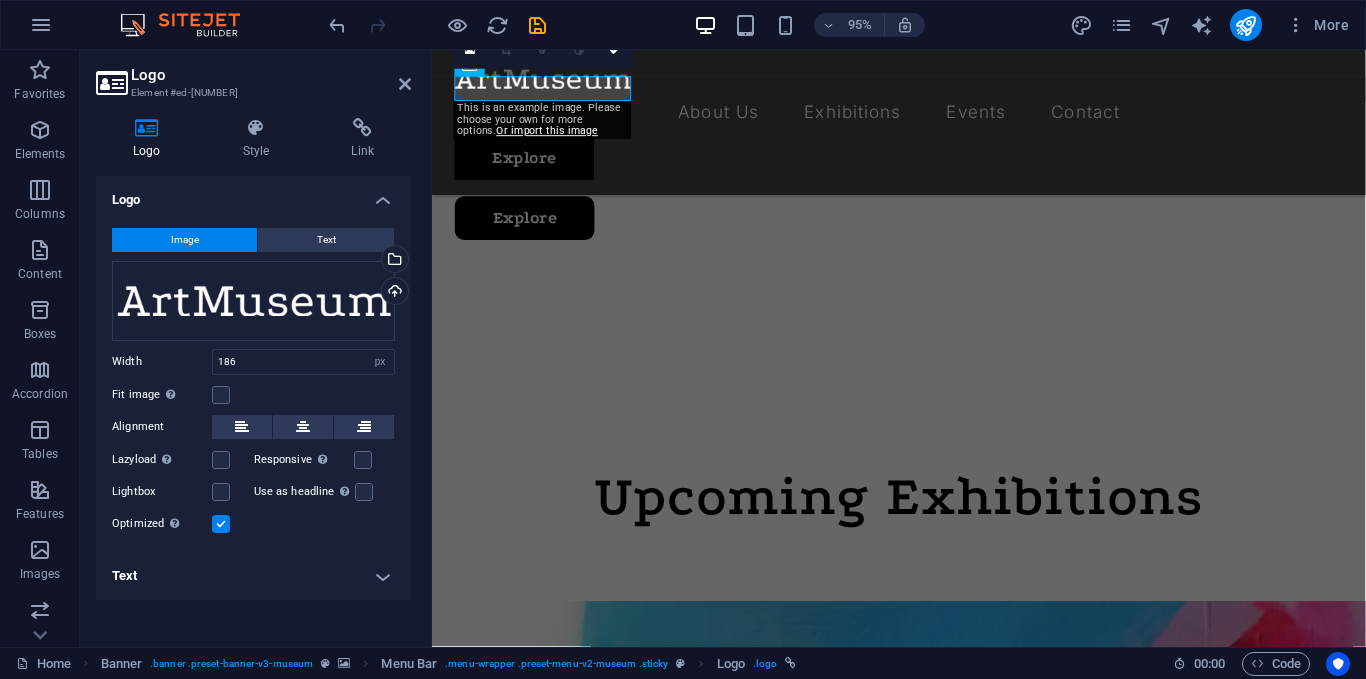 scroll, scrollTop: 1116, scrollLeft: 0, axis: vertical 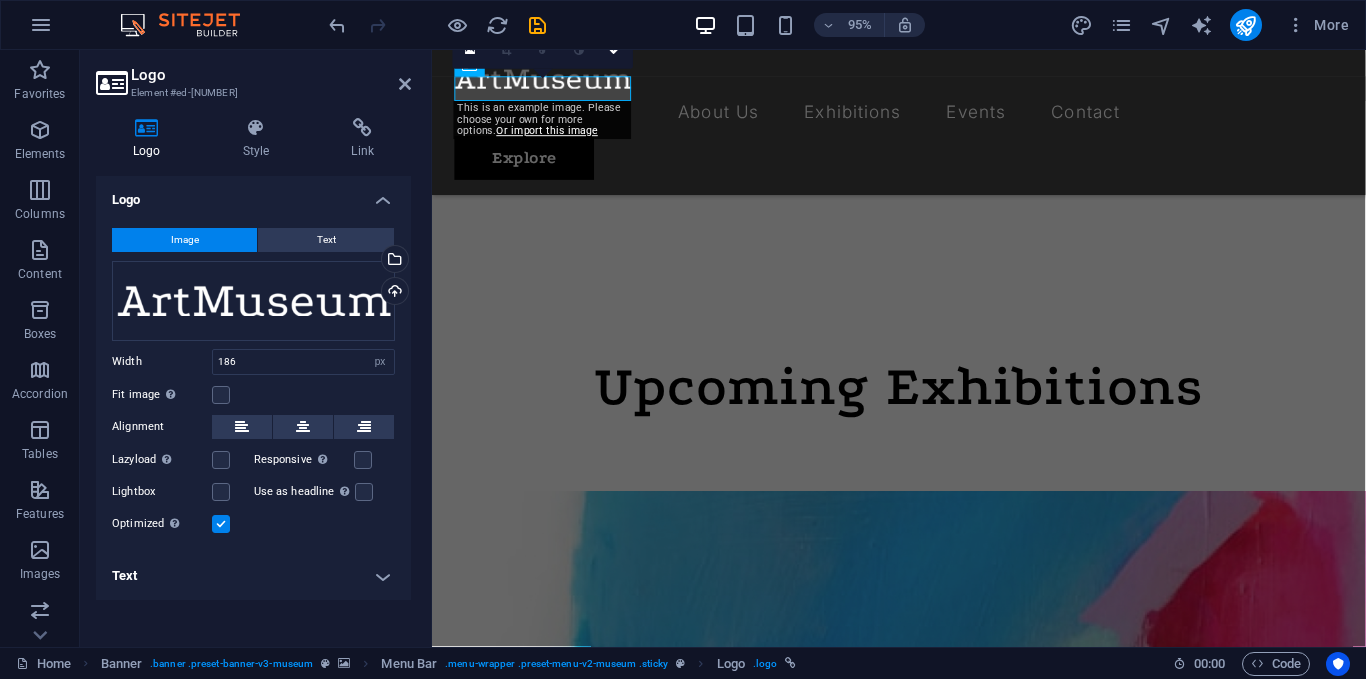 drag, startPoint x: 172, startPoint y: 69, endPoint x: 145, endPoint y: 75, distance: 27.658634 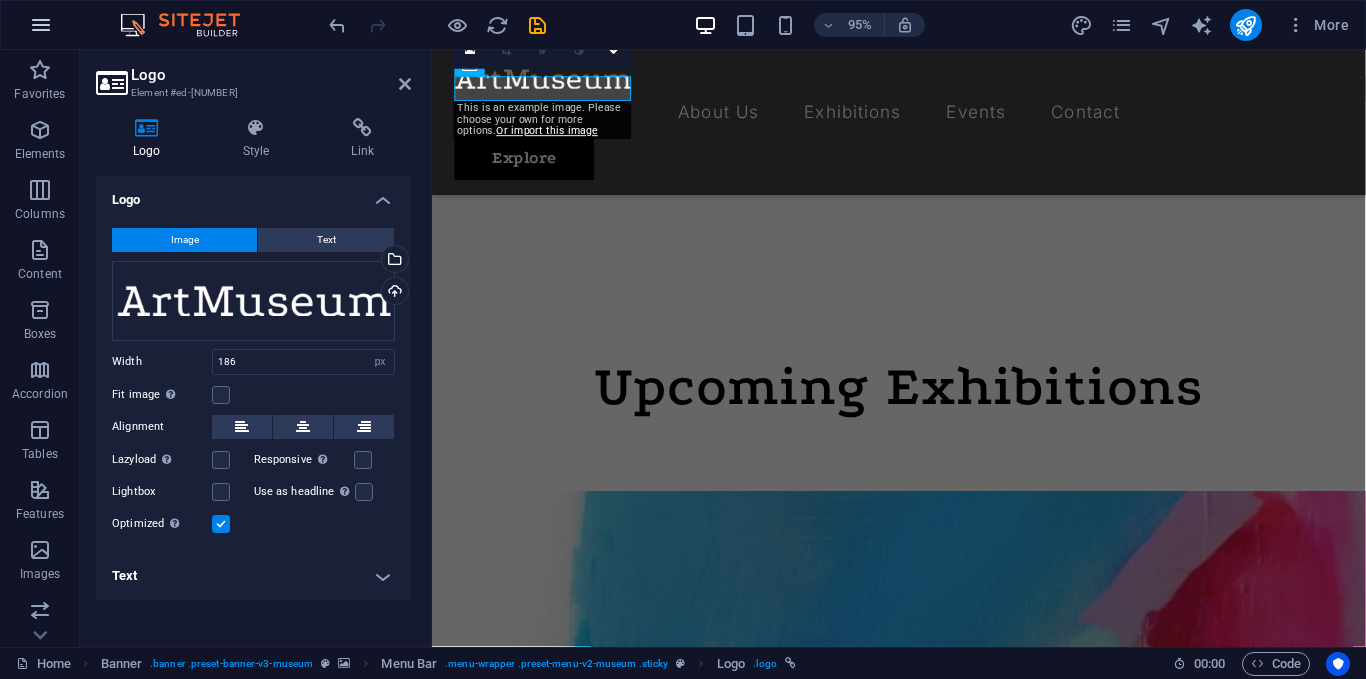 click at bounding box center (41, 25) 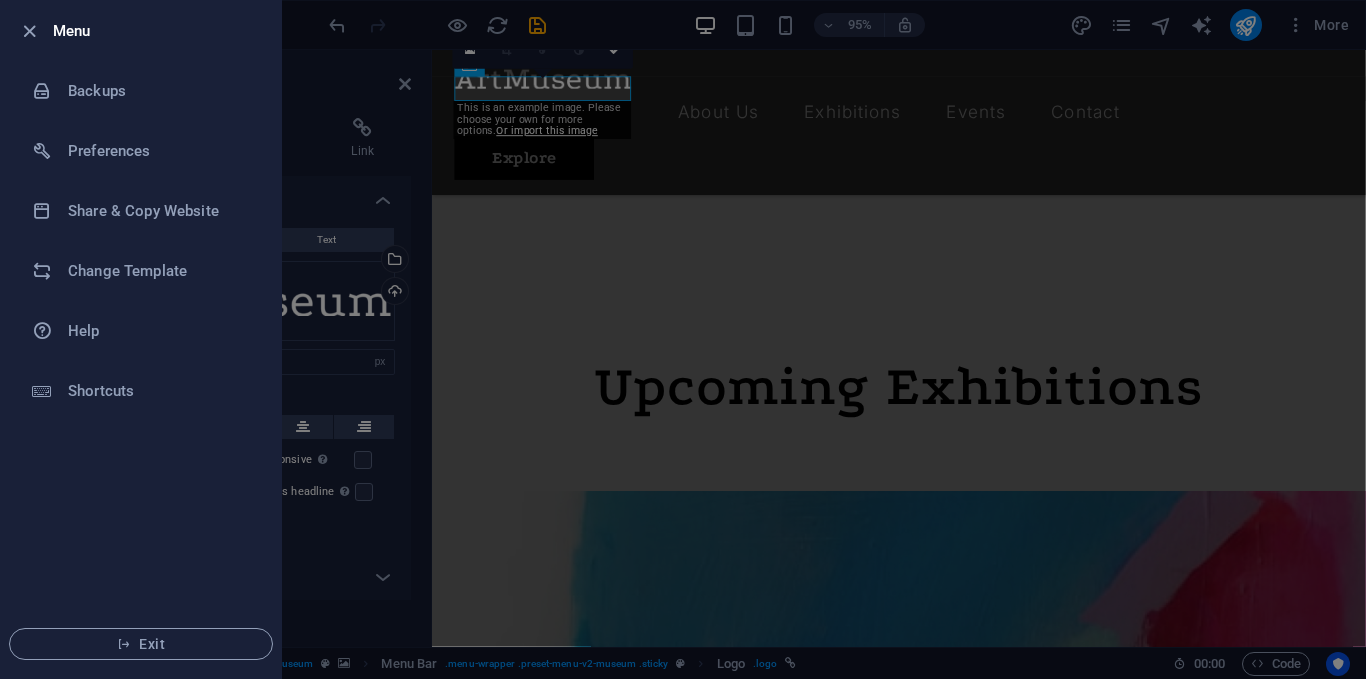 click at bounding box center [683, 339] 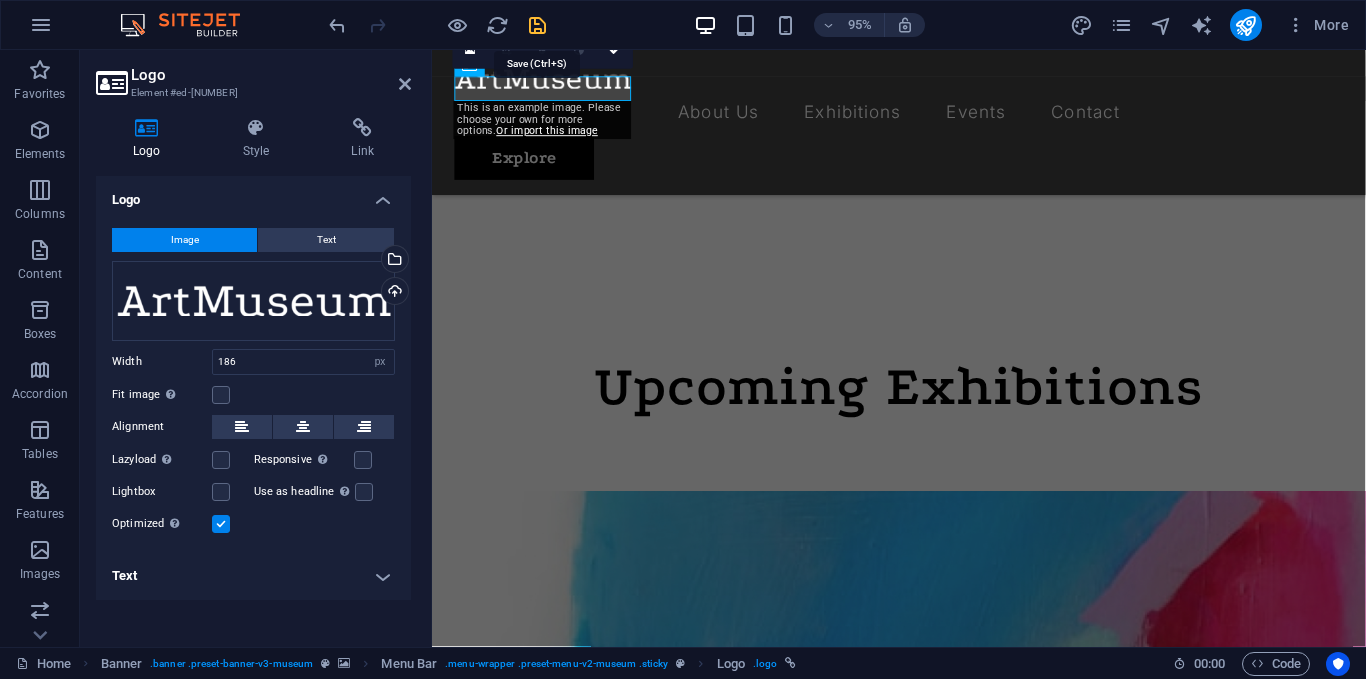 click at bounding box center [537, 25] 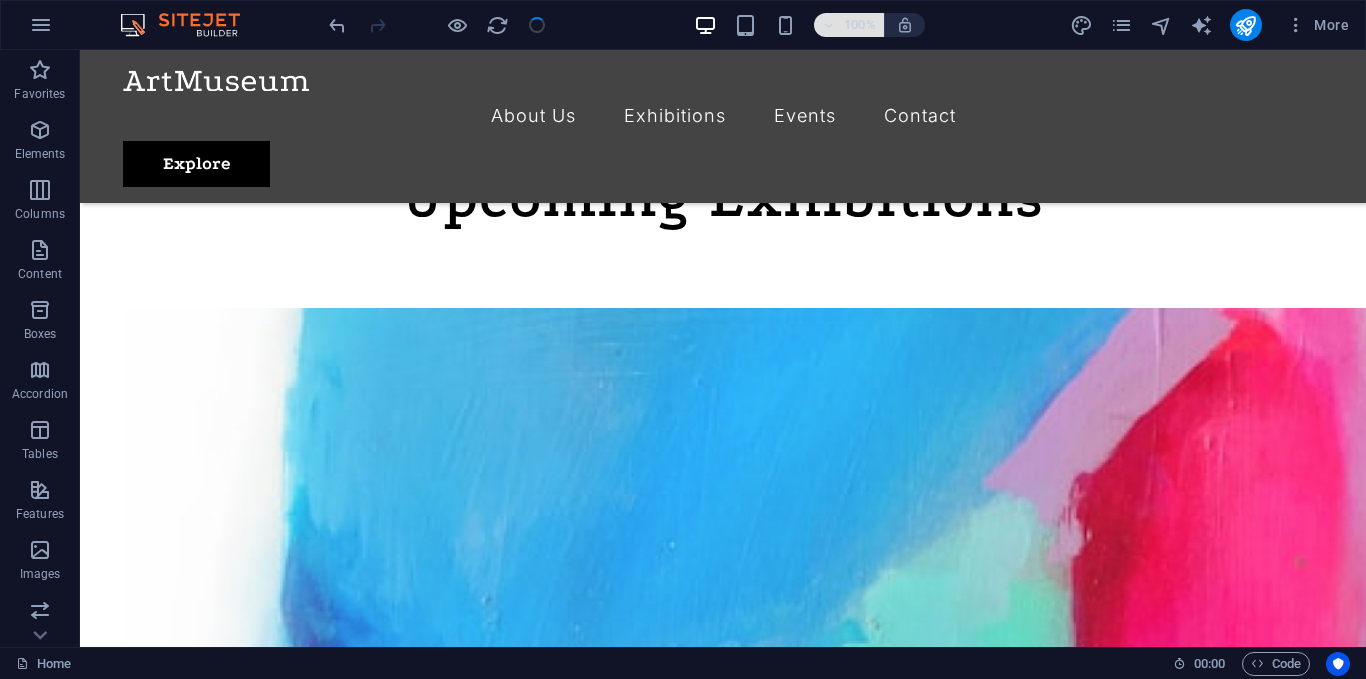 scroll, scrollTop: 1000, scrollLeft: 0, axis: vertical 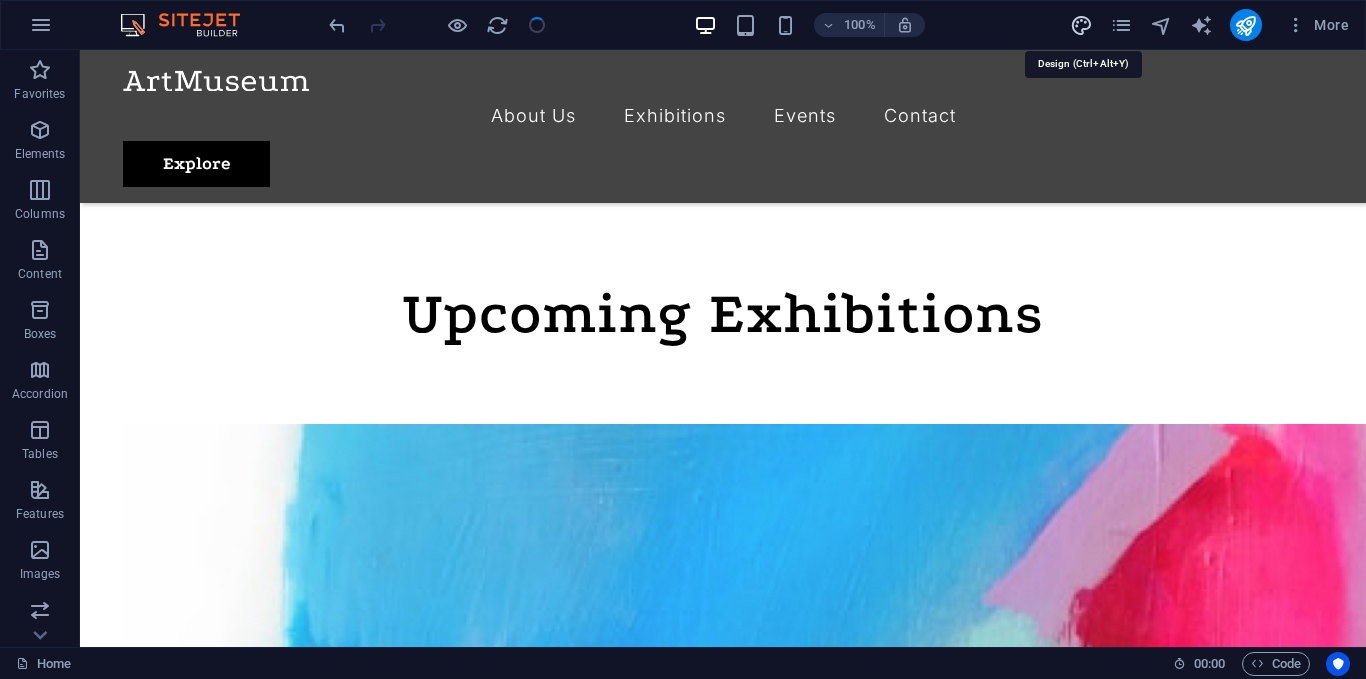 click at bounding box center [1081, 25] 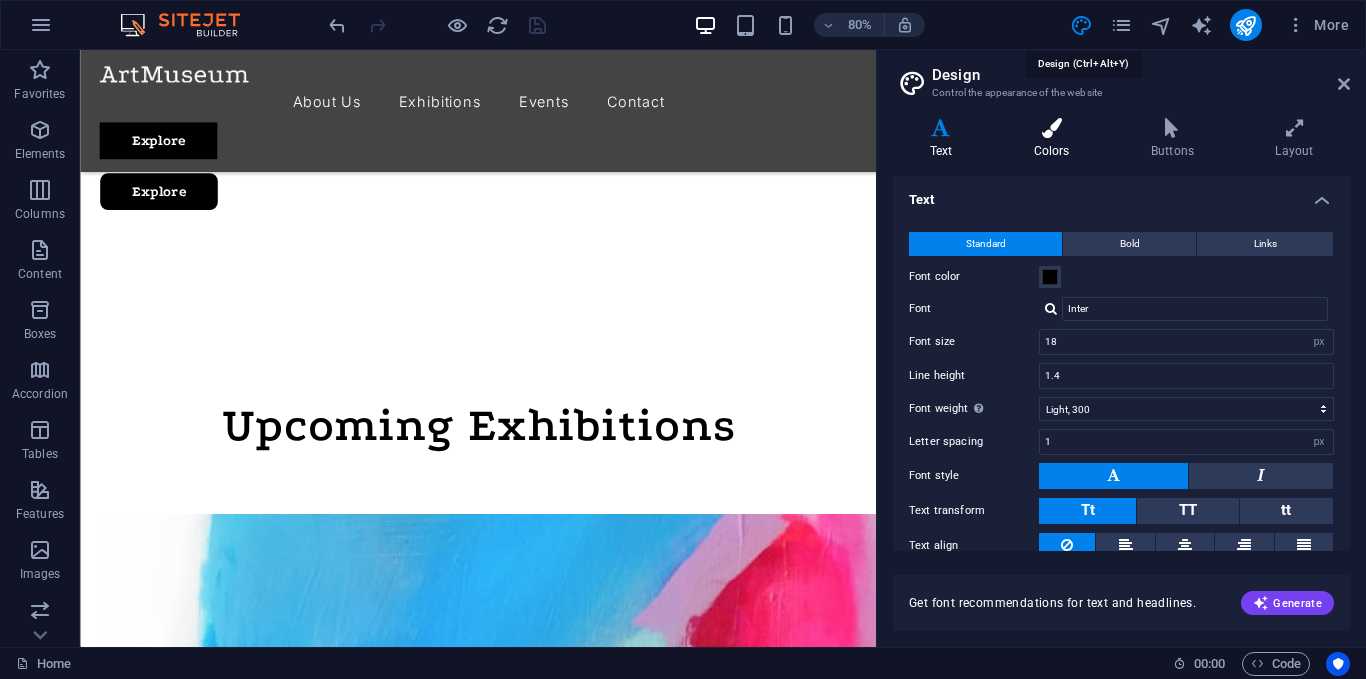 scroll, scrollTop: 1116, scrollLeft: 0, axis: vertical 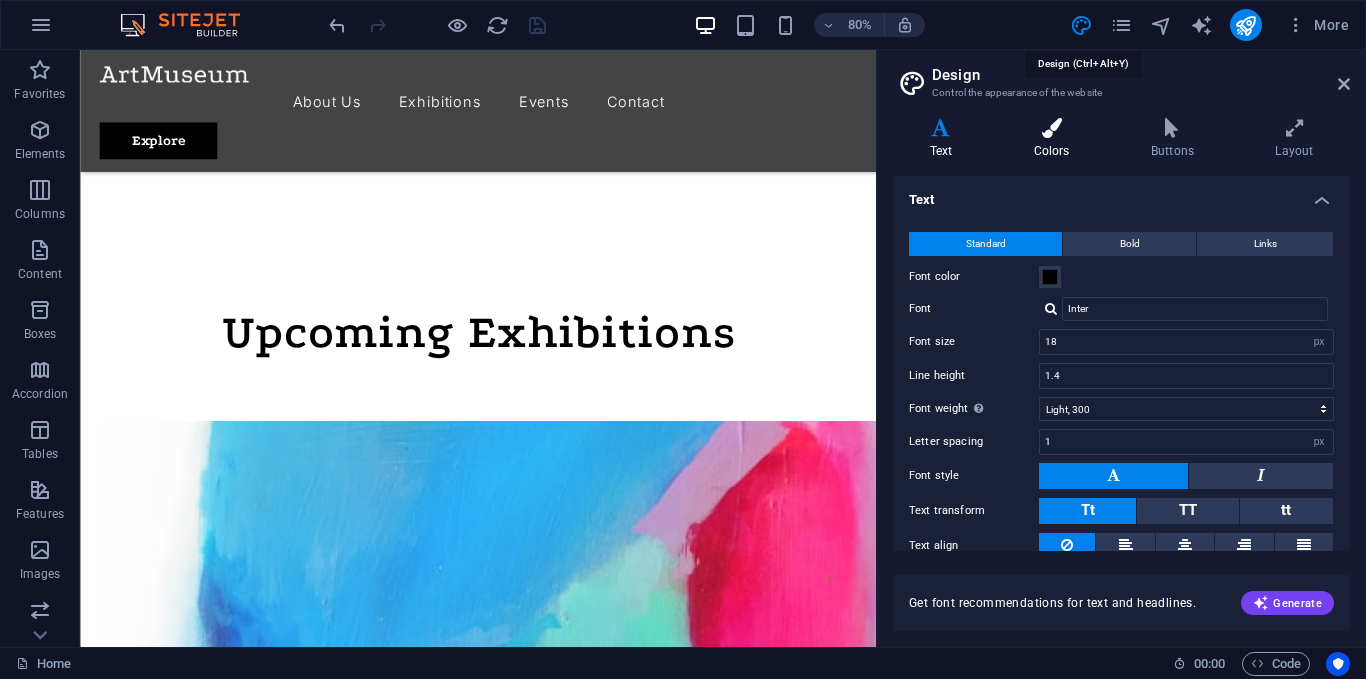 click at bounding box center [1051, 128] 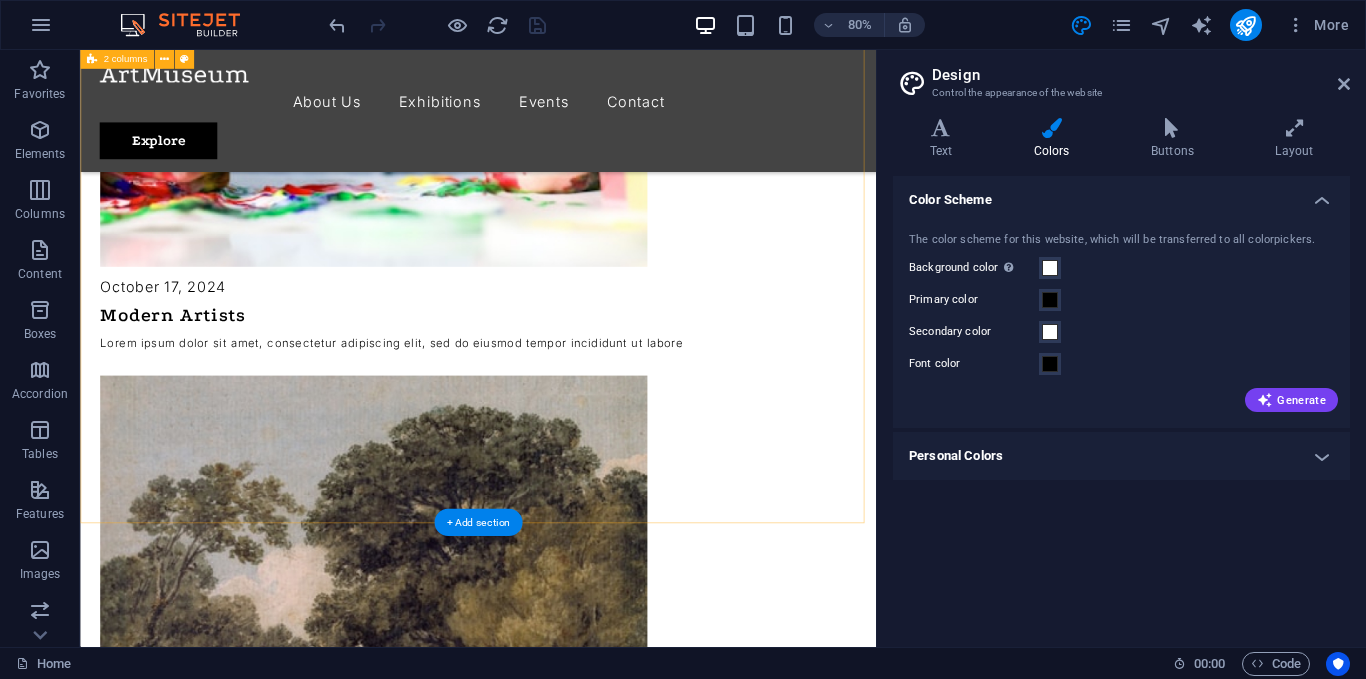 scroll, scrollTop: 3816, scrollLeft: 0, axis: vertical 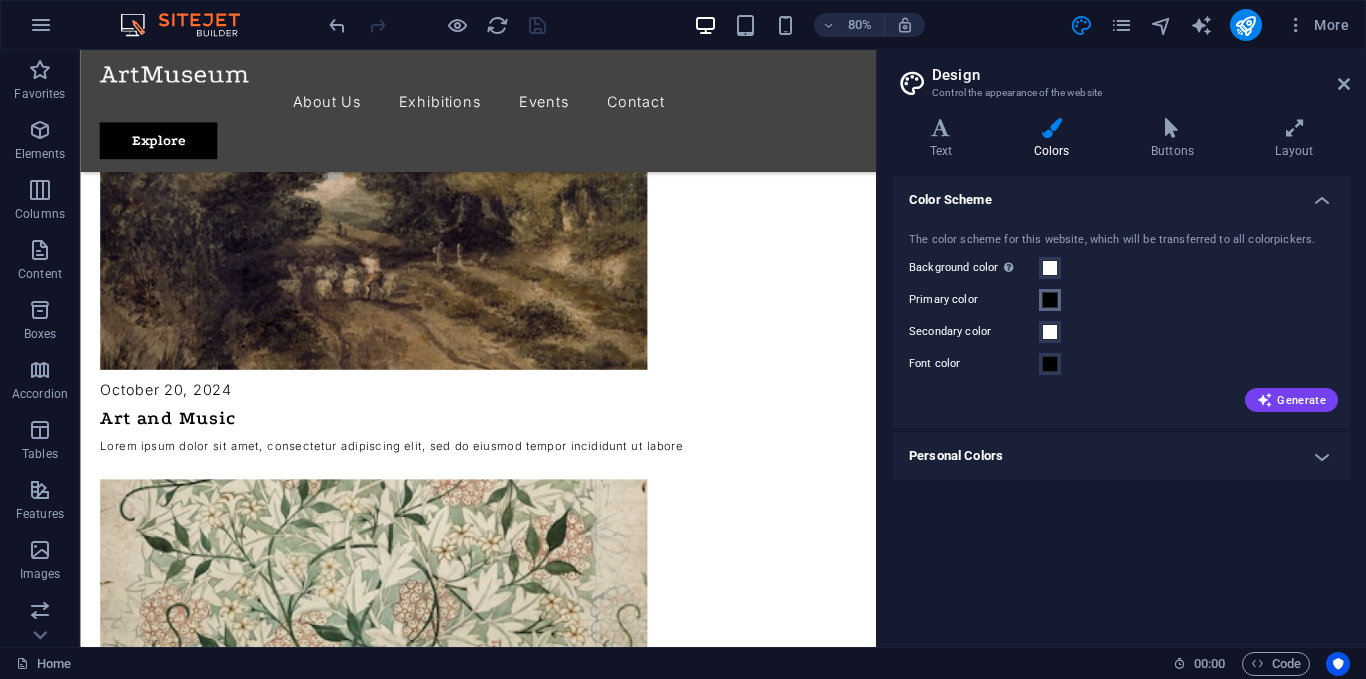 click at bounding box center (1050, 300) 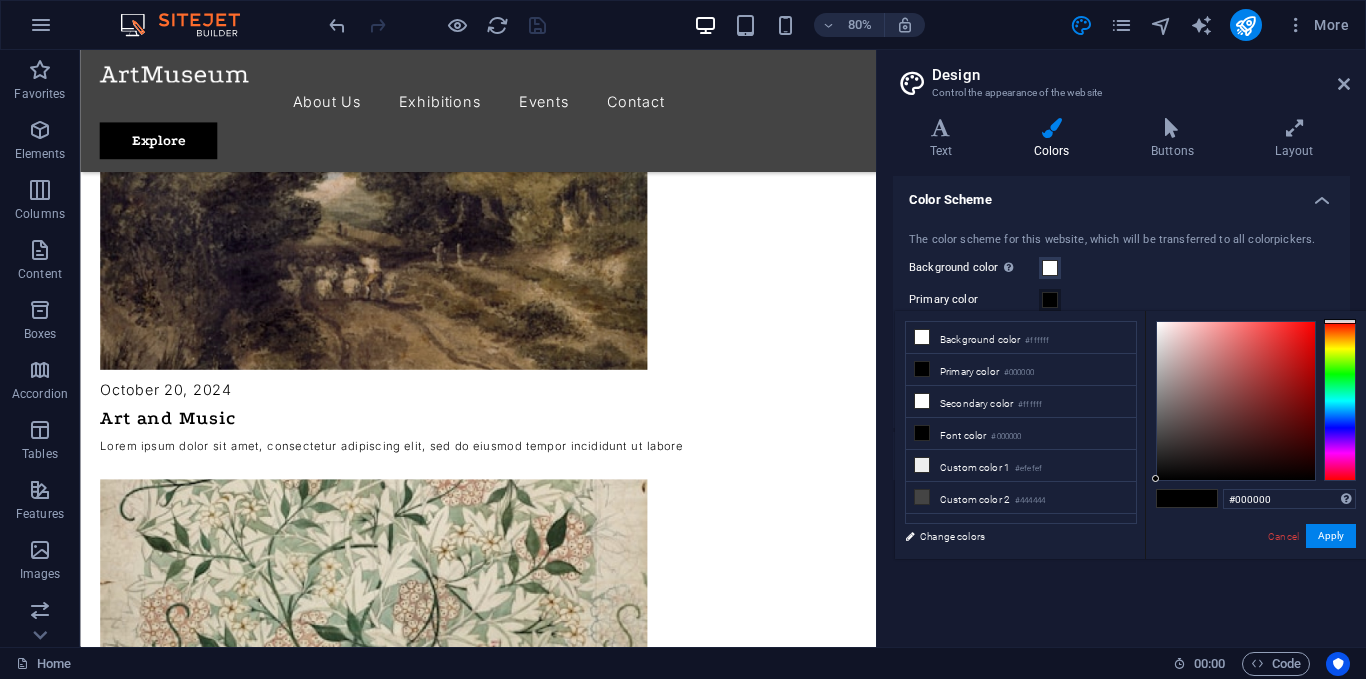click at bounding box center [1340, 401] 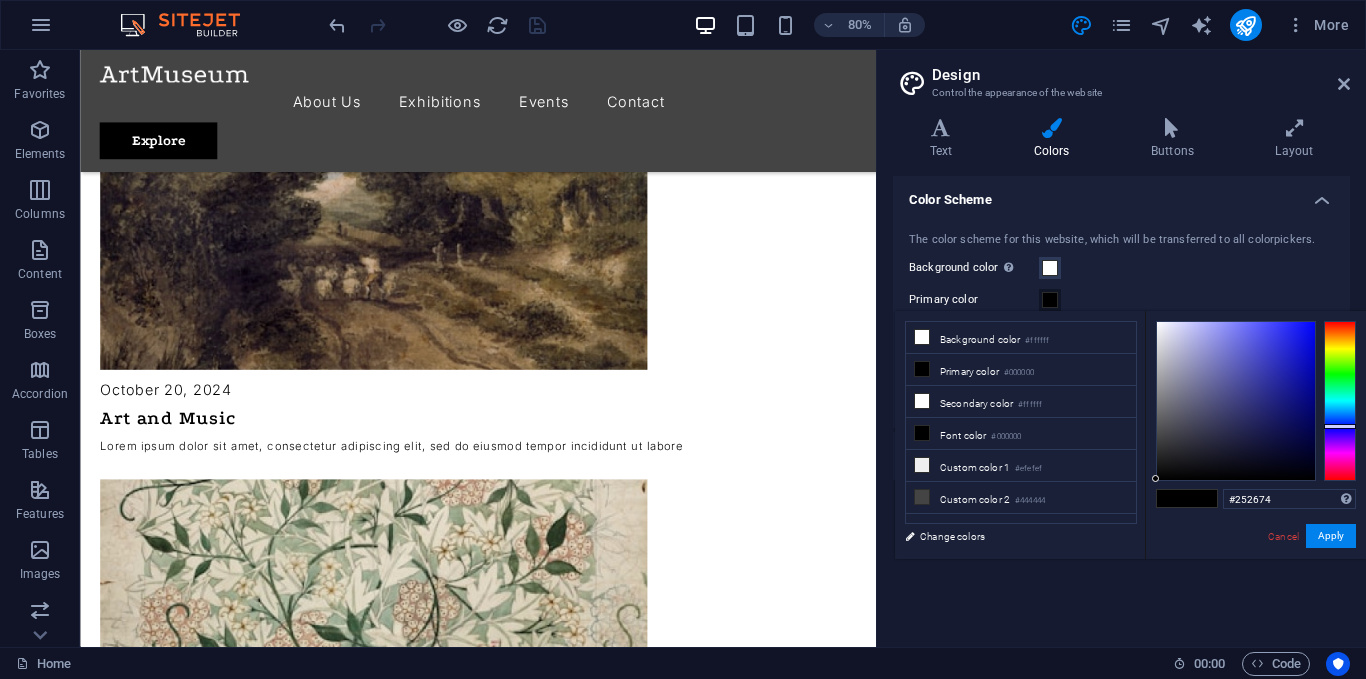 click at bounding box center (1236, 401) 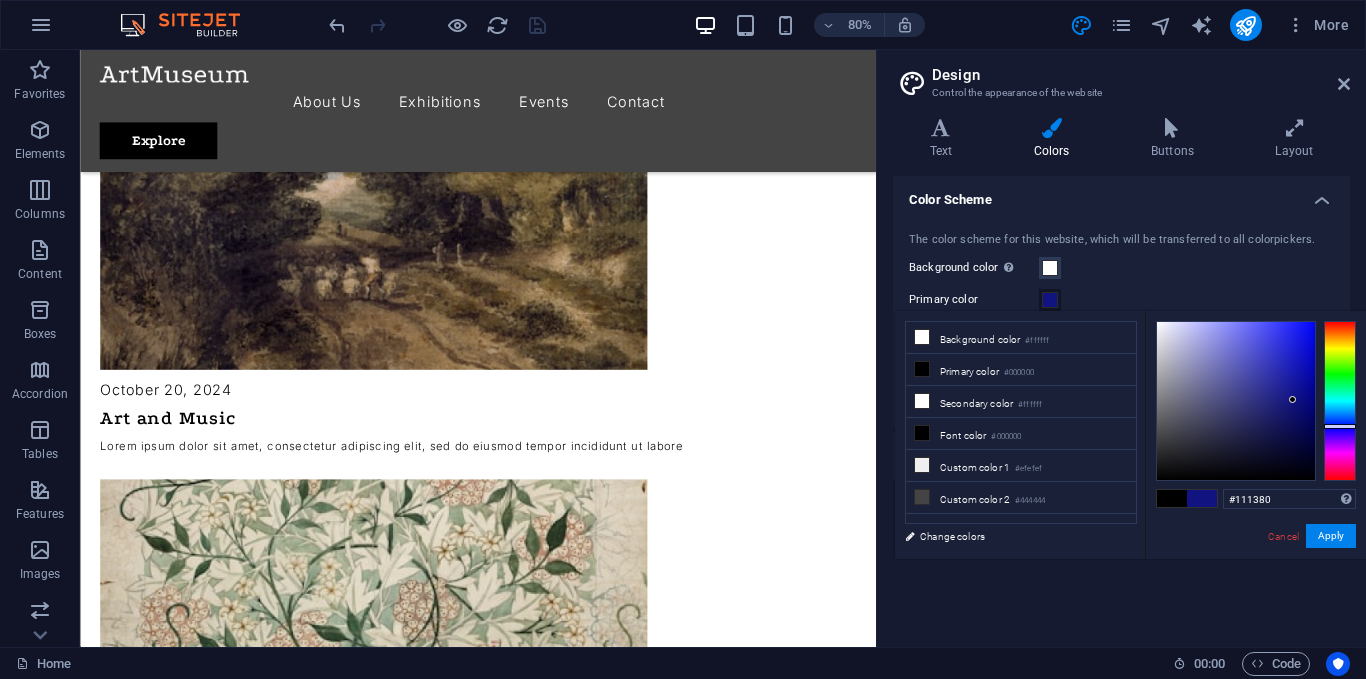 click at bounding box center [1236, 401] 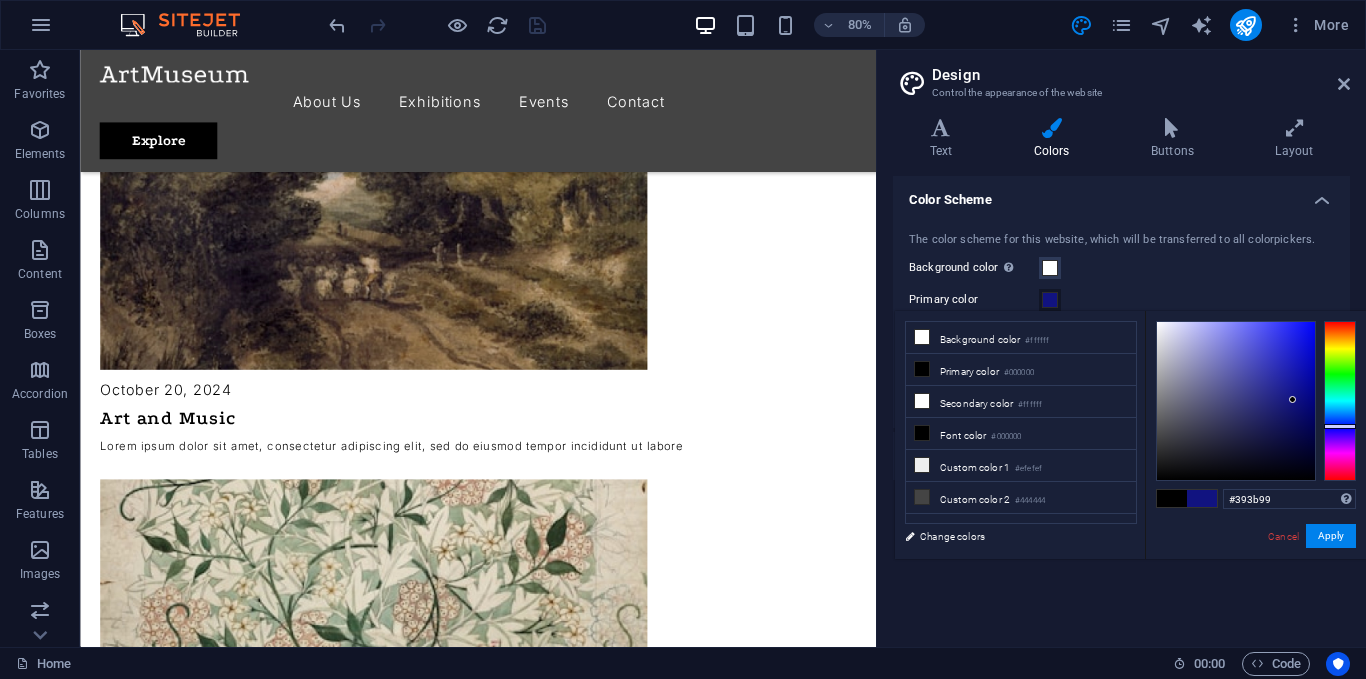 drag, startPoint x: 1256, startPoint y: 385, endPoint x: 1242, endPoint y: 386, distance: 14.035668 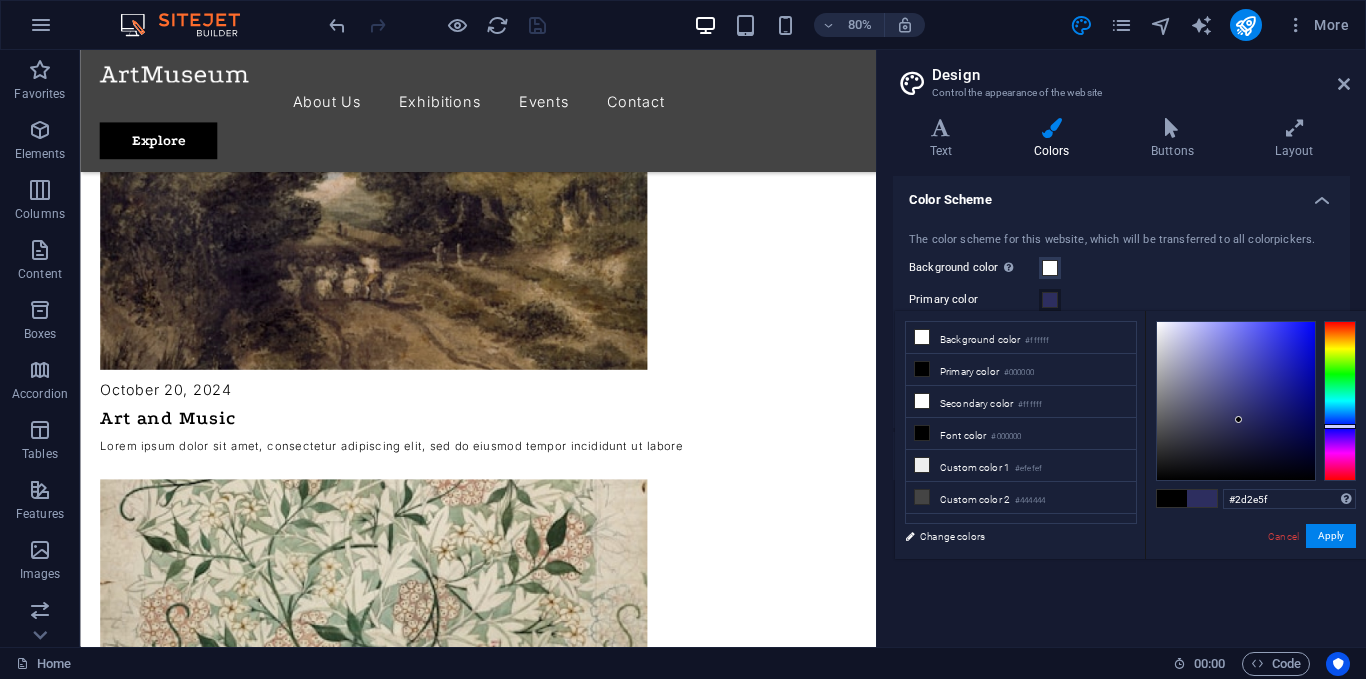 click at bounding box center (1236, 401) 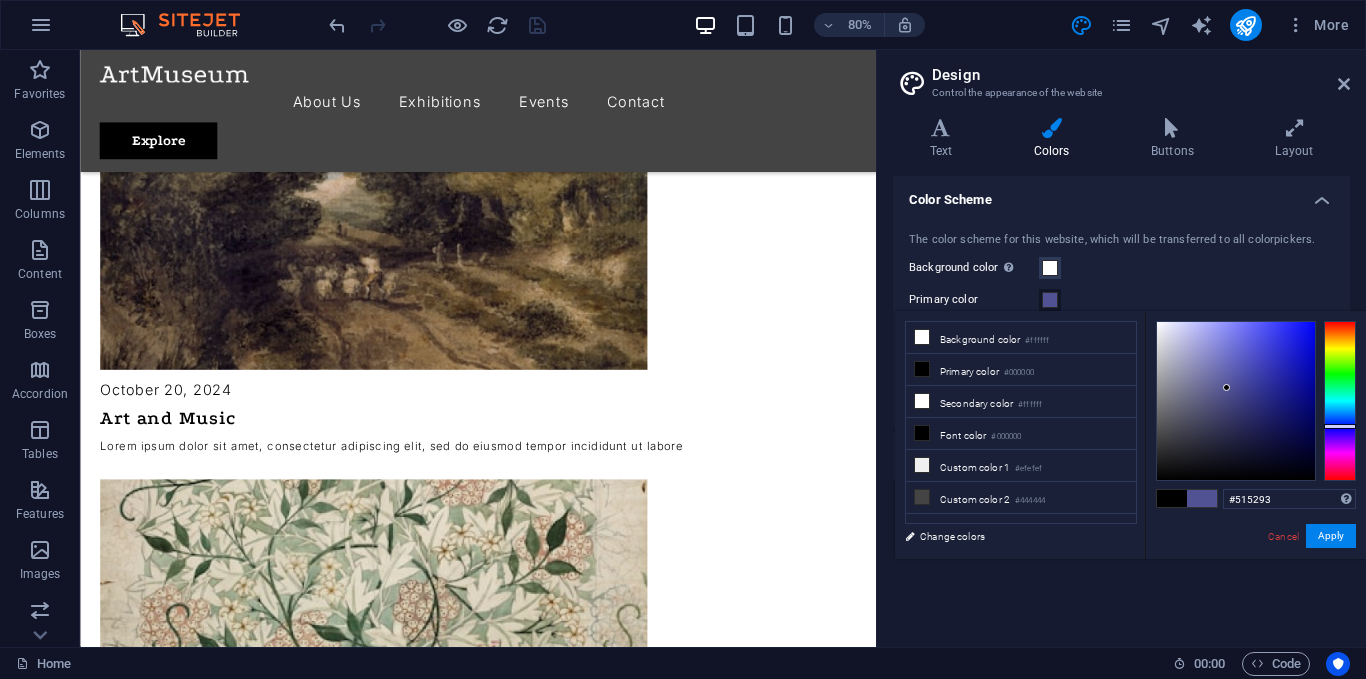 click at bounding box center (1236, 401) 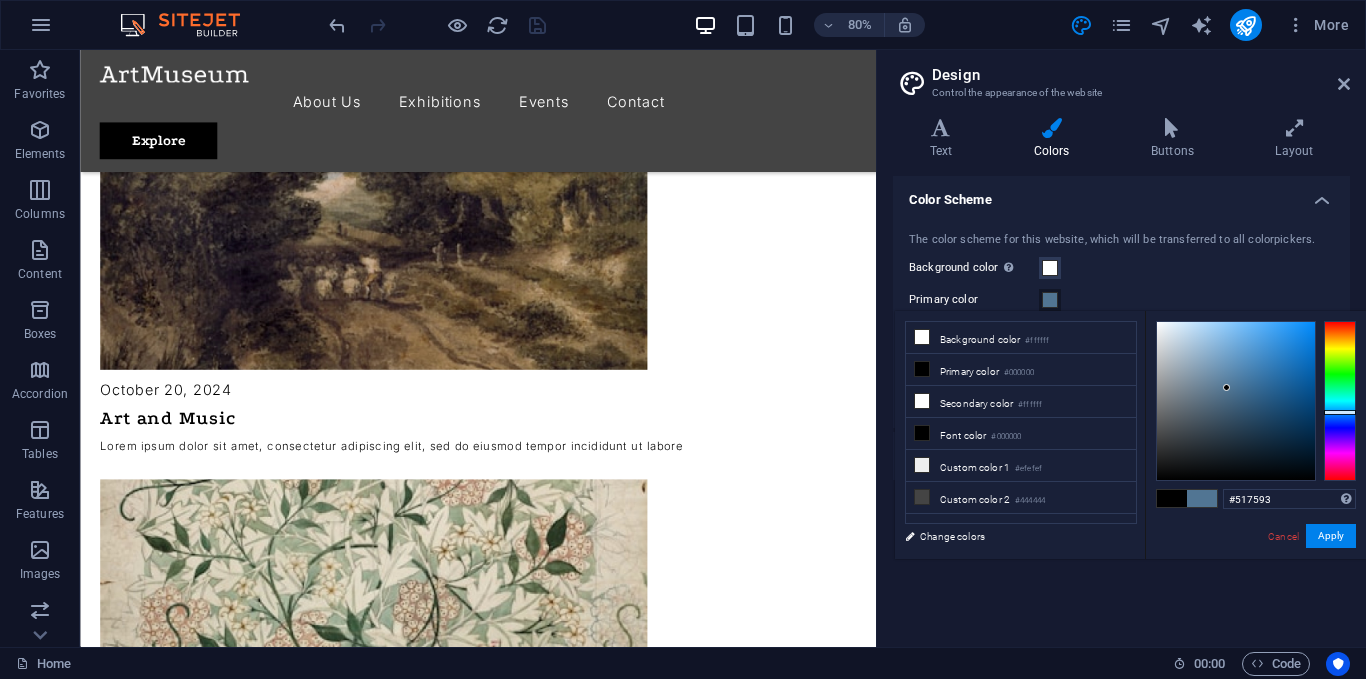click at bounding box center (1340, 401) 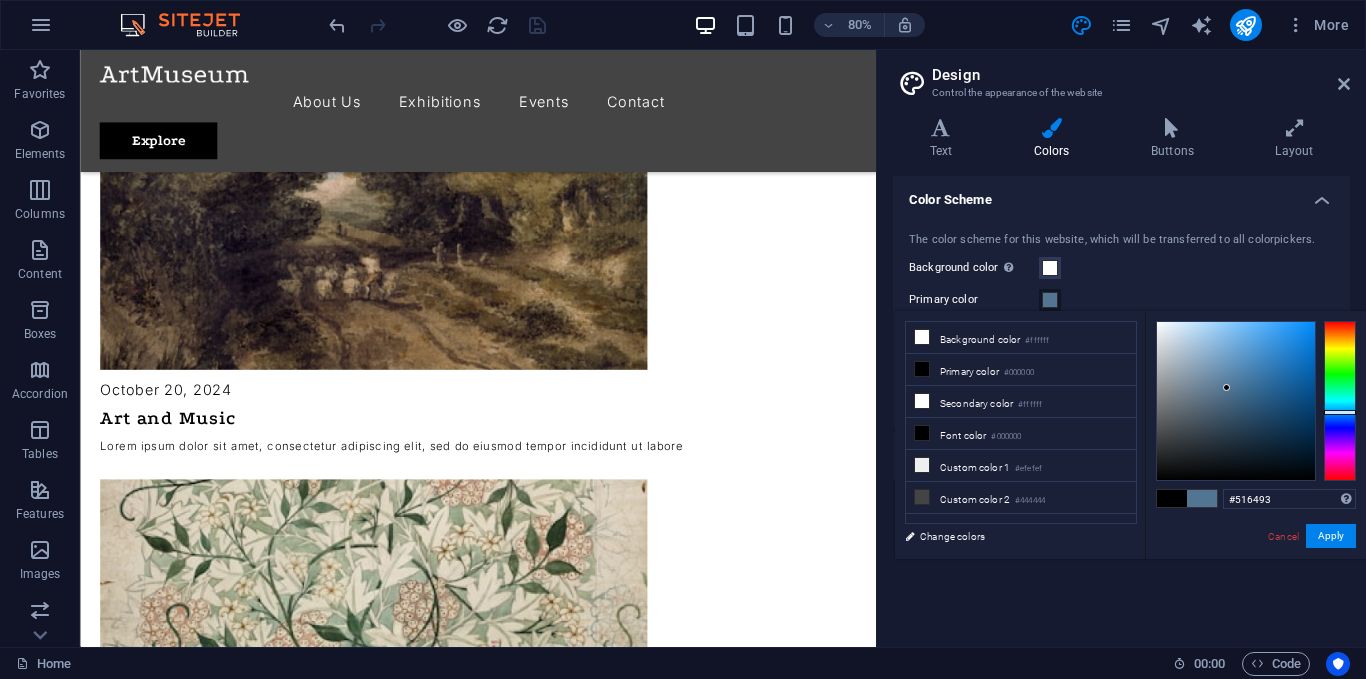 click at bounding box center (1340, 401) 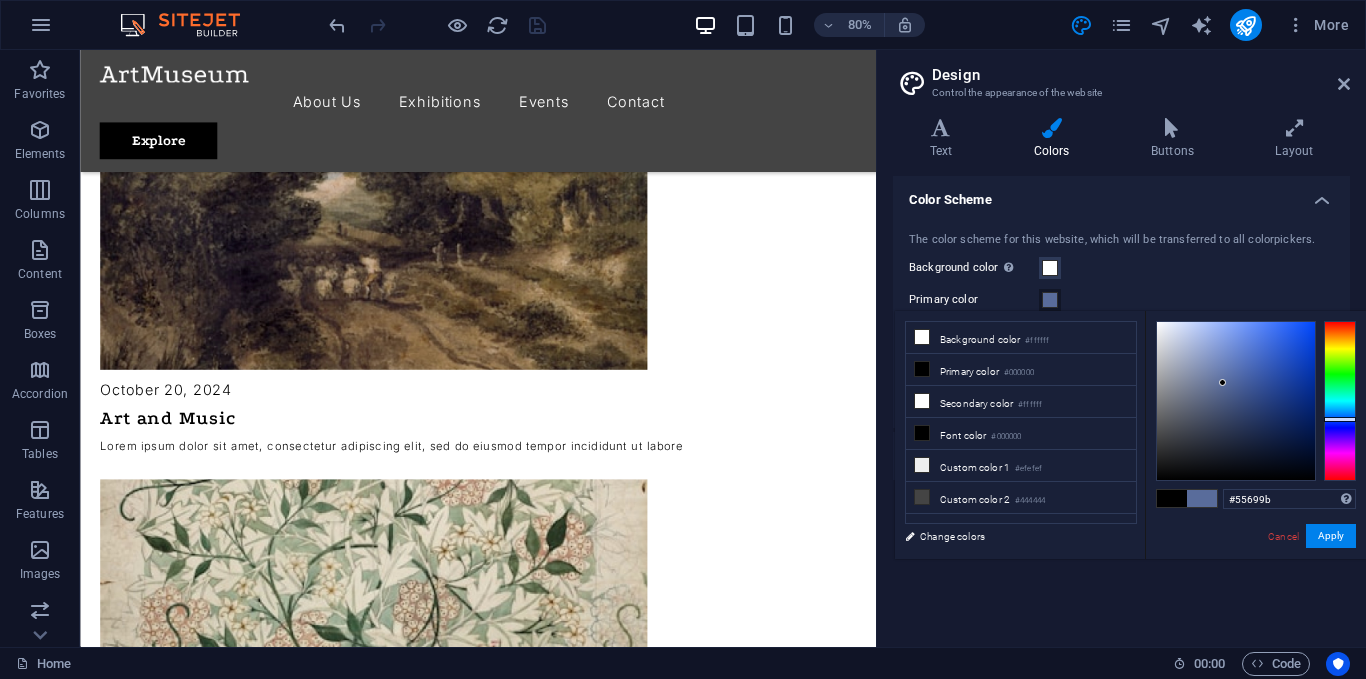 drag, startPoint x: 1220, startPoint y: 385, endPoint x: 1235, endPoint y: 386, distance: 15.033297 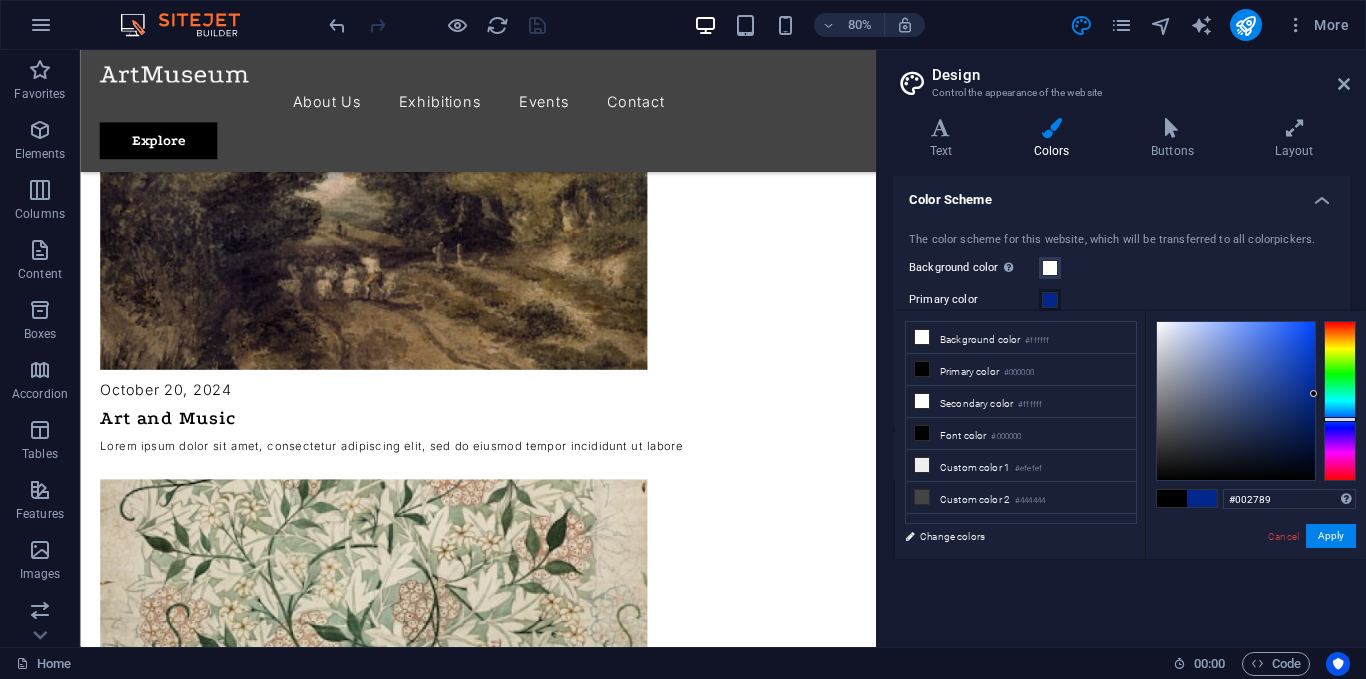 drag, startPoint x: 1293, startPoint y: 399, endPoint x: 1343, endPoint y: 394, distance: 50.24938 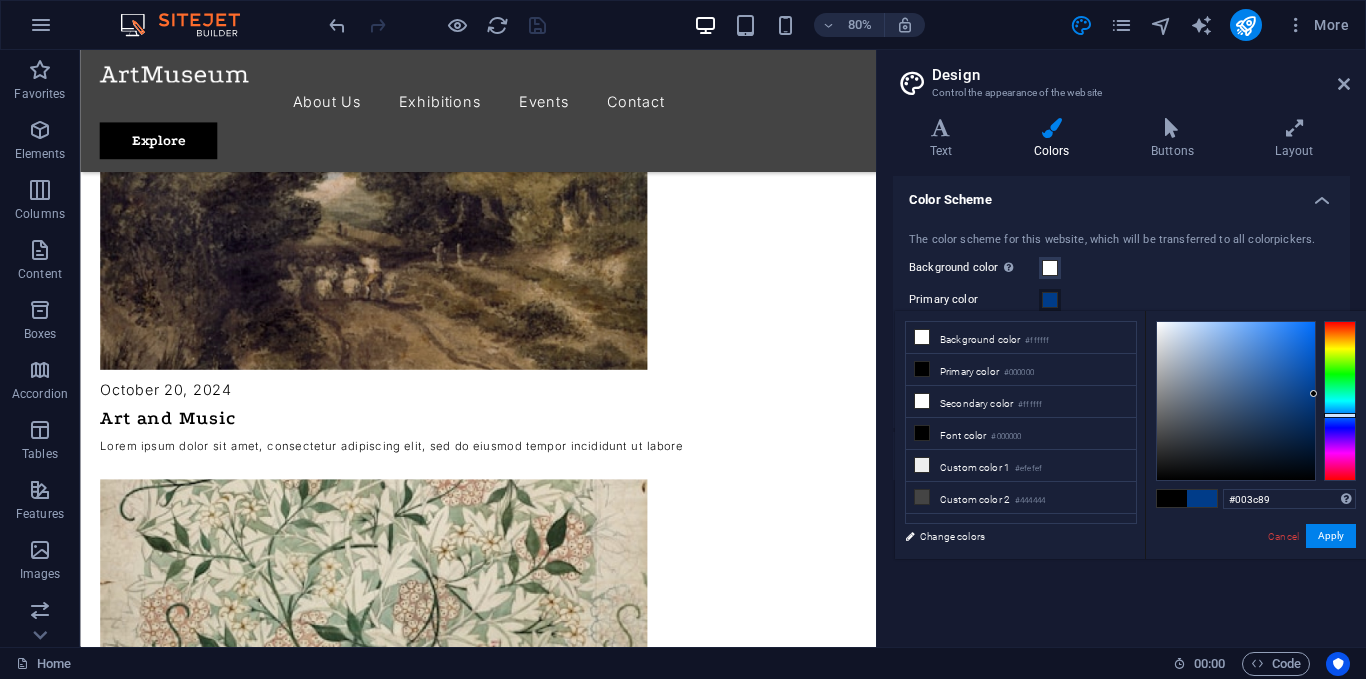 click at bounding box center (1340, 401) 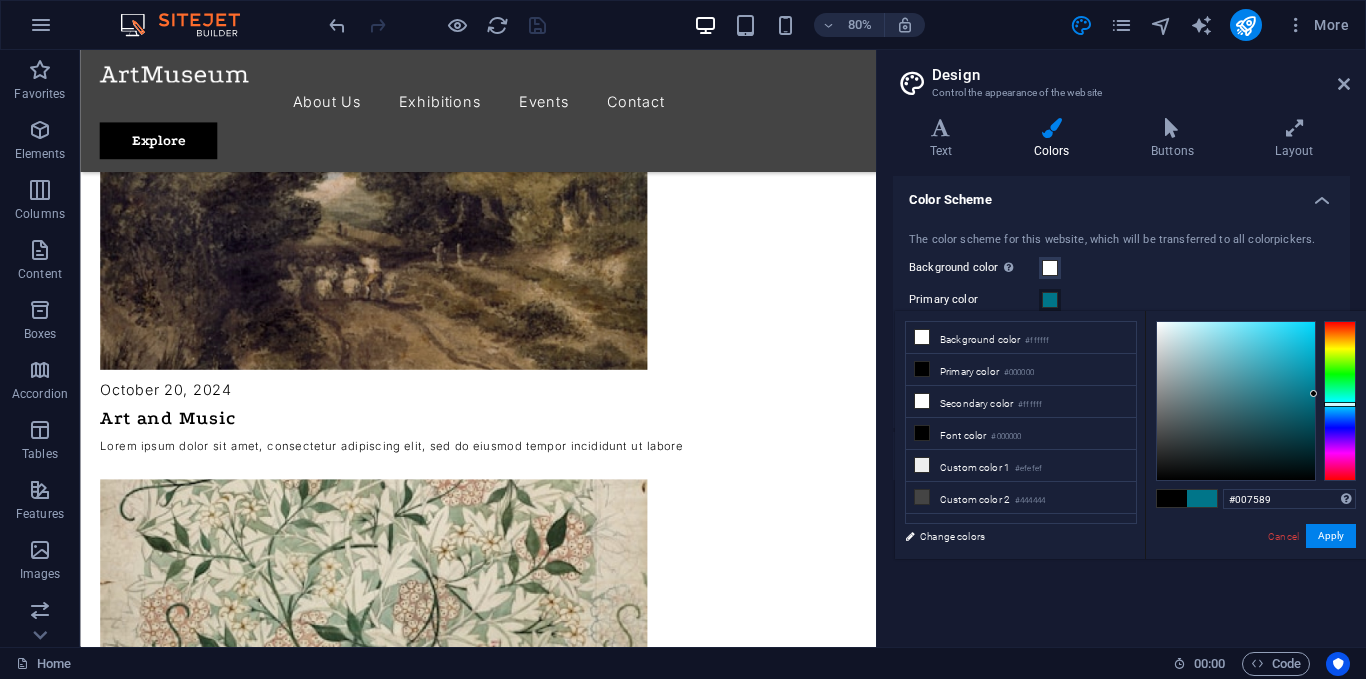 click at bounding box center [1340, 401] 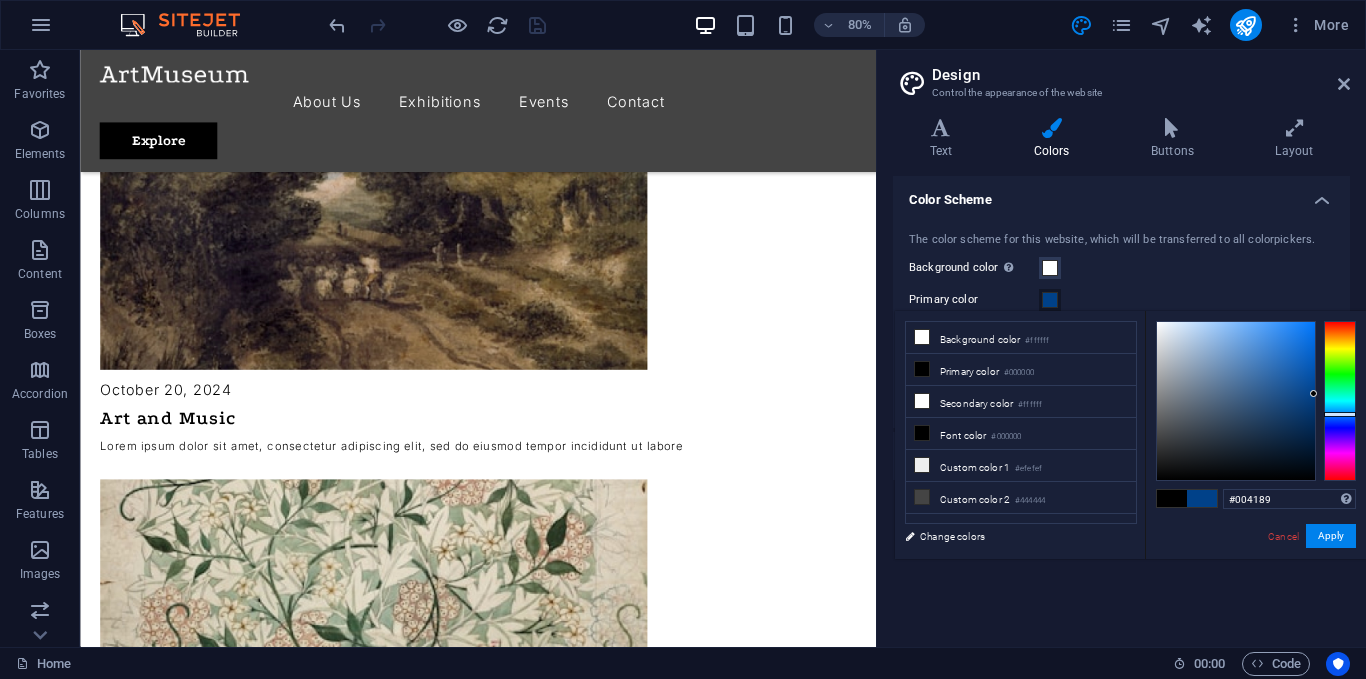 click at bounding box center [1340, 401] 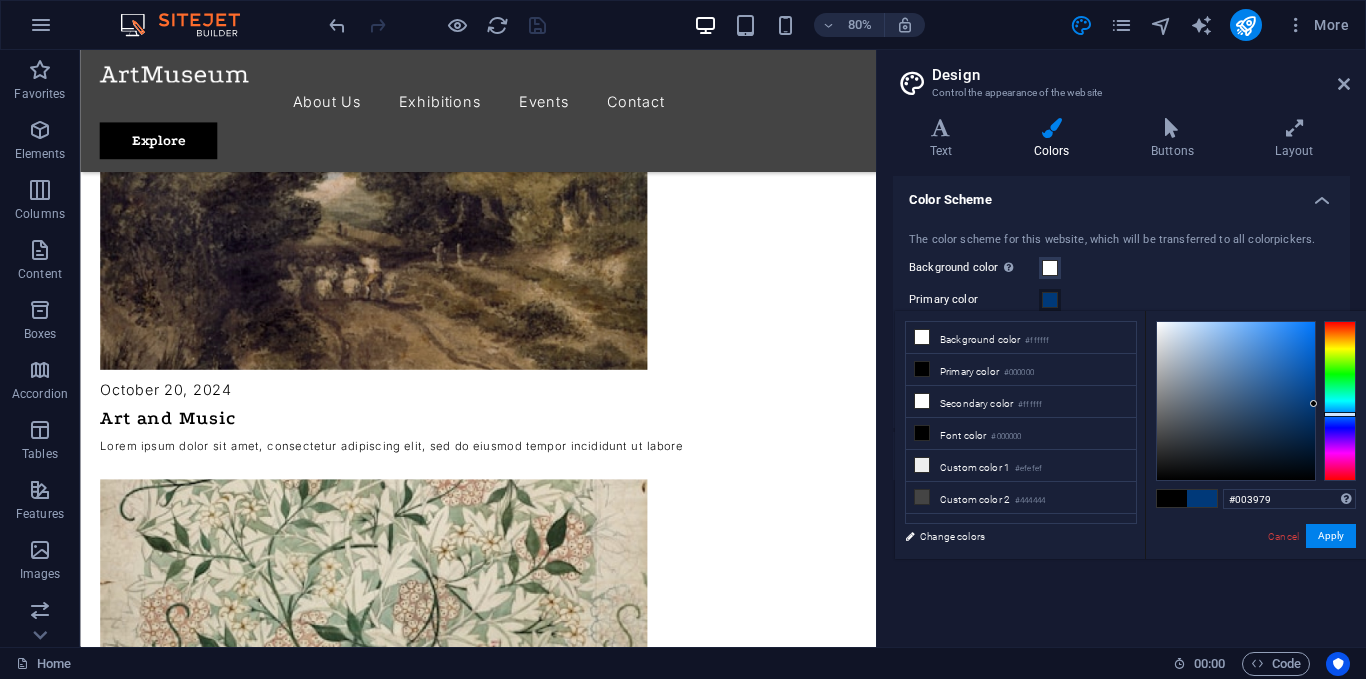 click at bounding box center (1256, 401) 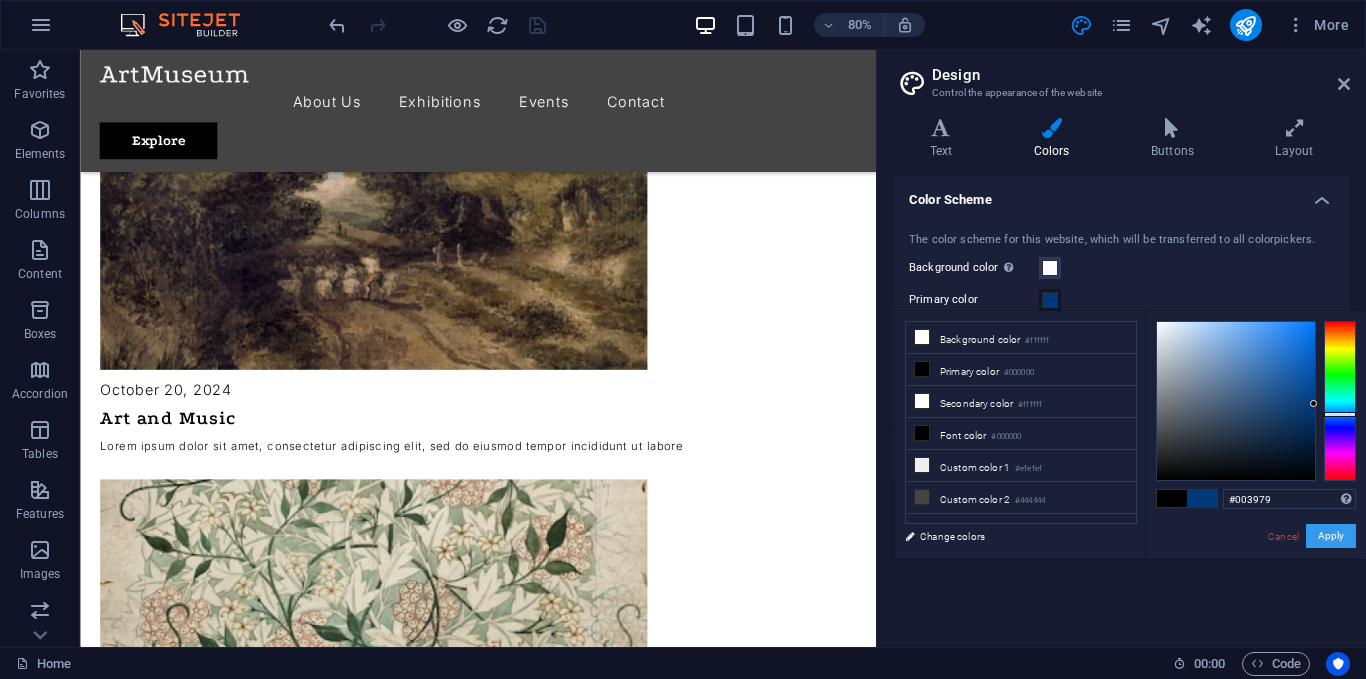 click on "Apply" at bounding box center (1331, 536) 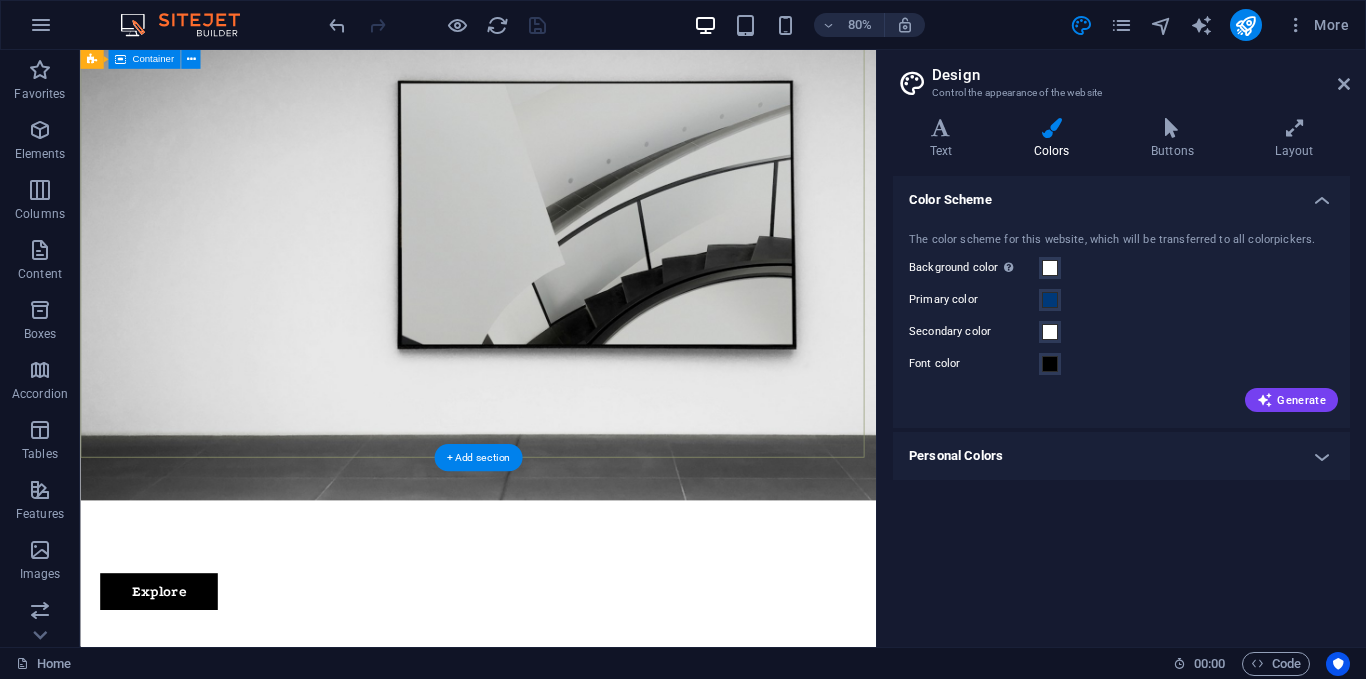 scroll, scrollTop: 0, scrollLeft: 0, axis: both 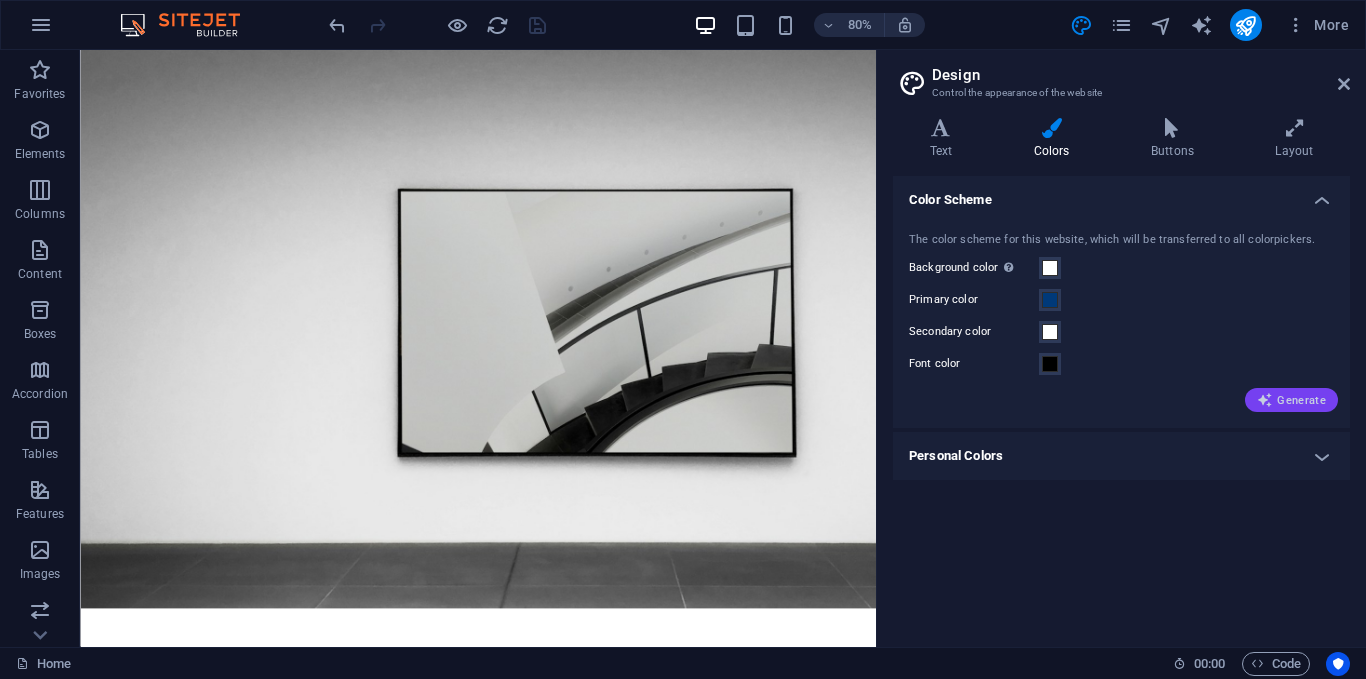 click at bounding box center (1265, 400) 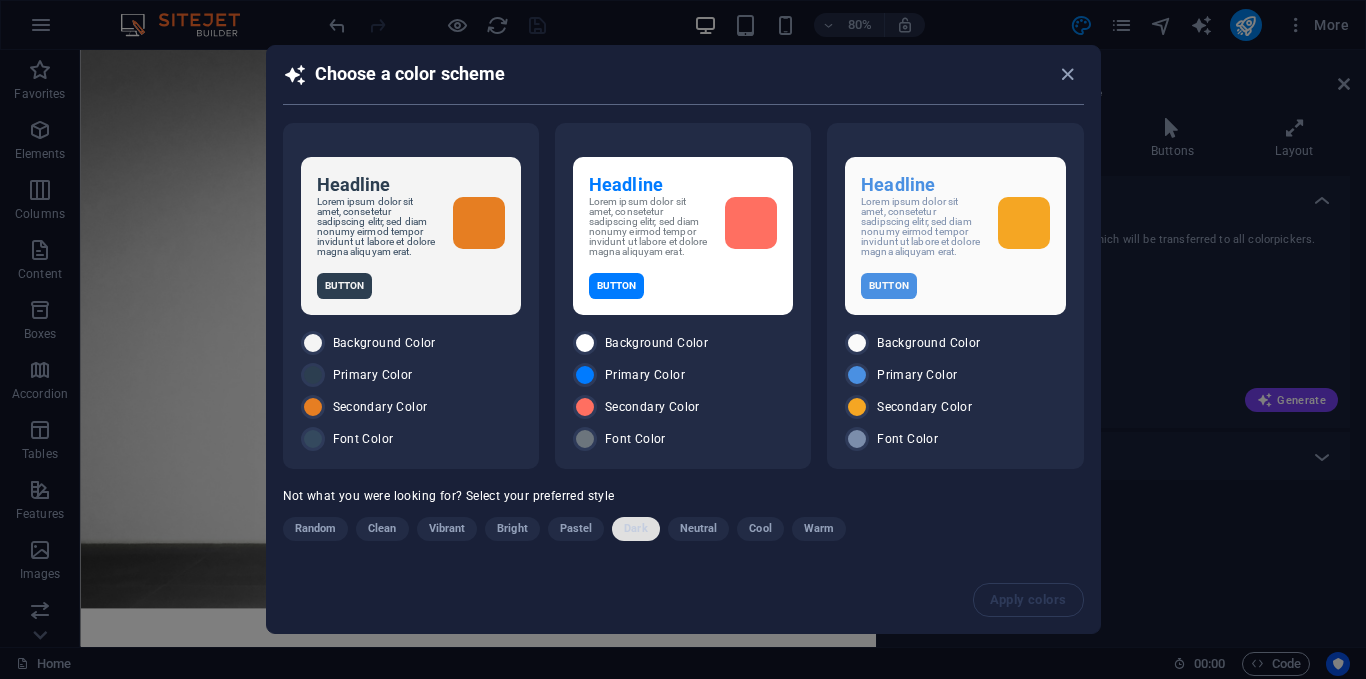 click on "Dark" at bounding box center (635, 529) 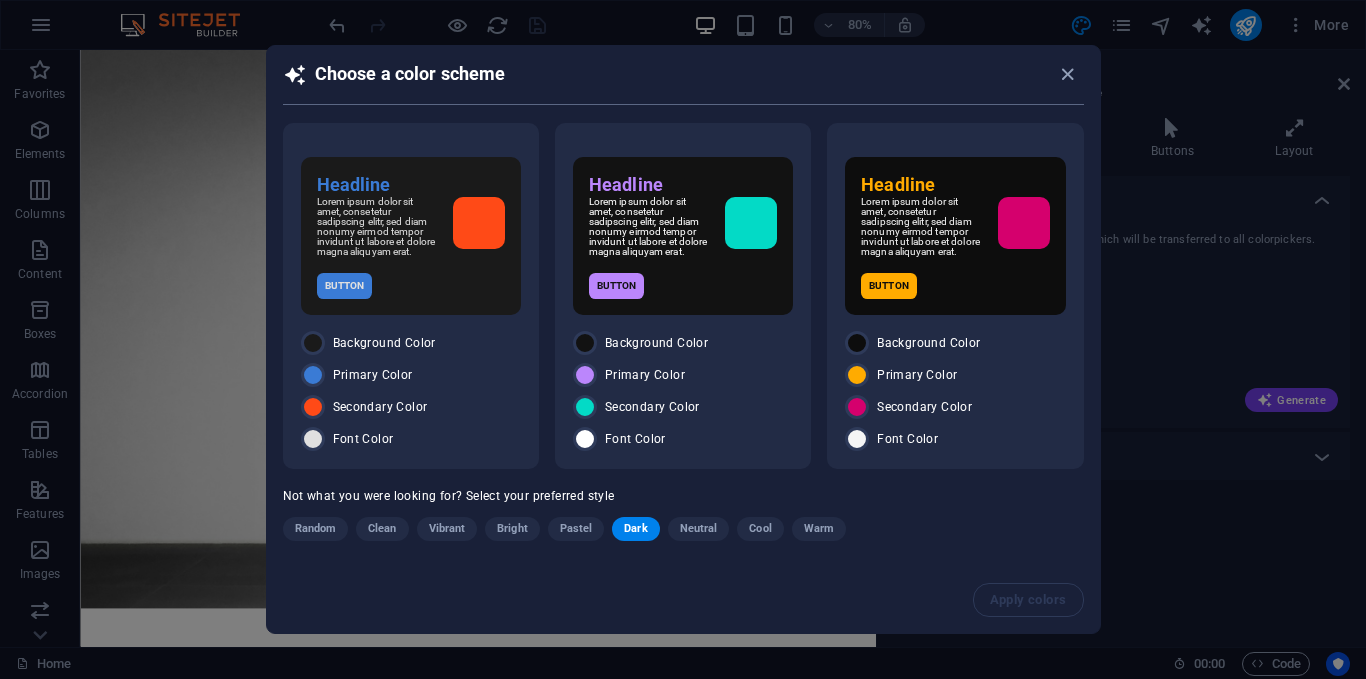 click on "Neutral" at bounding box center (699, 529) 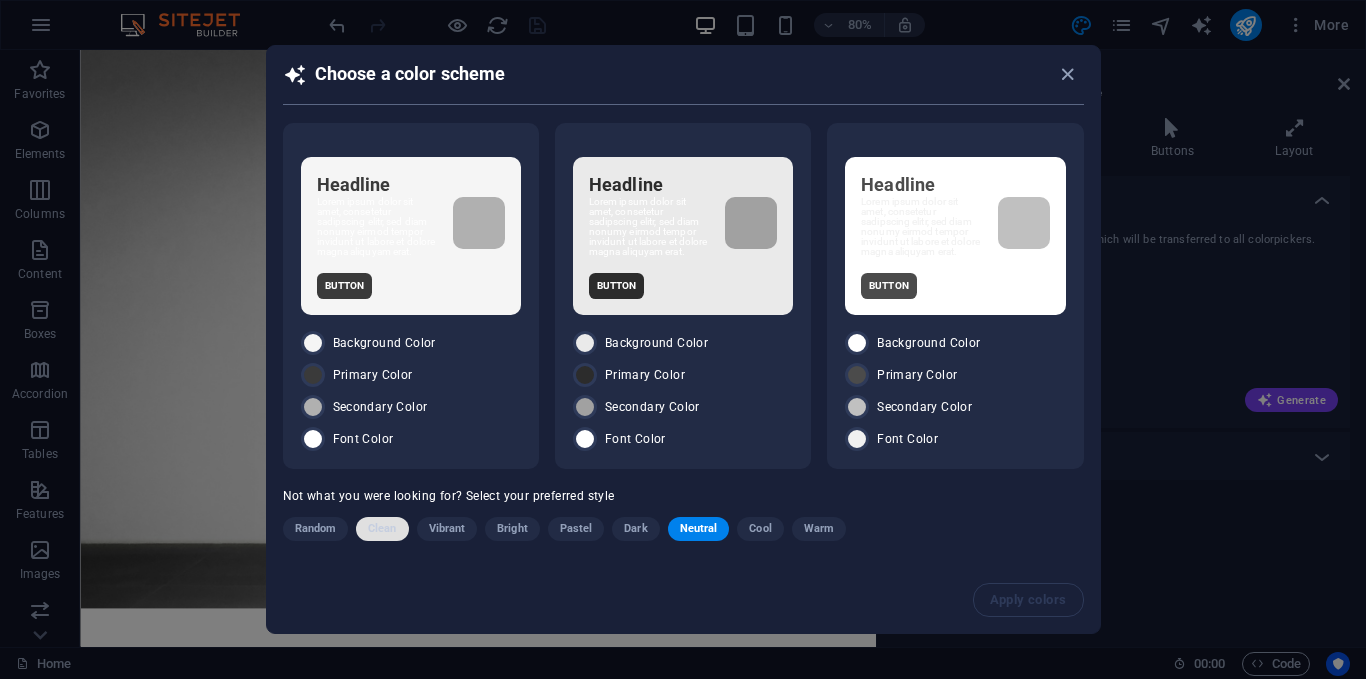 click on "Clean" at bounding box center (382, 529) 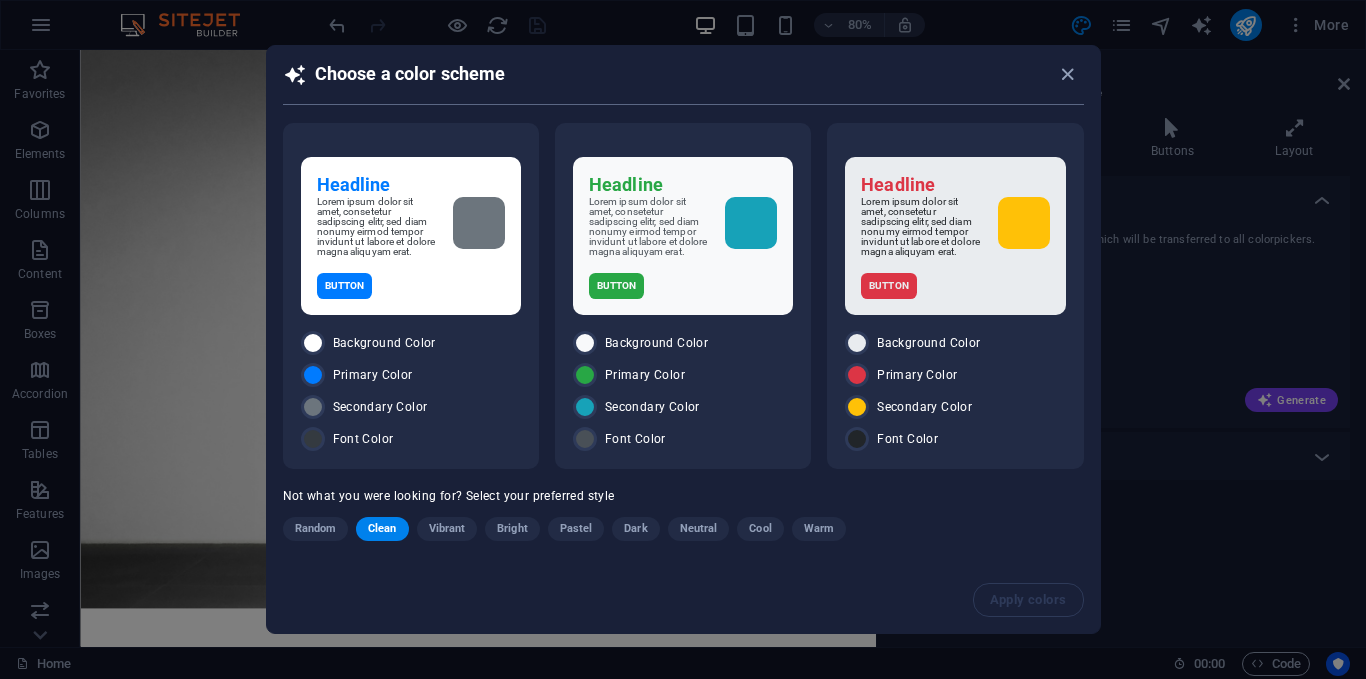 click on "Clean" at bounding box center (382, 529) 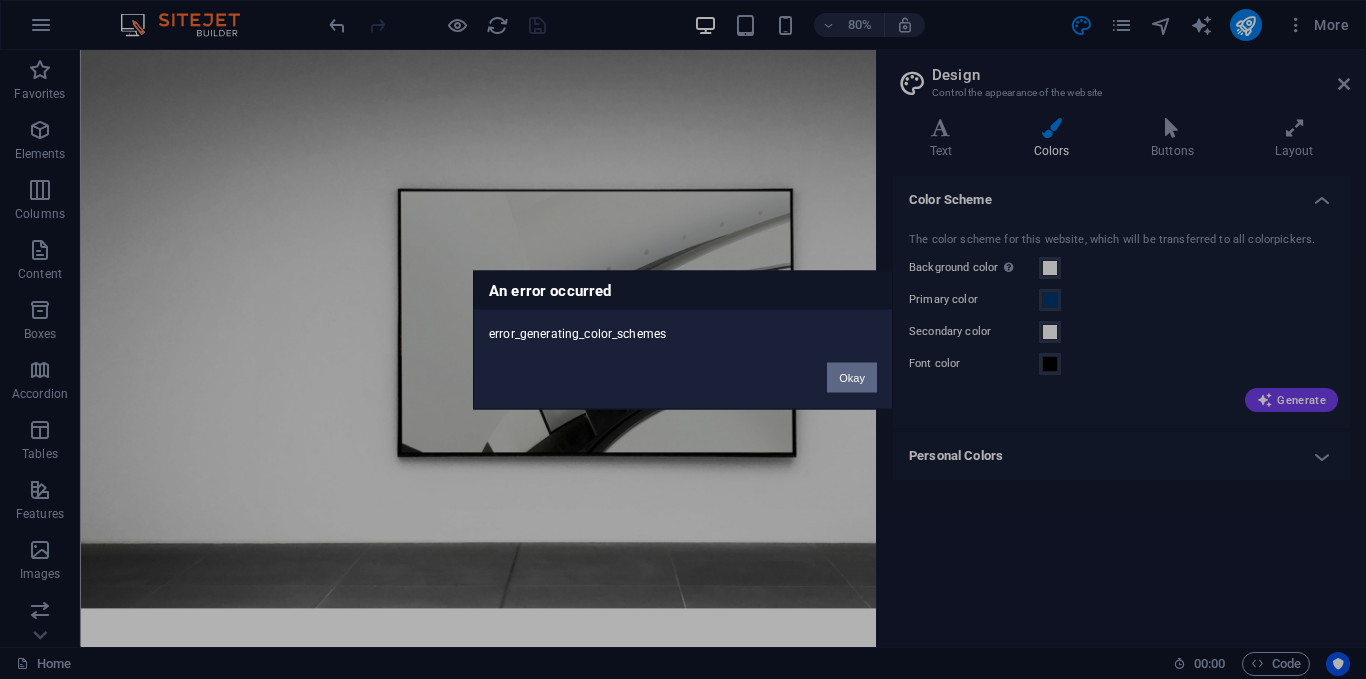 click on "Okay" at bounding box center (852, 377) 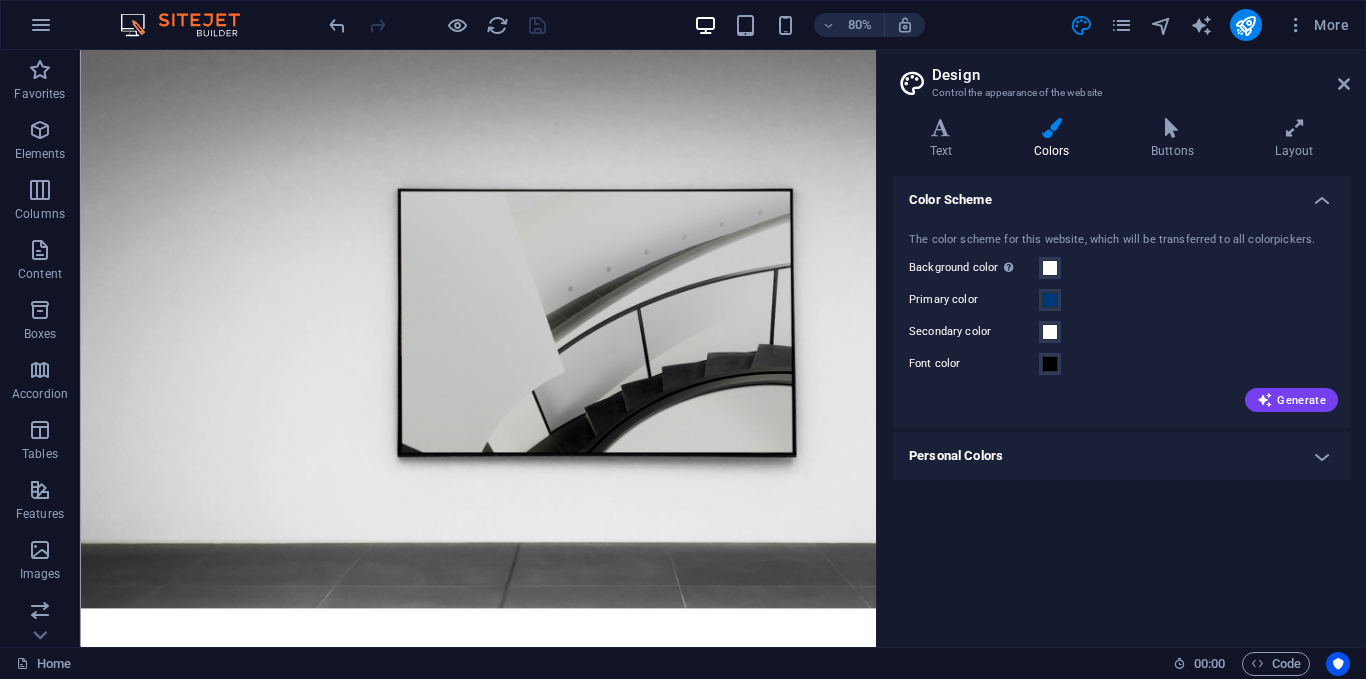 click on "Personal Colors" at bounding box center (1121, 456) 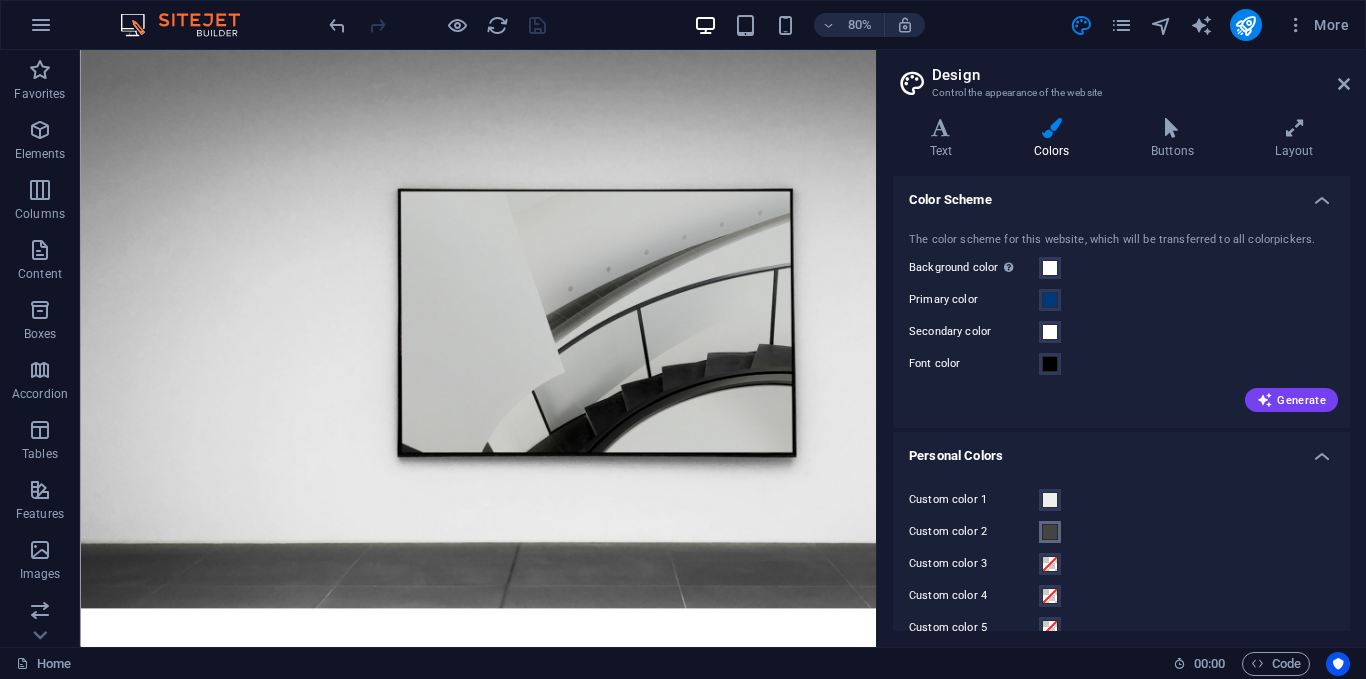 click at bounding box center [1050, 532] 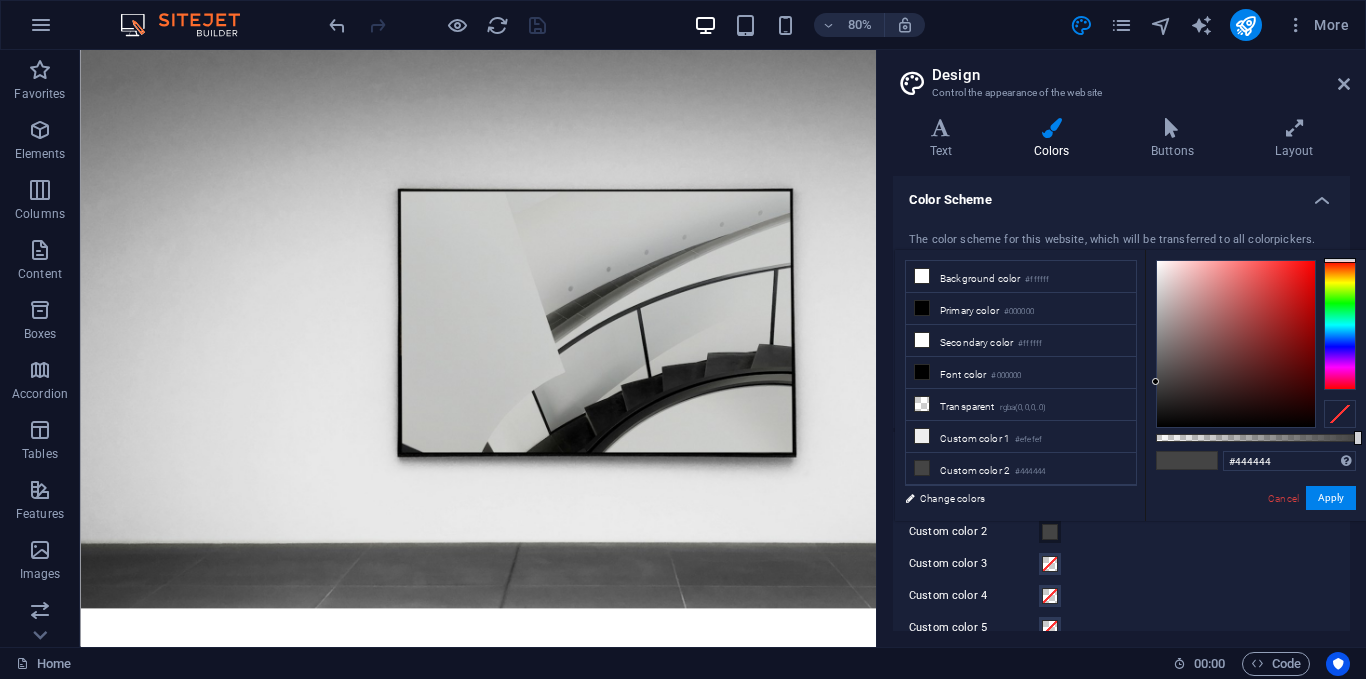 click at bounding box center [1340, 325] 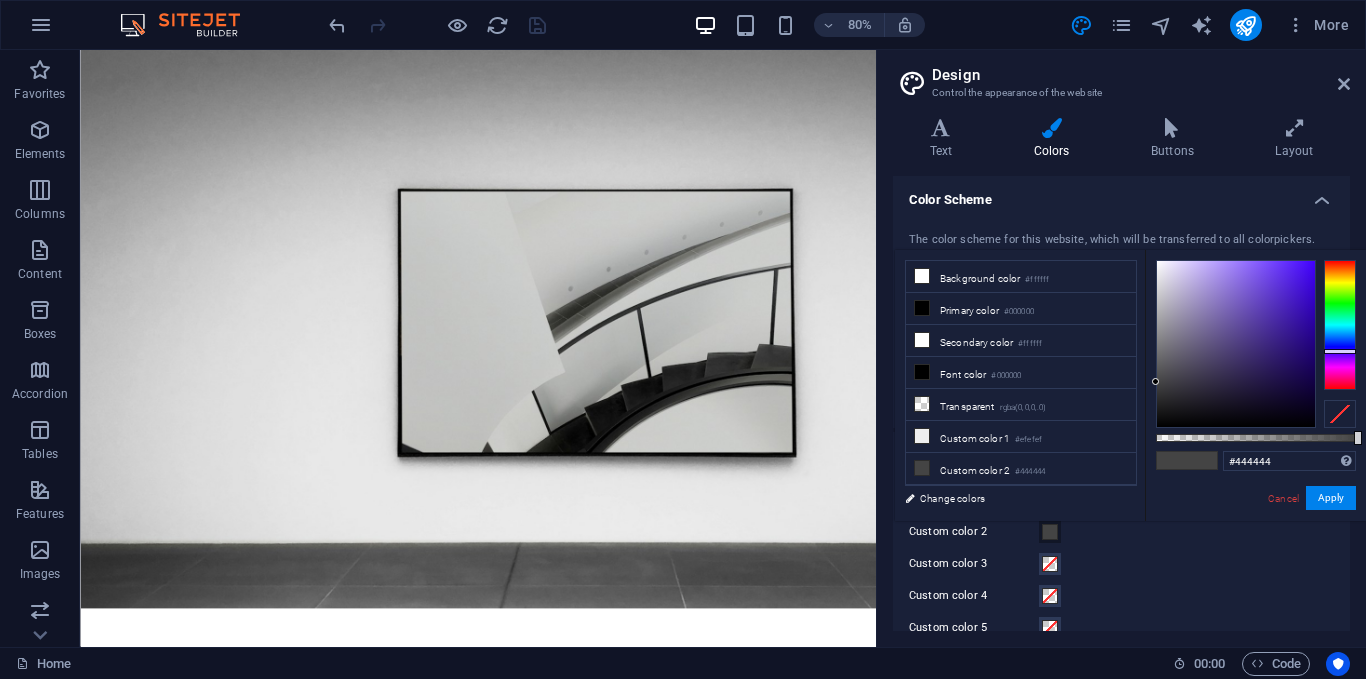 click at bounding box center (1340, 325) 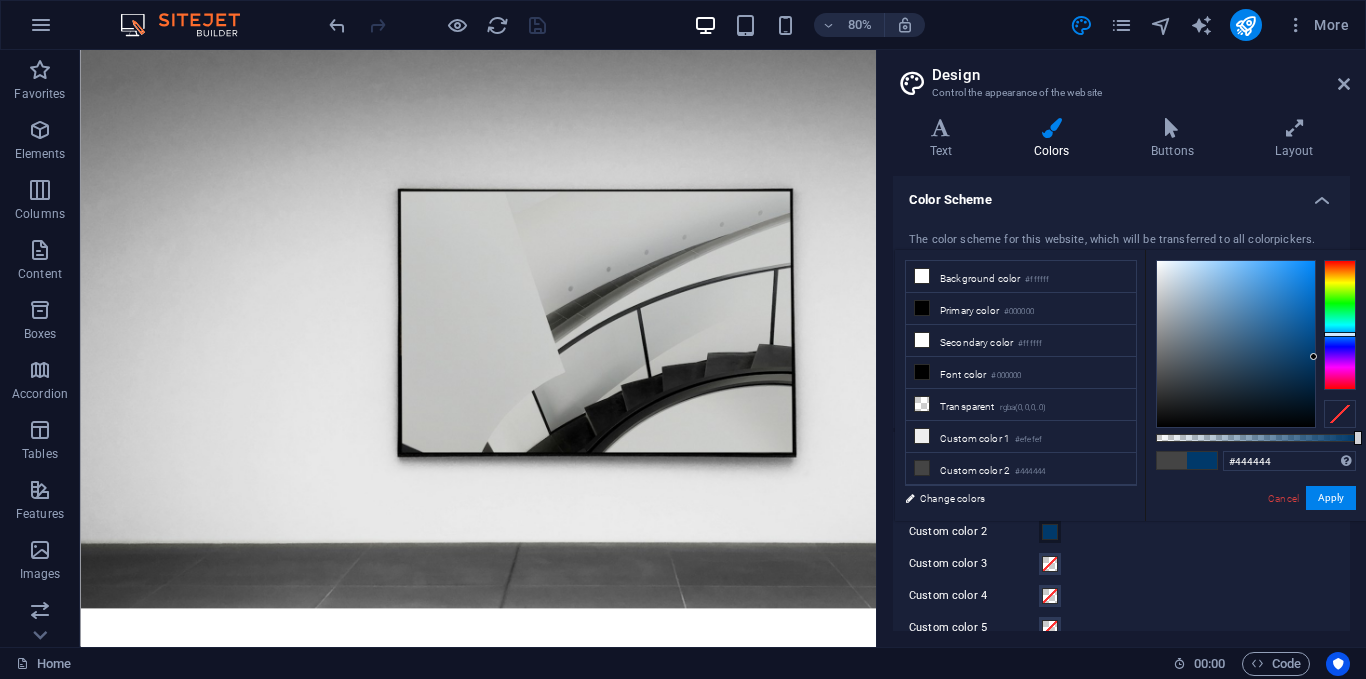 type on "#00396a" 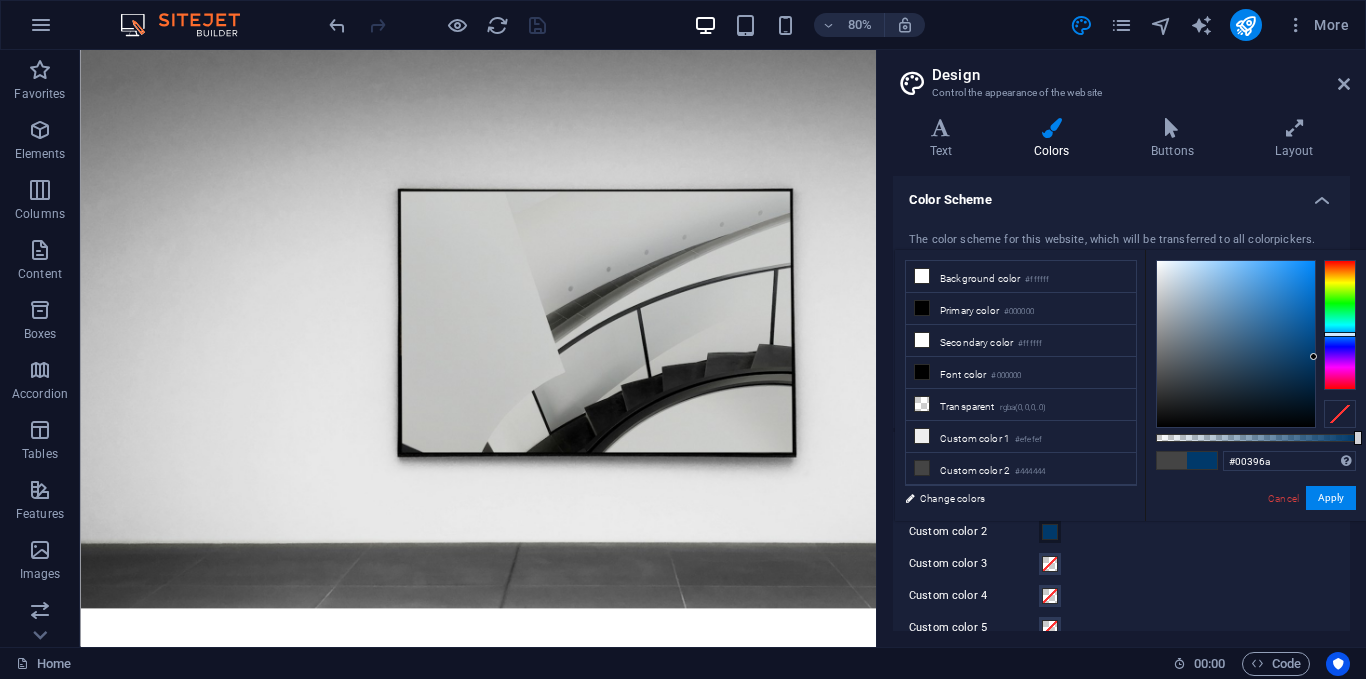 drag, startPoint x: 1316, startPoint y: 357, endPoint x: 1334, endPoint y: 357, distance: 18 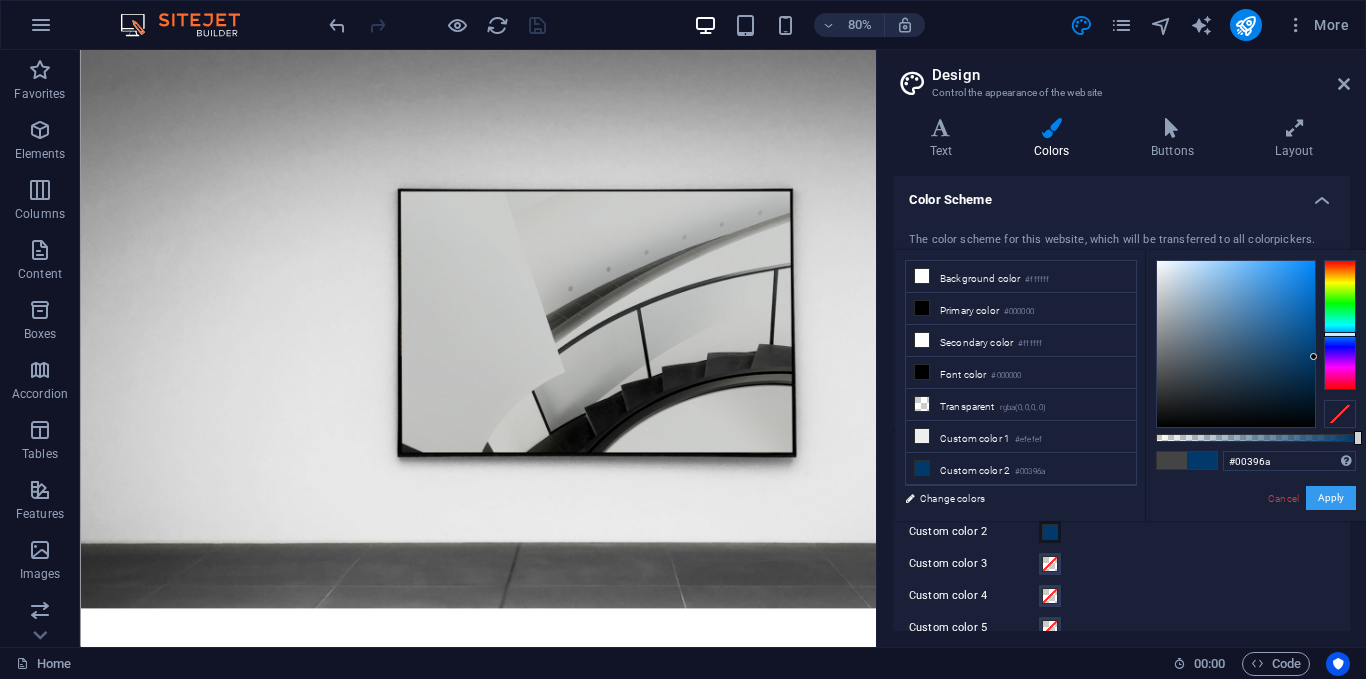 click on "Apply" at bounding box center [1331, 498] 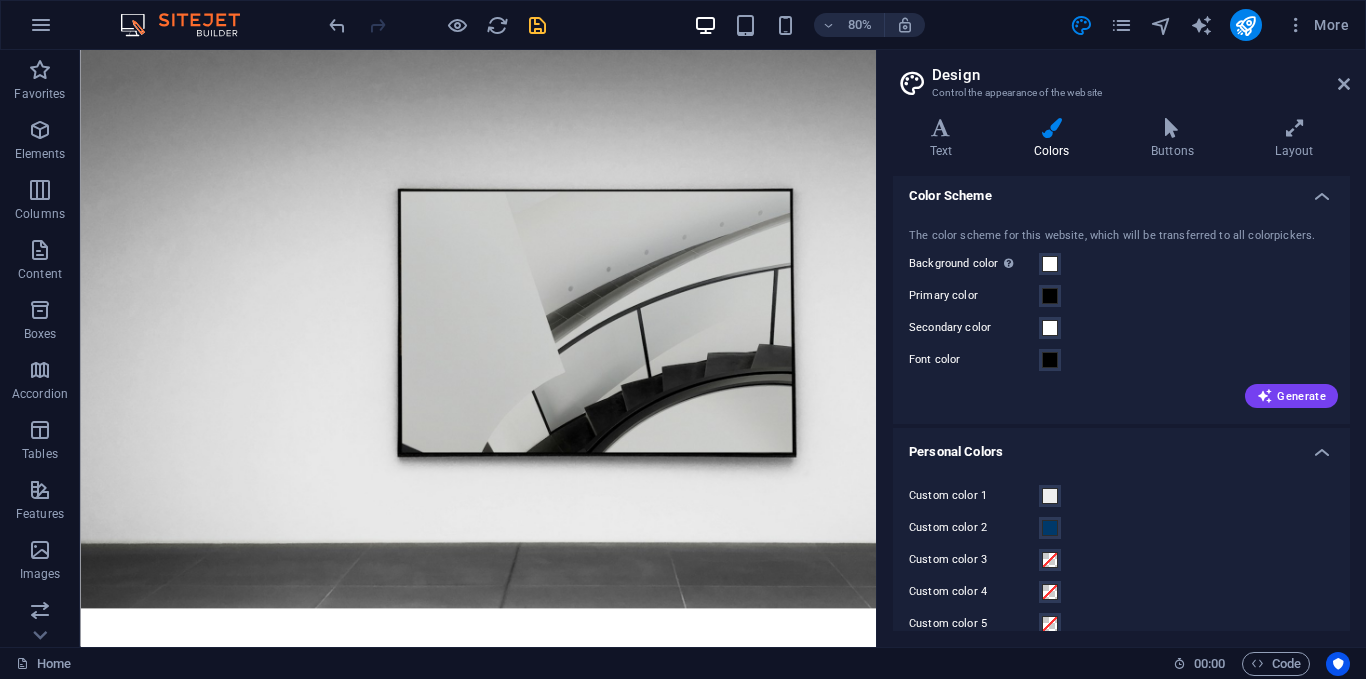scroll, scrollTop: 0, scrollLeft: 0, axis: both 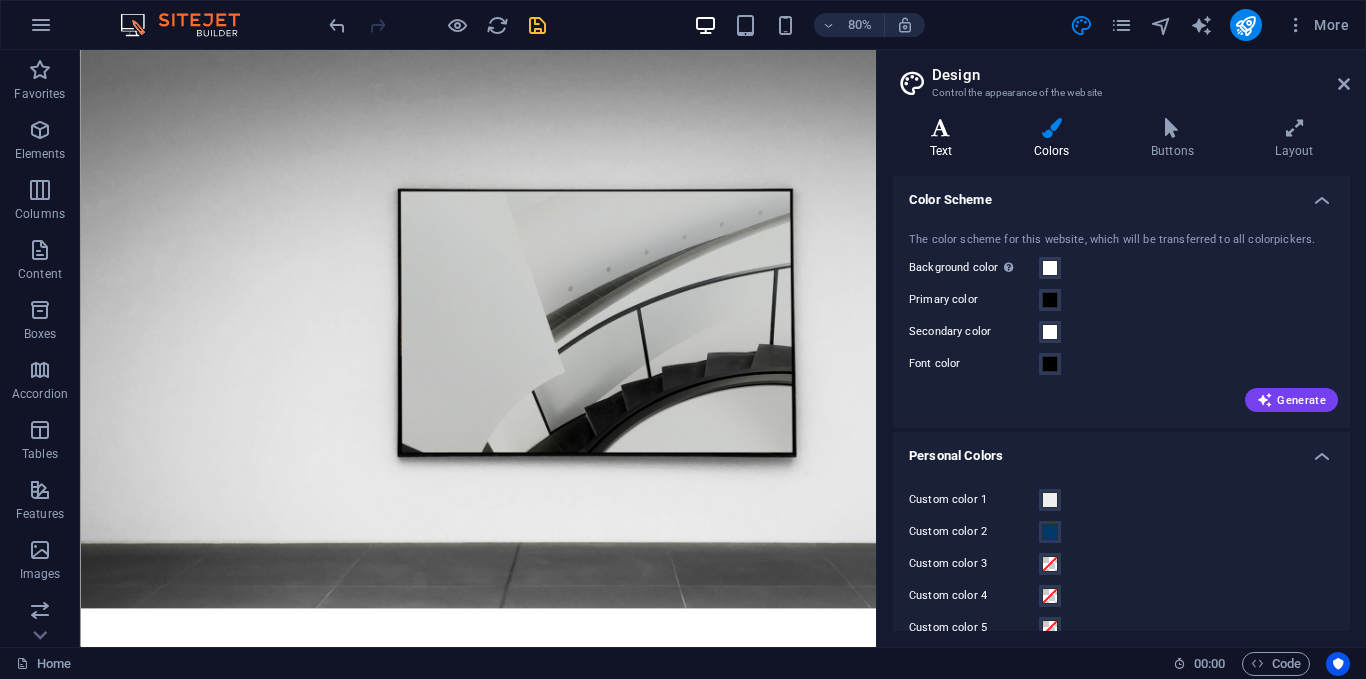 click on "Text" at bounding box center [945, 139] 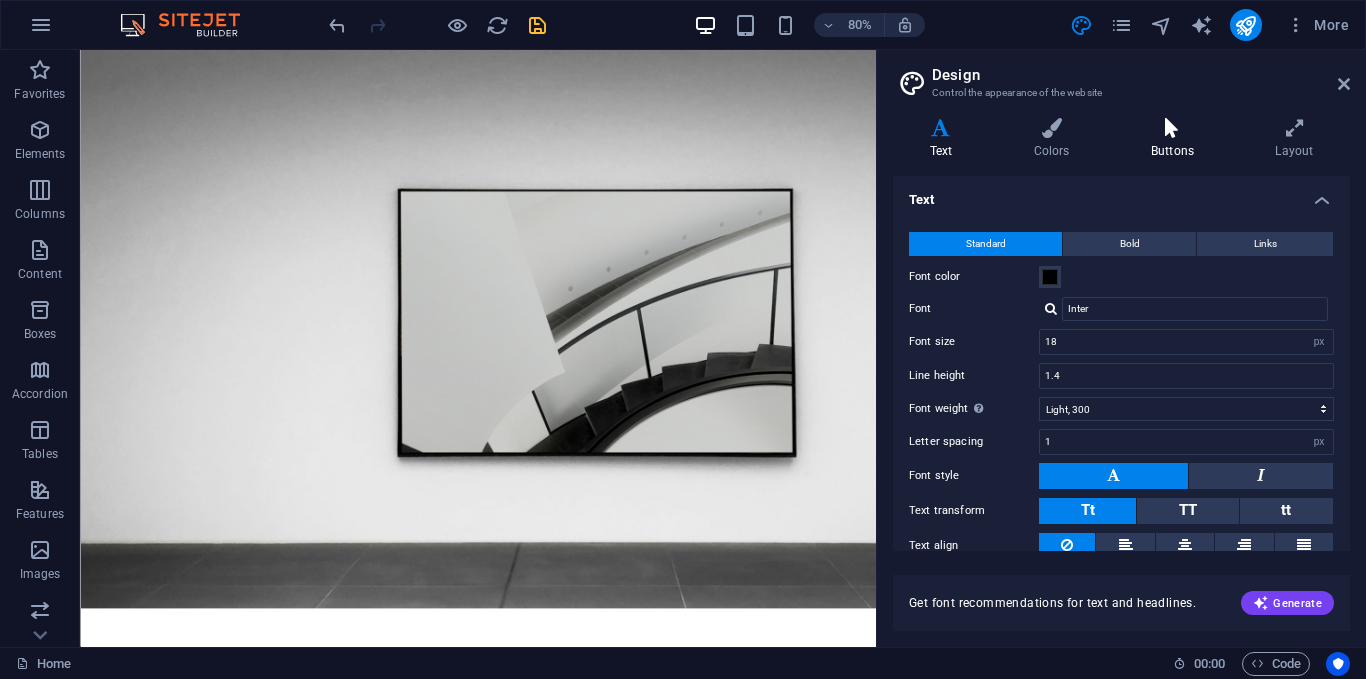 click on "Buttons" at bounding box center [1176, 139] 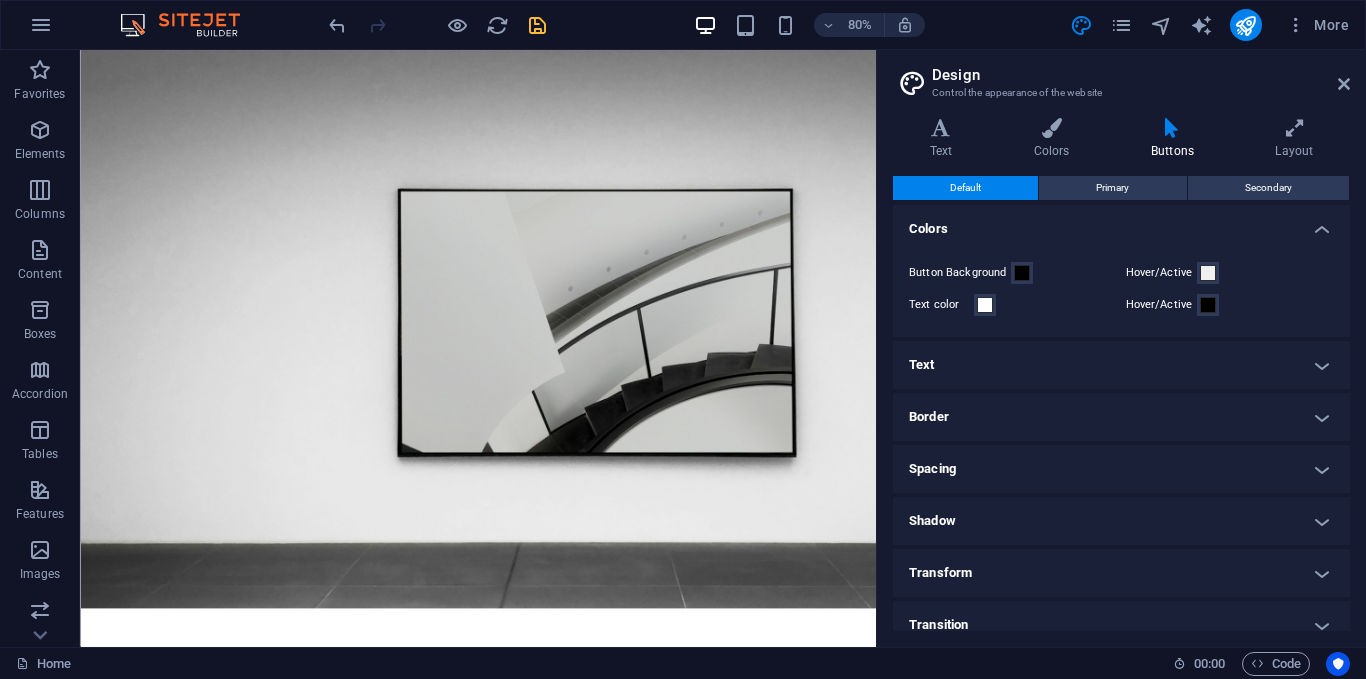 click on "Design Control the appearance of the website Variants  Text  Colors  Buttons  Layout Text Standard Bold Links Font color Font Inter Font size 18 rem px Line height 1.4 Font weight To display the font weight correctly, it may need to be enabled.  Manage Fonts Thin, 100 Extra-light, 200 Light, 300 Regular, 400 Medium, 500 Semi-bold, 600 Bold, 700 Extra-bold, 800 Black, 900 Letter spacing 1 rem px Font style Text transform Tt TT tt Text align Font weight To display the font weight correctly, it may need to be enabled.  Manage Fonts Thin, 100 Extra-light, 200 Light, 300 Regular, 400 Medium, 500 Semi-bold, 600 Bold, 700 Extra-bold, 800 Black, 900 Default Hover / Active Font color Font color Decoration None Decoration None Transition duration 0.3 s Transition function Ease Ease In Ease Out Ease In/Ease Out Linear Headlines All H1 / Textlogo H2 H3 H4 H5 H6 Font color Font Podkova Line height 1 Font weight To display the font weight correctly, it may need to be enabled.  Manage Fonts Thin, 100 Extra-light, 200 1 rem" at bounding box center (1121, 348) 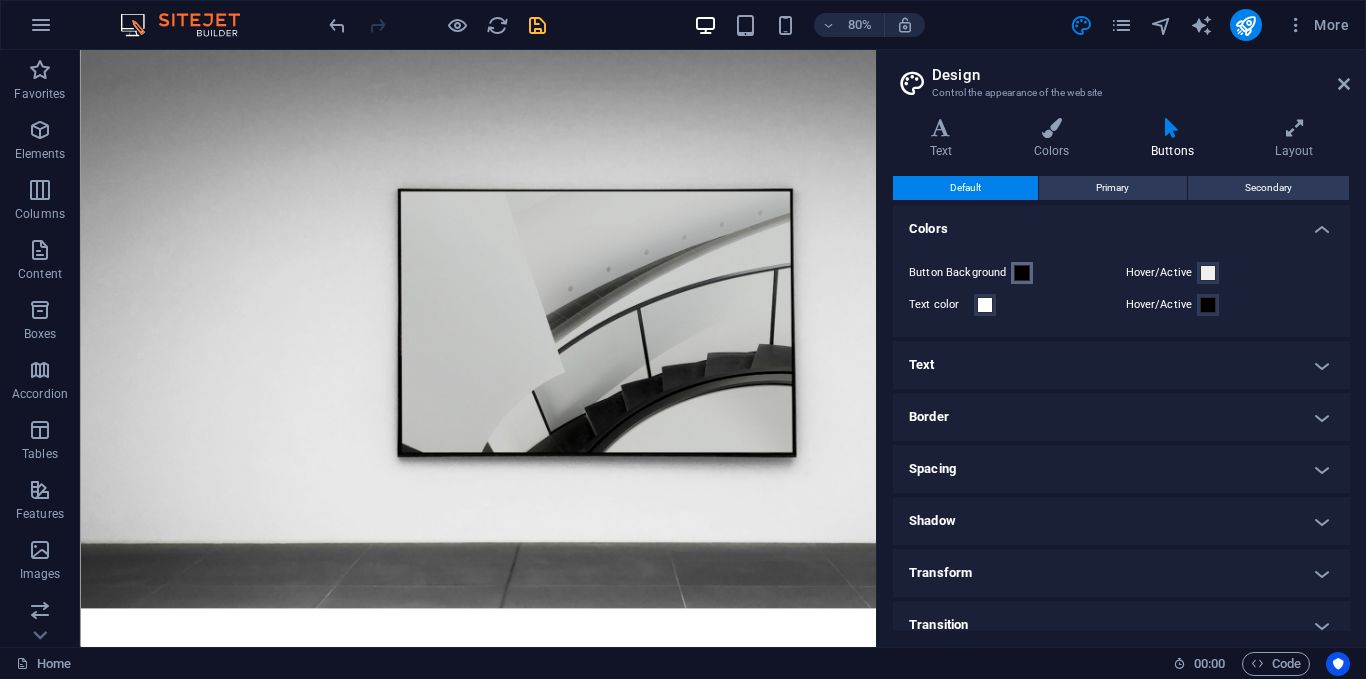 click on "Button Background" at bounding box center (1022, 273) 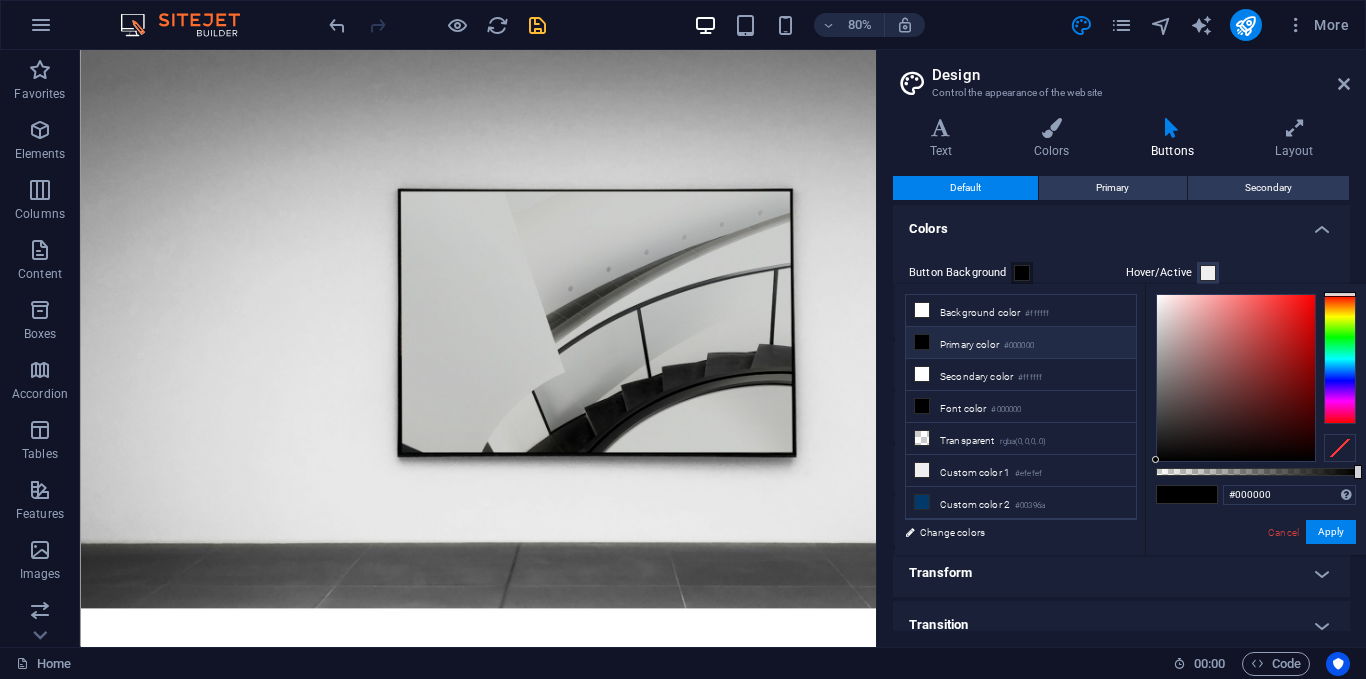 click at bounding box center [1340, 359] 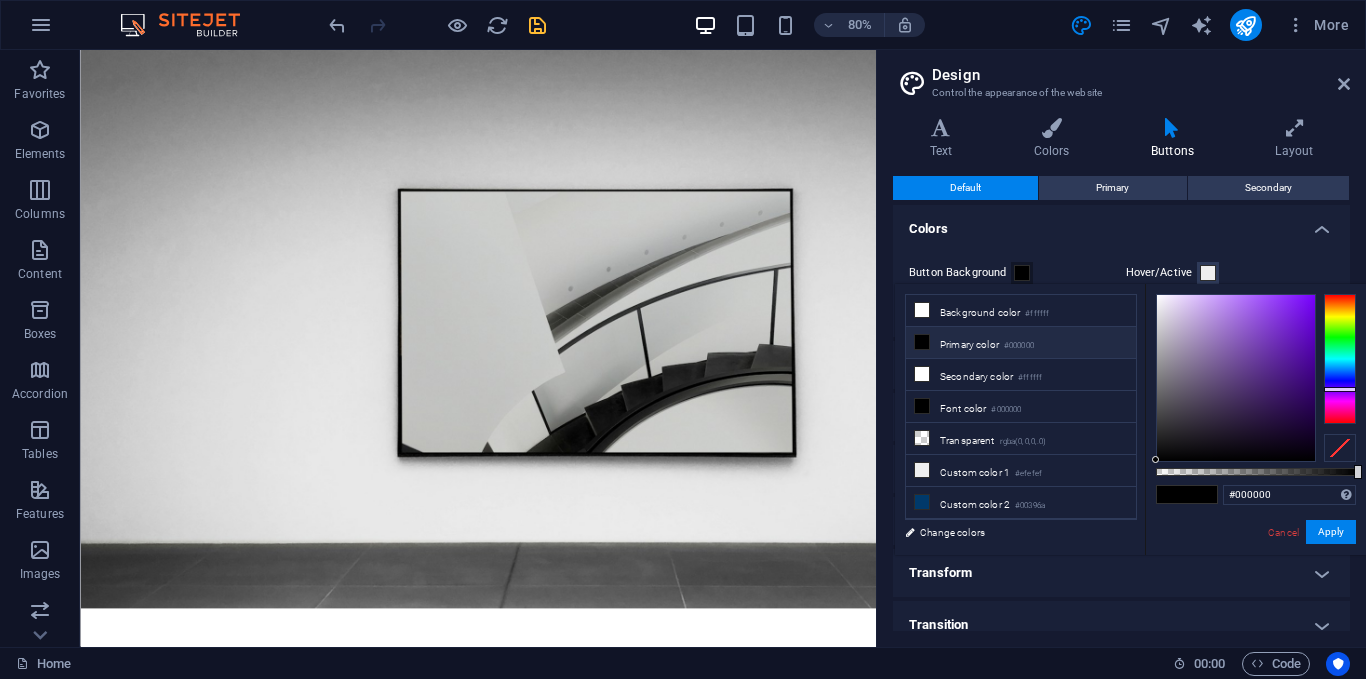click on "#000000 Supported formats #0852ed rgb(8, 82, 237) rgba(8, 82, 237, 90%) hsv(221,97,93) hsl(221, 93%, 48%) Cancel Apply" at bounding box center [1255, 564] 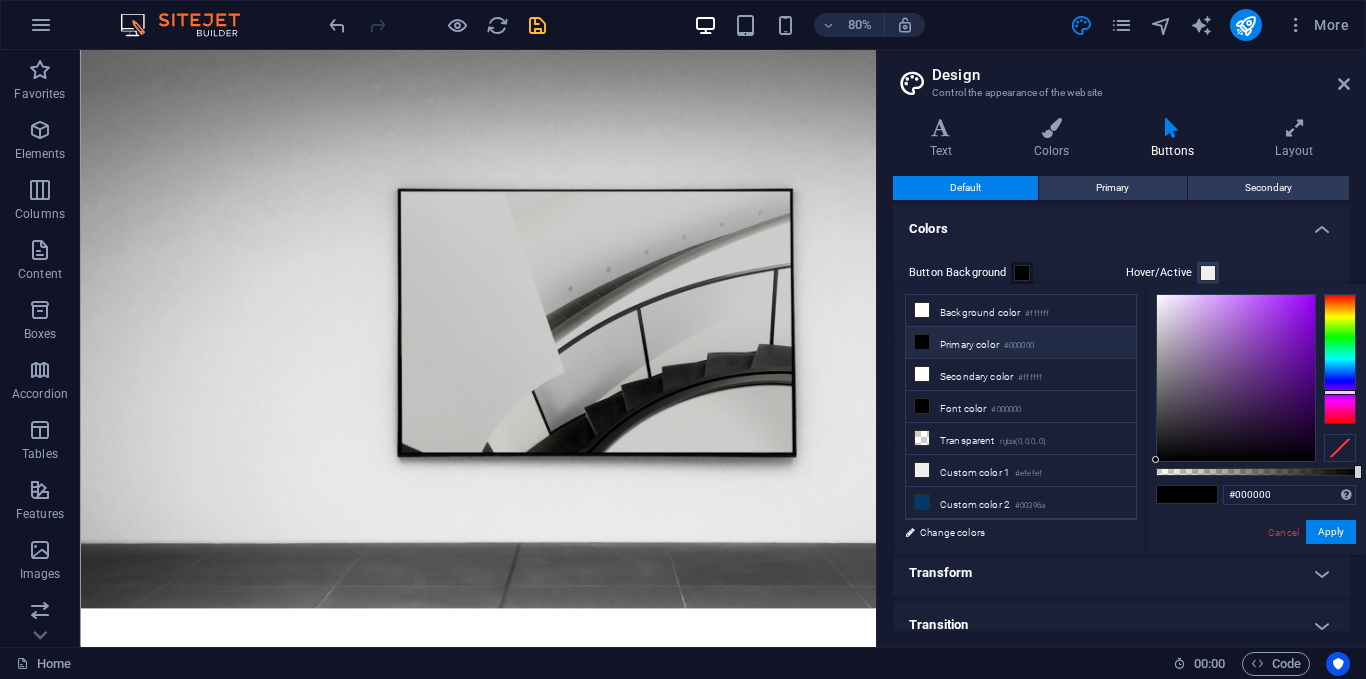 click at bounding box center [1340, 359] 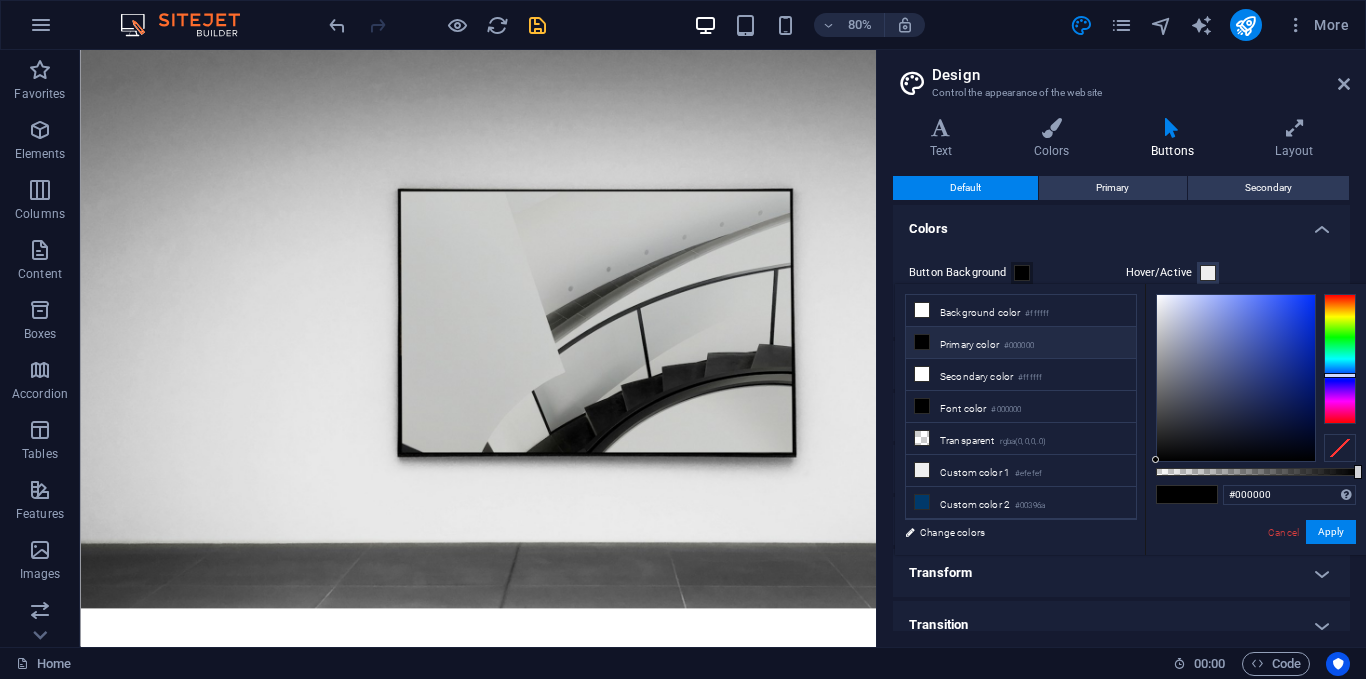 click at bounding box center [1340, 359] 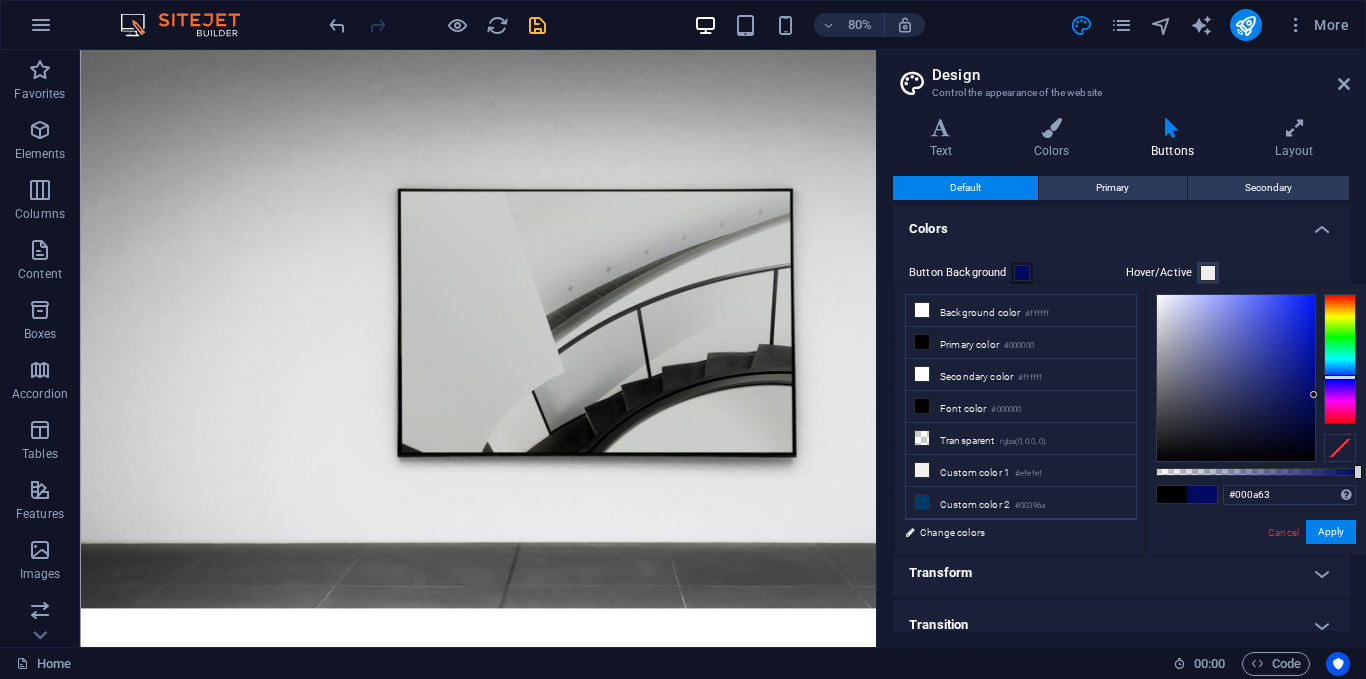 type on "#000962" 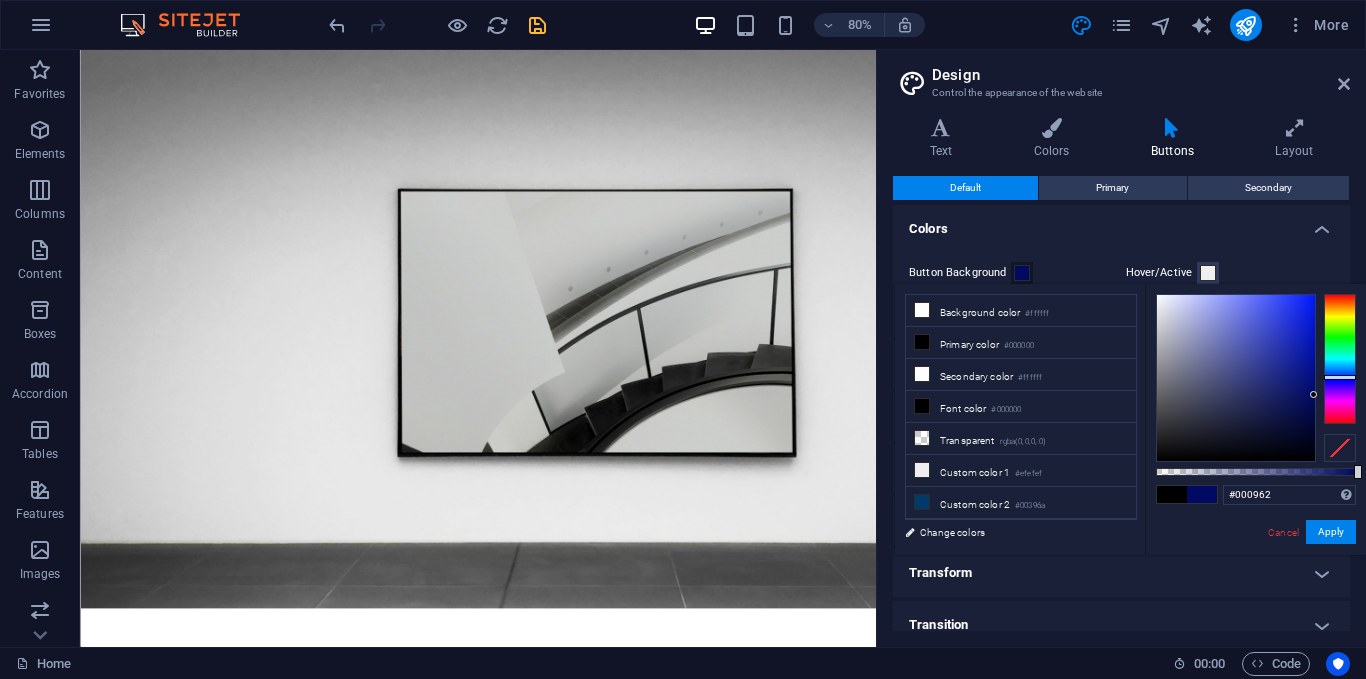 click at bounding box center (1256, 378) 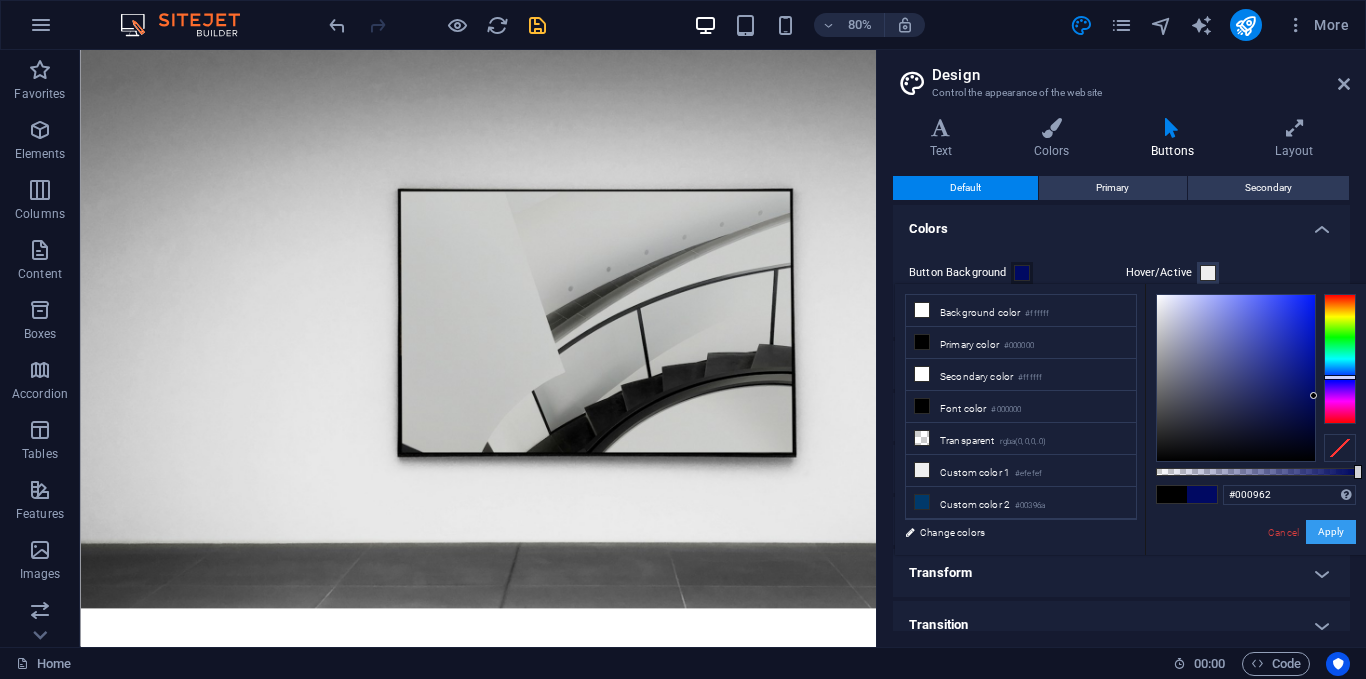 click on "Apply" at bounding box center (1331, 532) 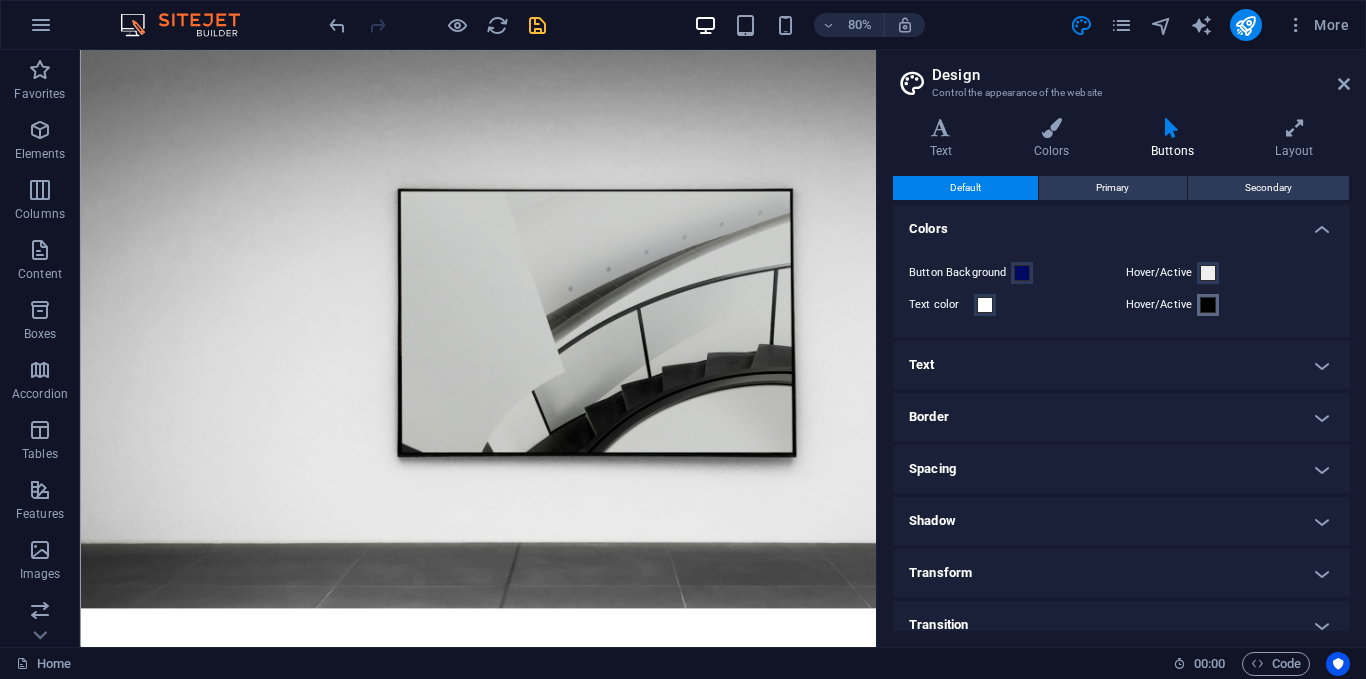 click at bounding box center (1208, 305) 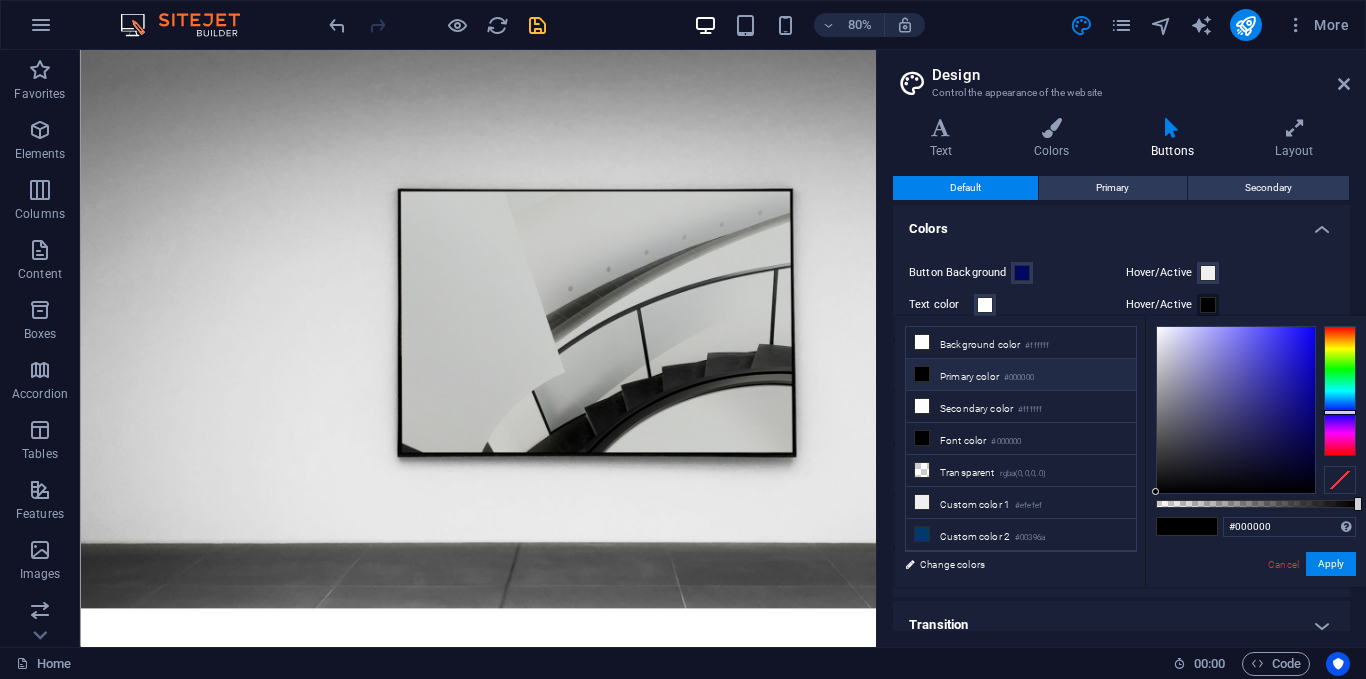 click at bounding box center [1340, 391] 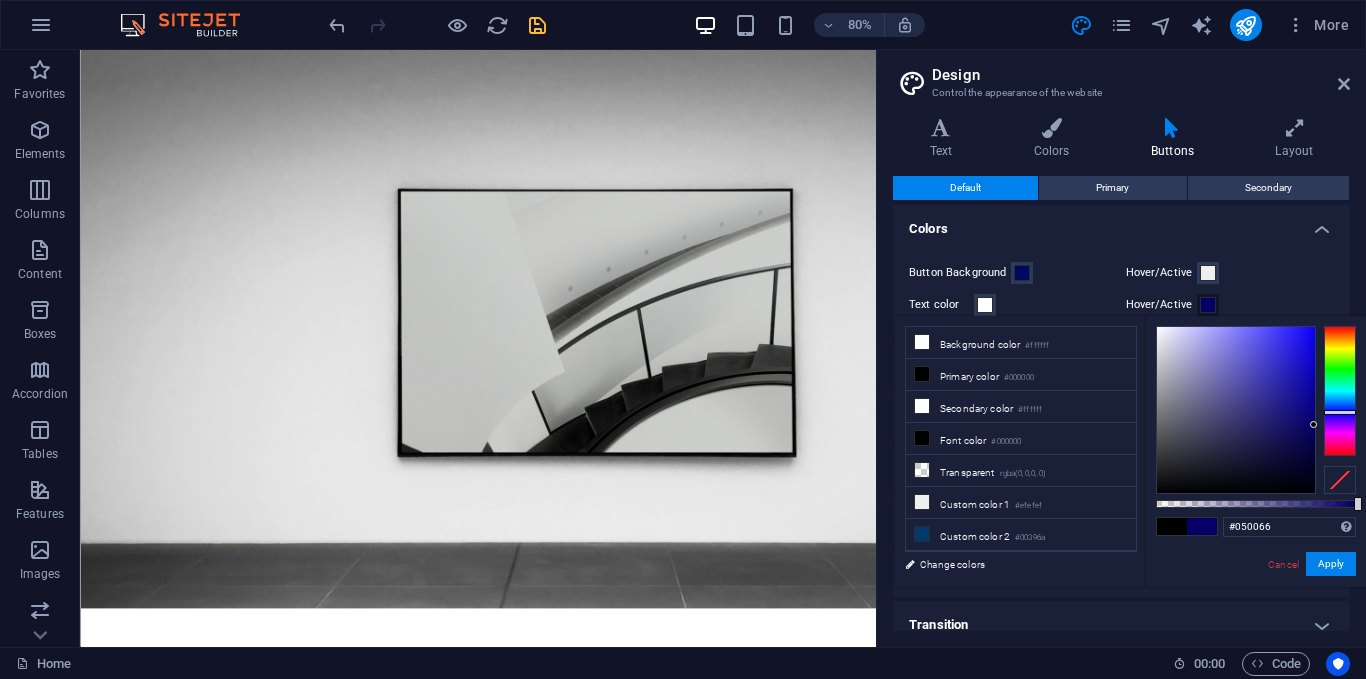 drag, startPoint x: 1320, startPoint y: 409, endPoint x: 1336, endPoint y: 425, distance: 22.627417 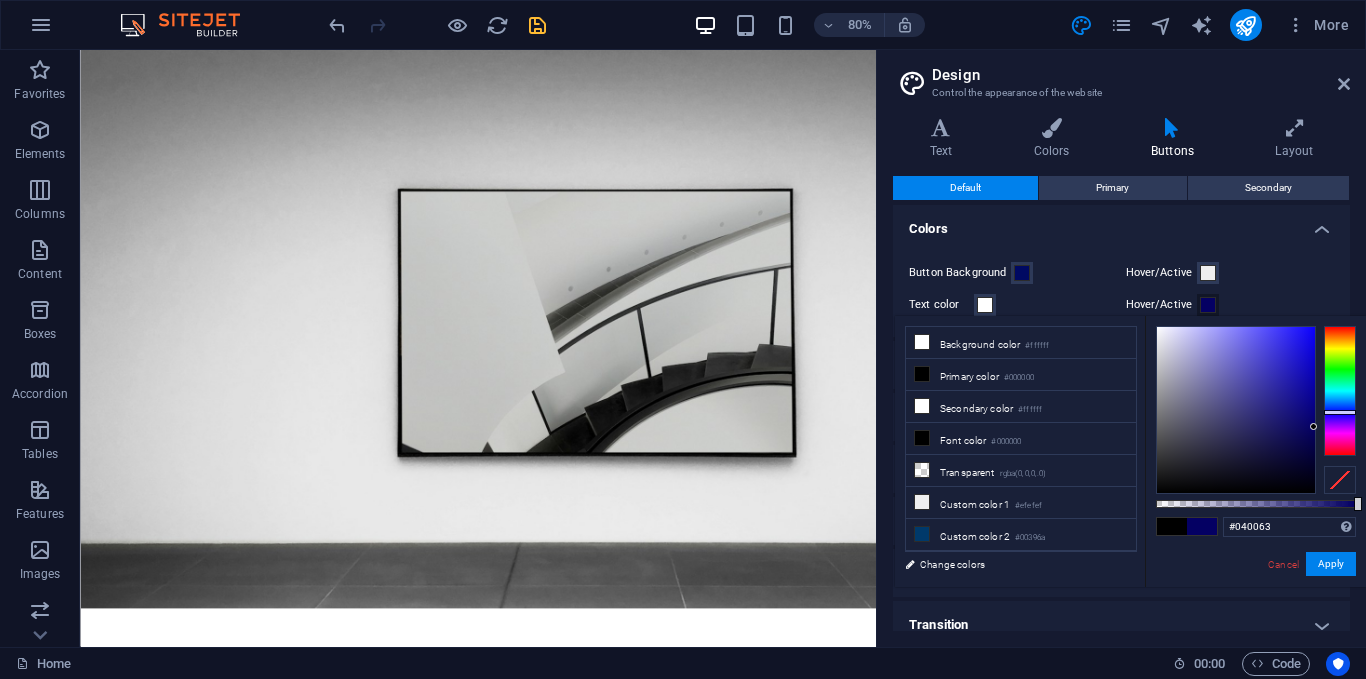 type on "#040062" 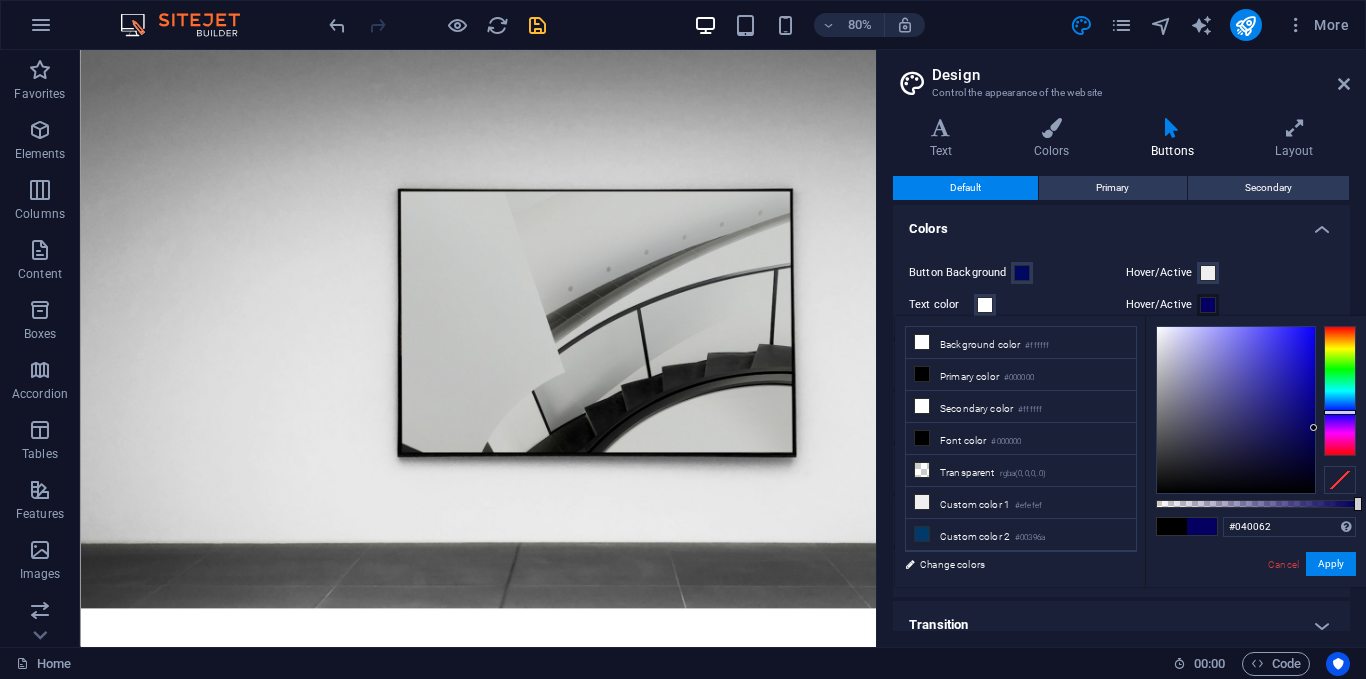 drag, startPoint x: 1310, startPoint y: 425, endPoint x: 1339, endPoint y: 428, distance: 29.15476 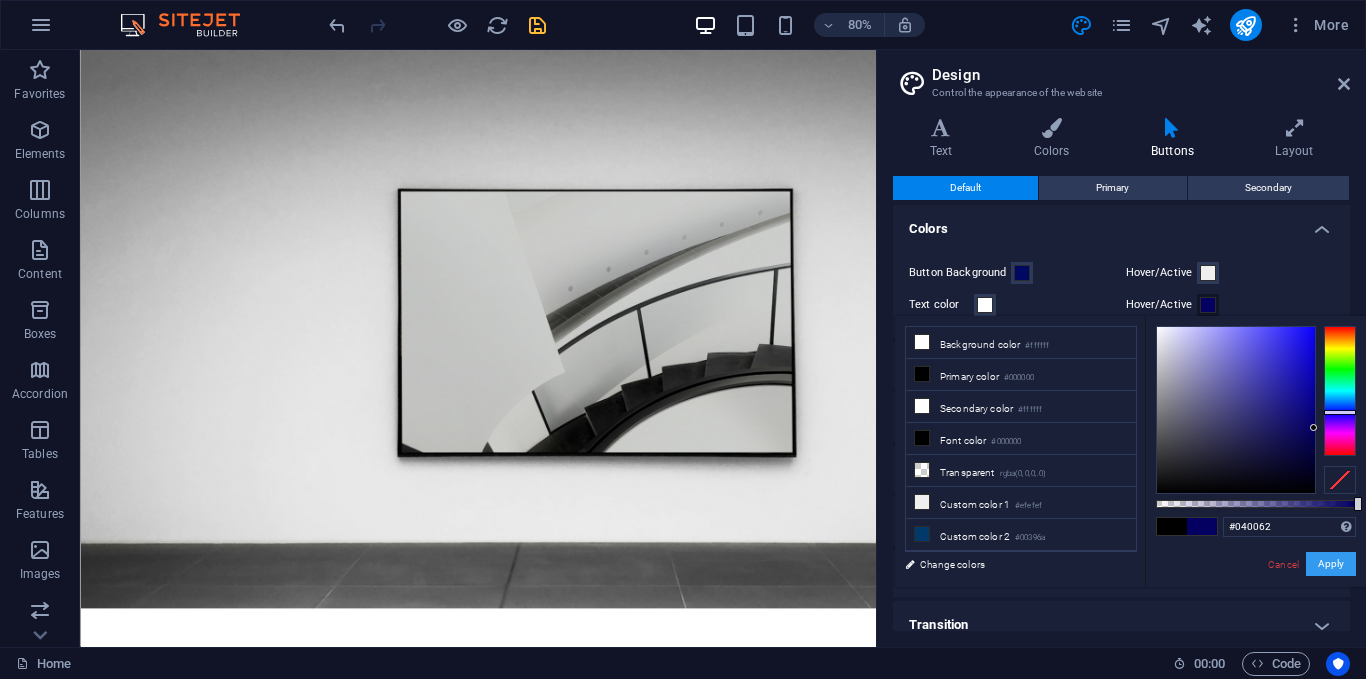 click on "Apply" at bounding box center [1331, 564] 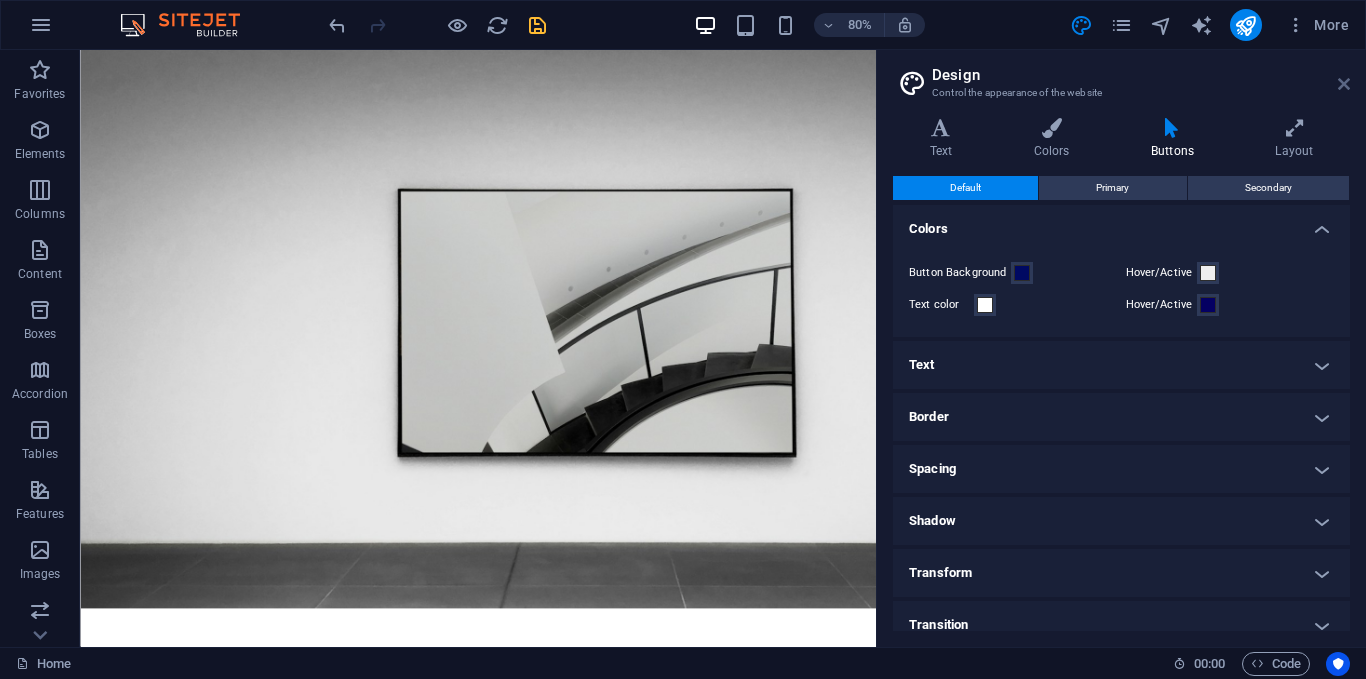 click at bounding box center (1344, 84) 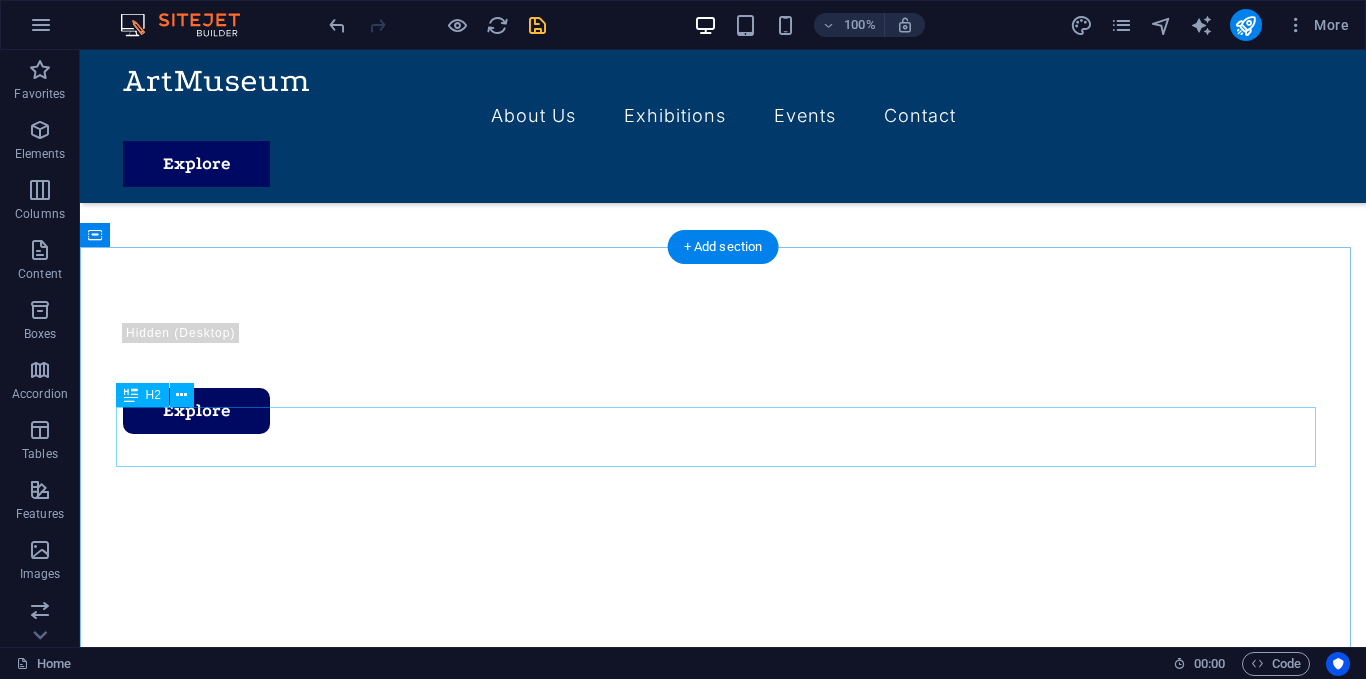 scroll, scrollTop: 0, scrollLeft: 0, axis: both 